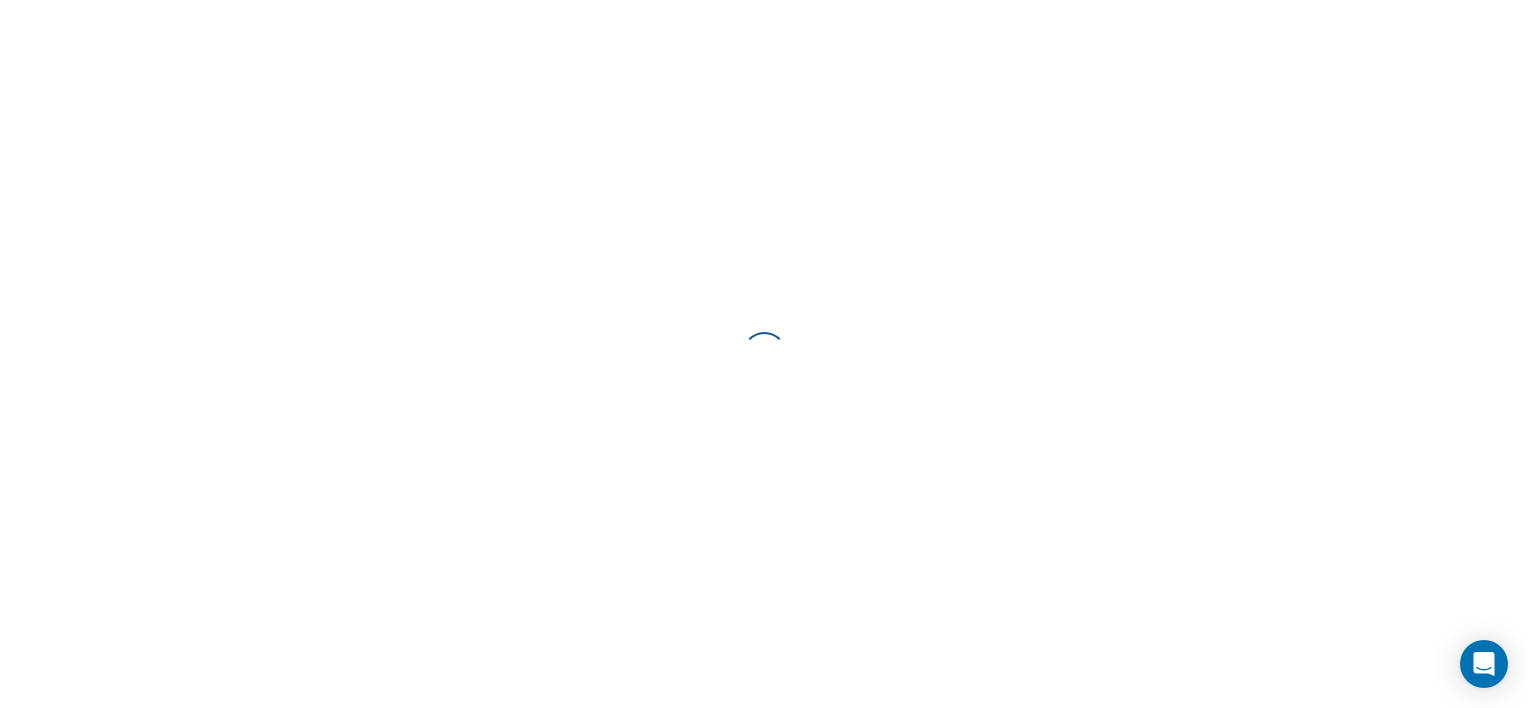 scroll, scrollTop: 0, scrollLeft: 0, axis: both 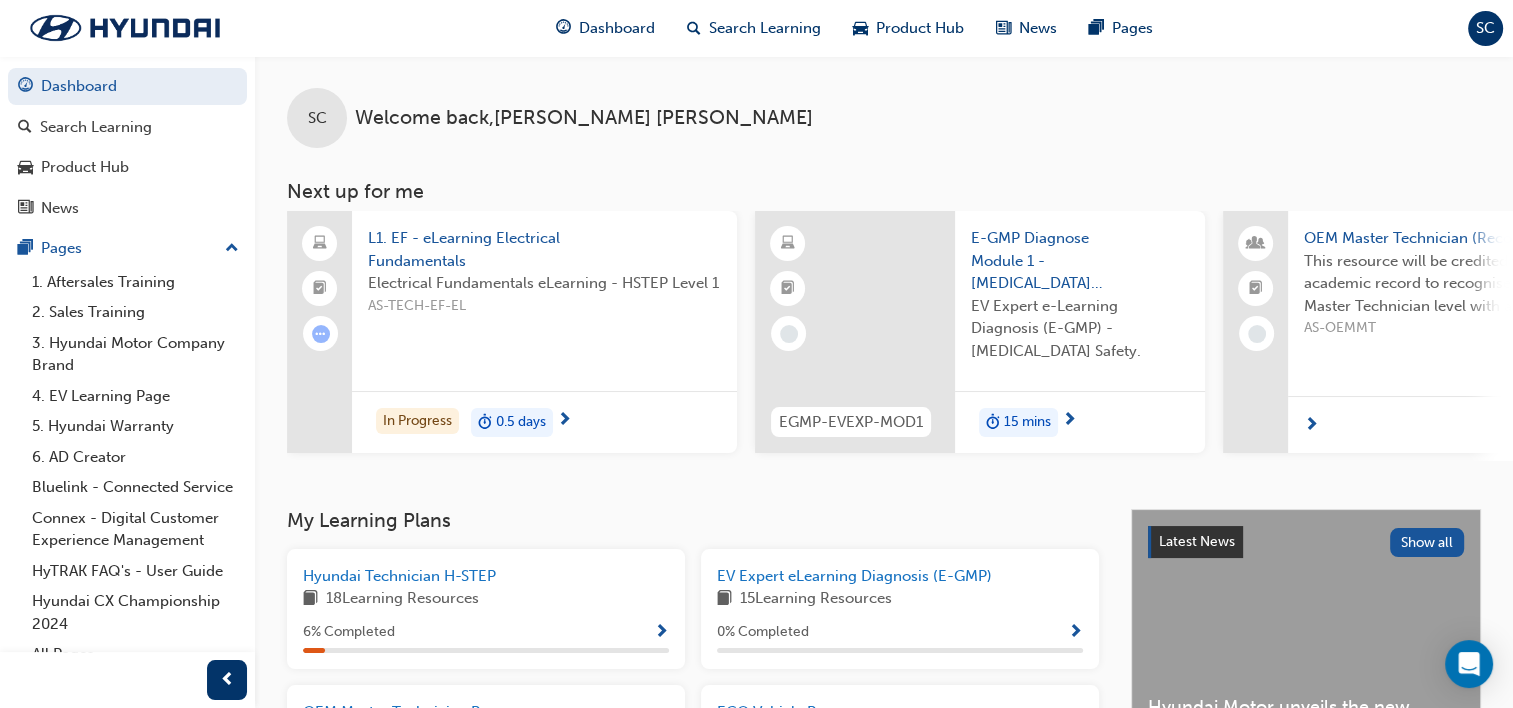 click on "L1. EF - eLearning Electrical Fundamentals" at bounding box center [544, 249] 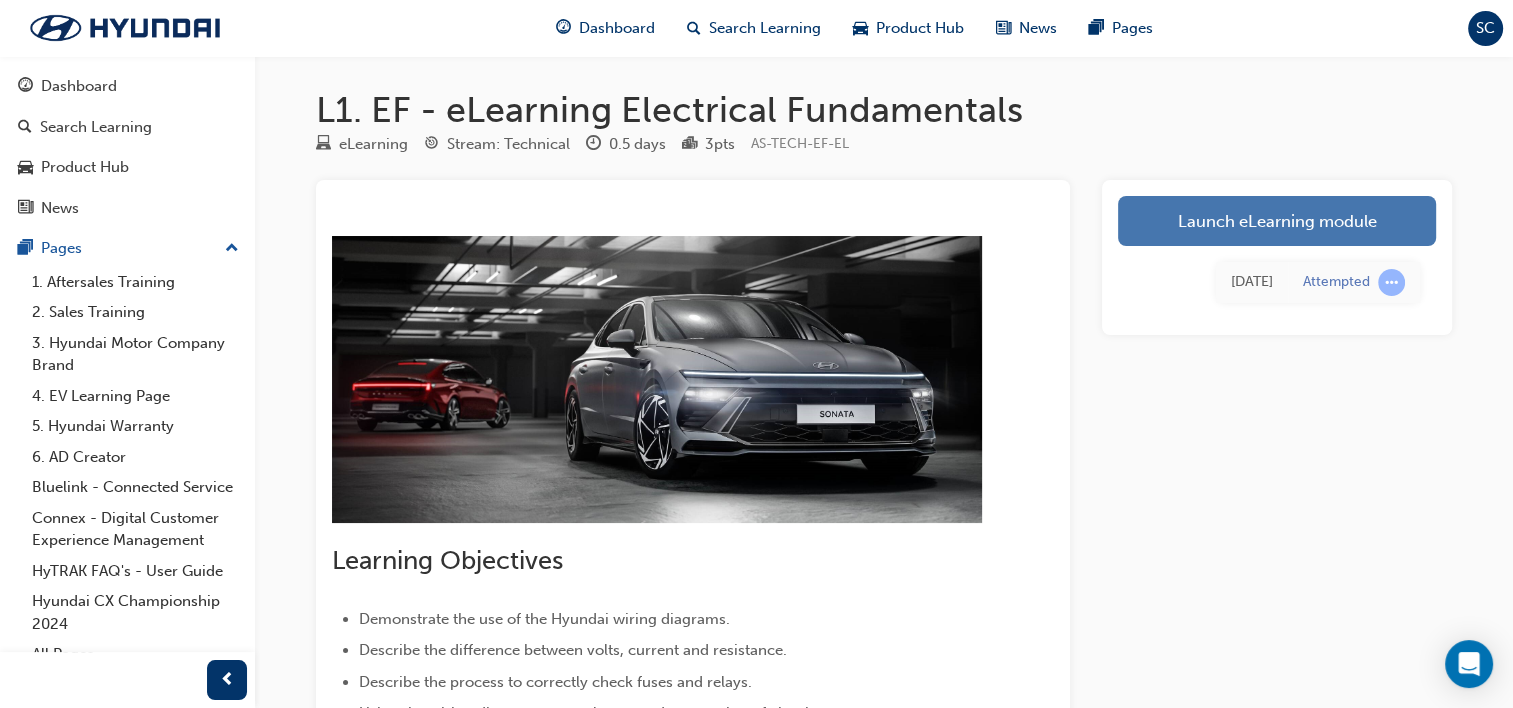 click on "Launch eLearning module" at bounding box center (1277, 221) 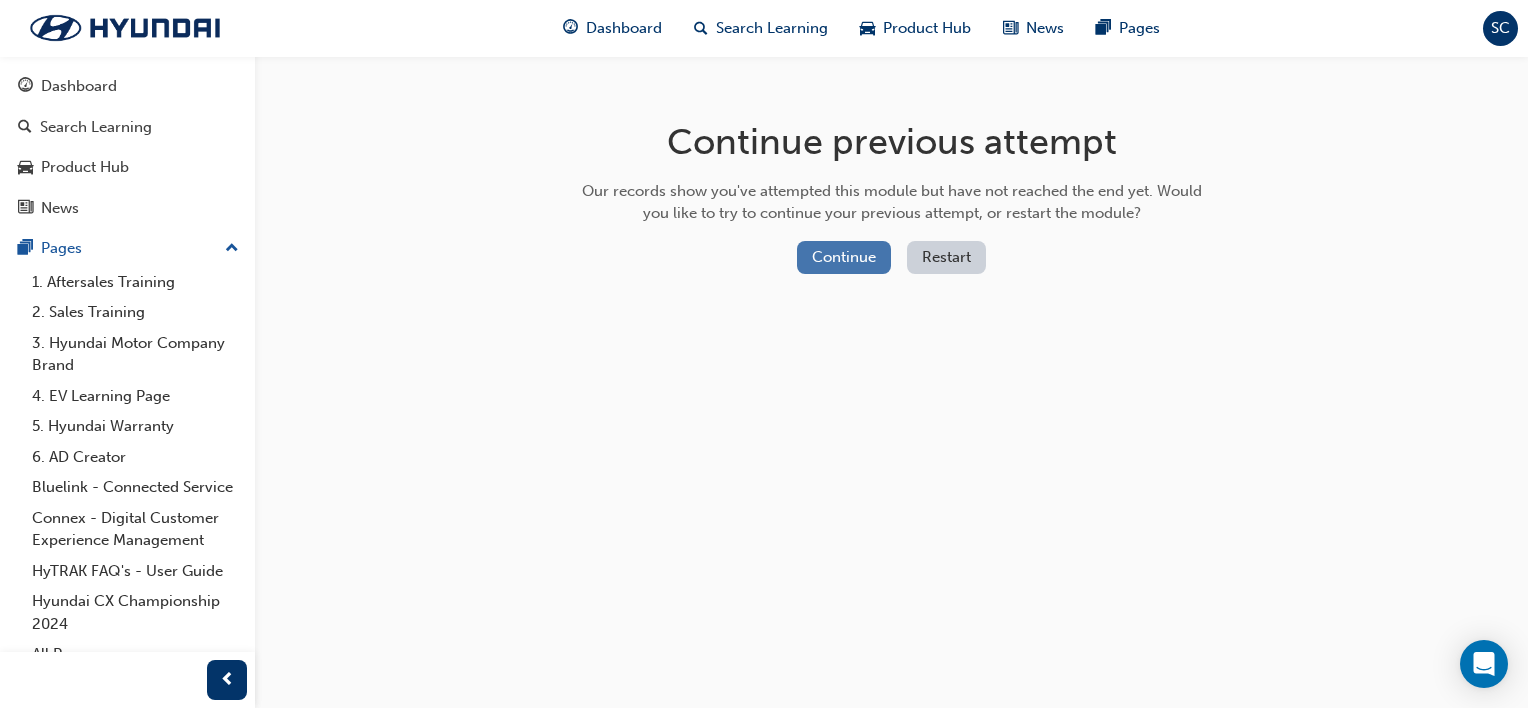 click on "Continue" at bounding box center [844, 257] 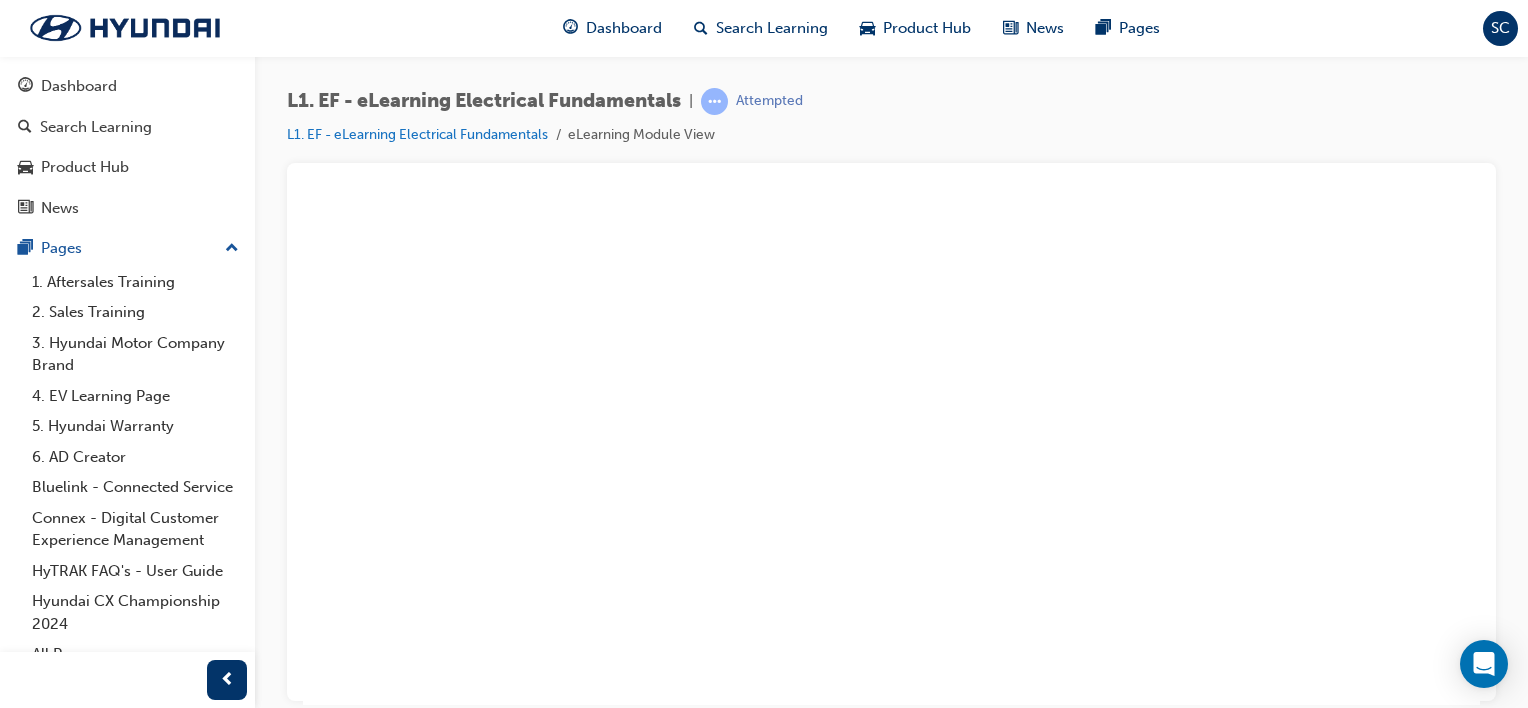 scroll, scrollTop: 0, scrollLeft: 0, axis: both 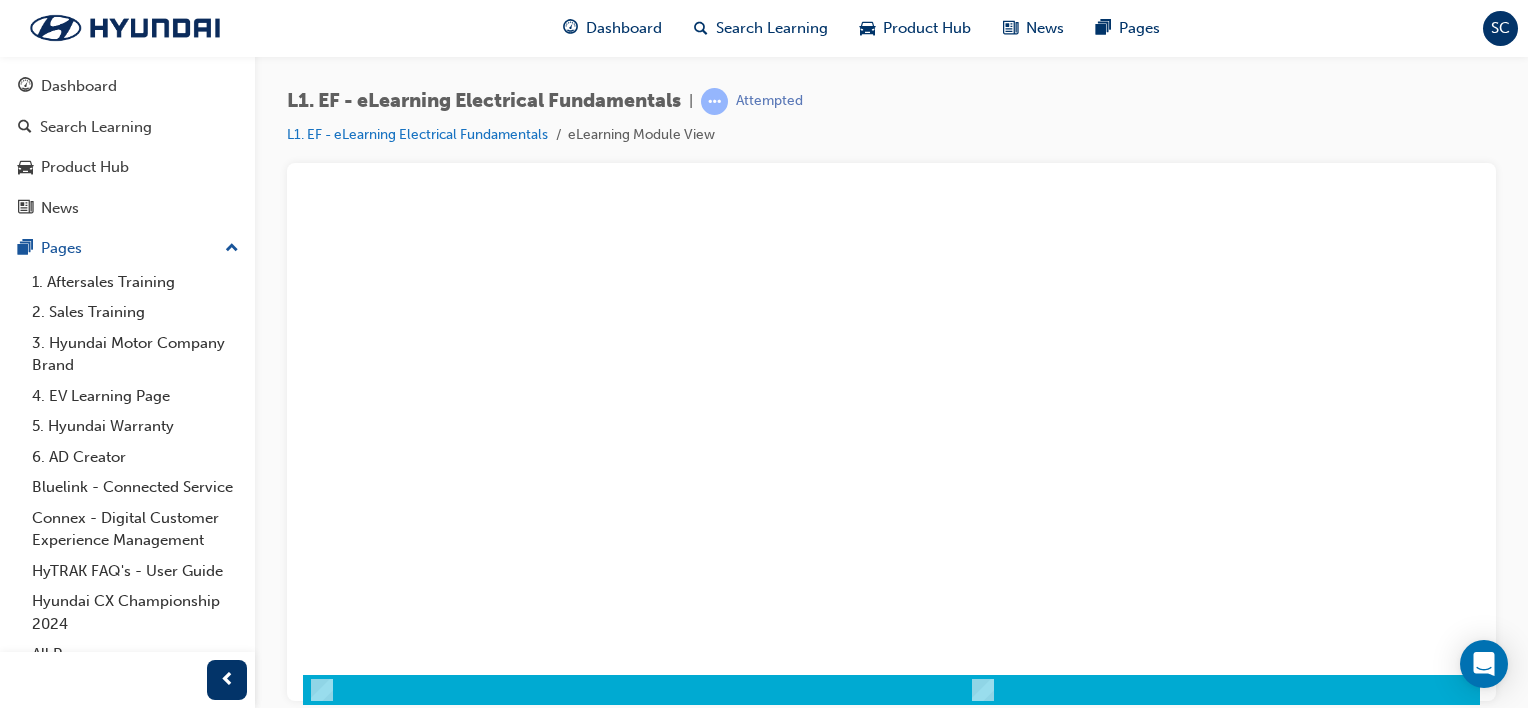 click at bounding box center [834, 149] 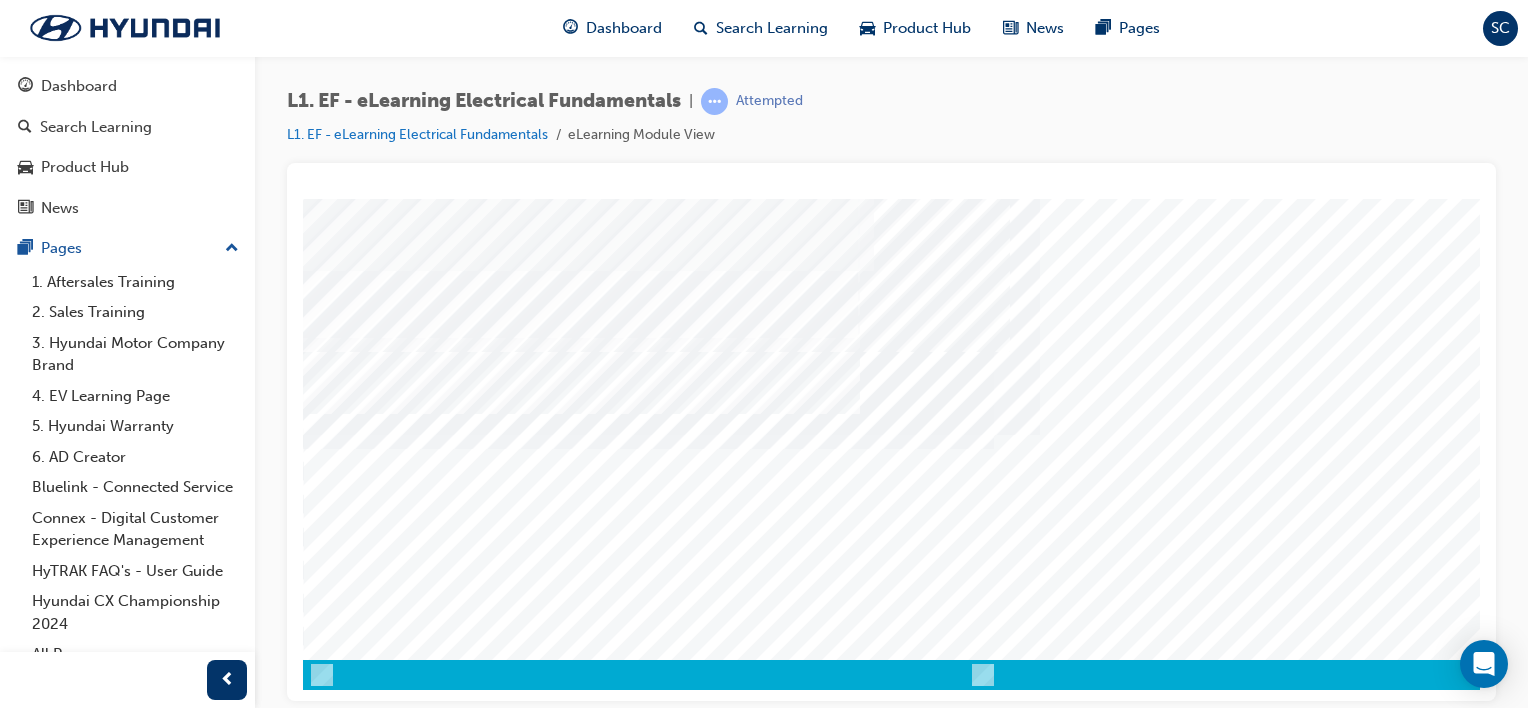 scroll, scrollTop: 0, scrollLeft: 0, axis: both 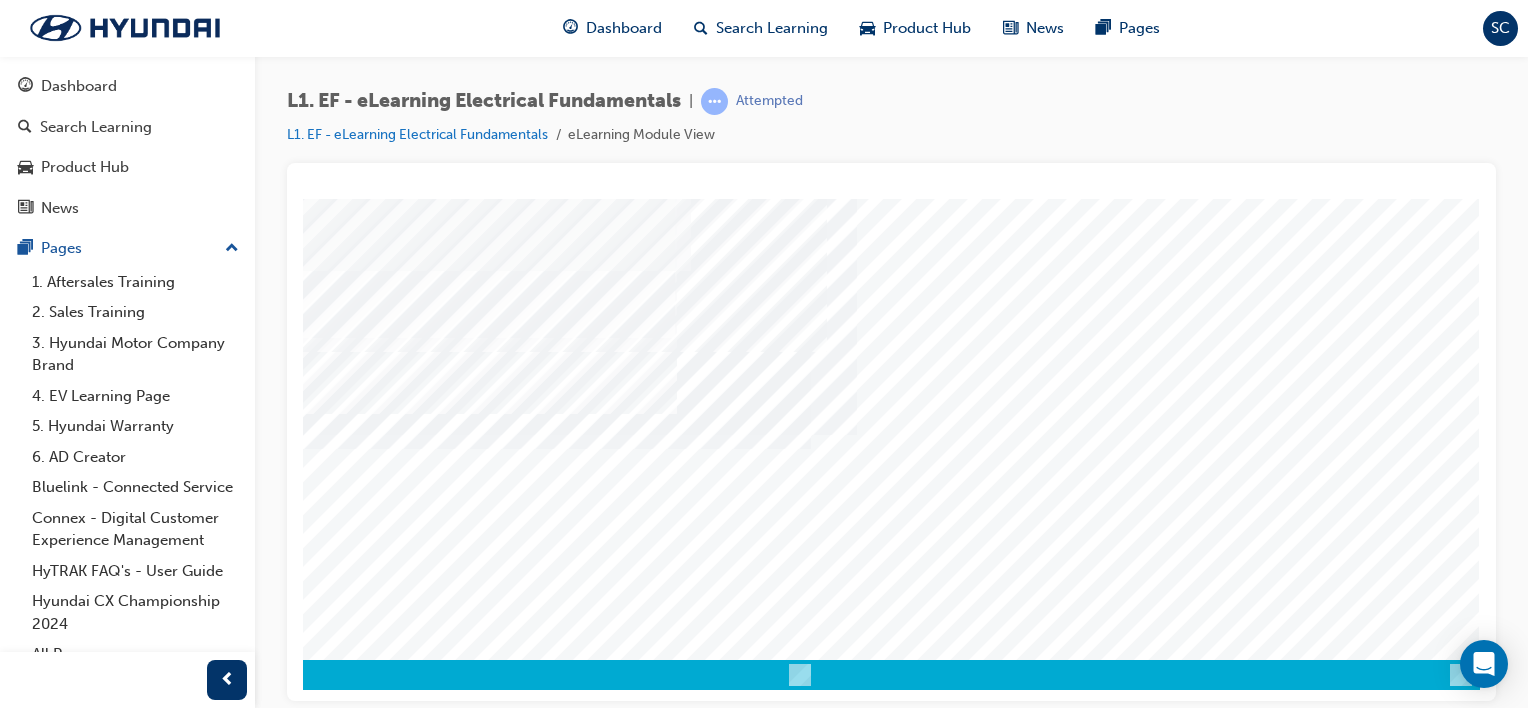 click at bounding box center [190, 2366] 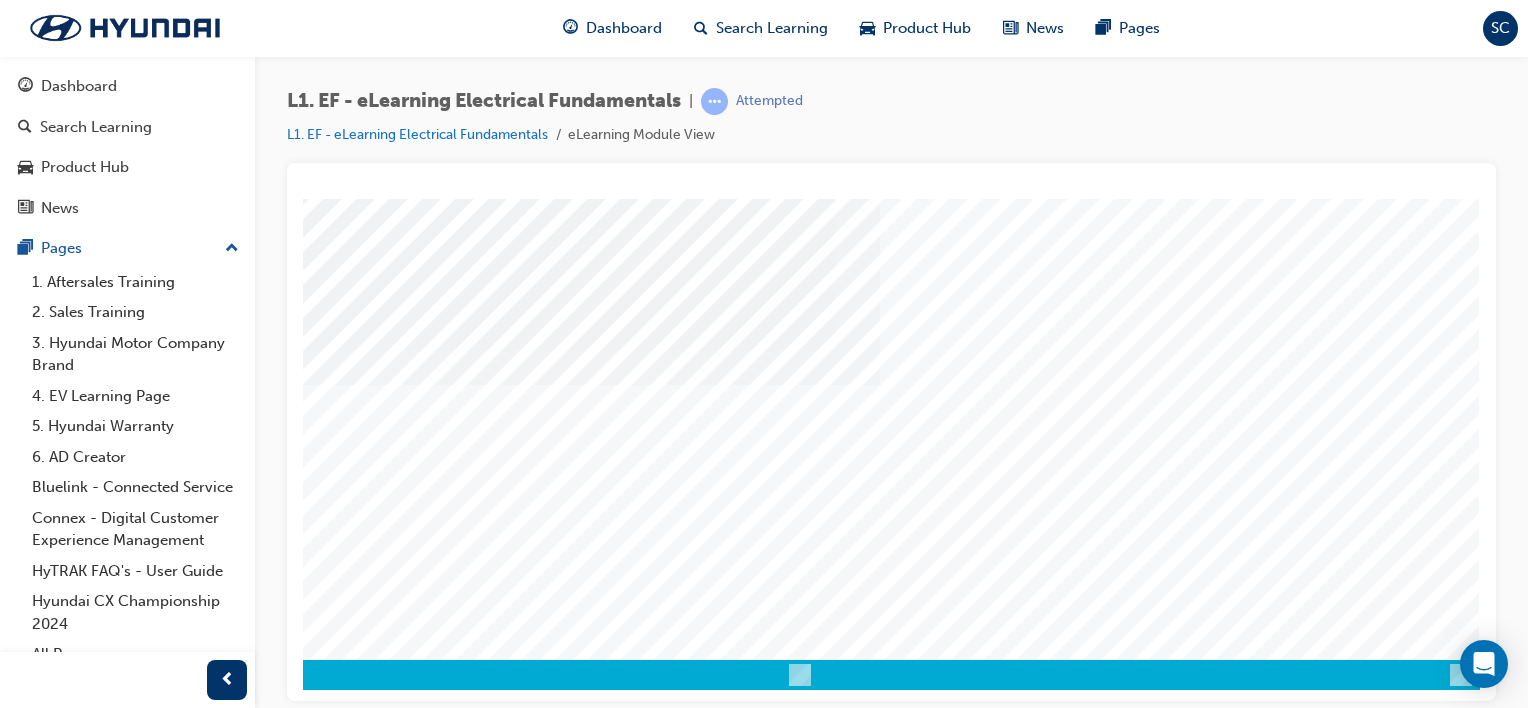 scroll, scrollTop: 0, scrollLeft: 0, axis: both 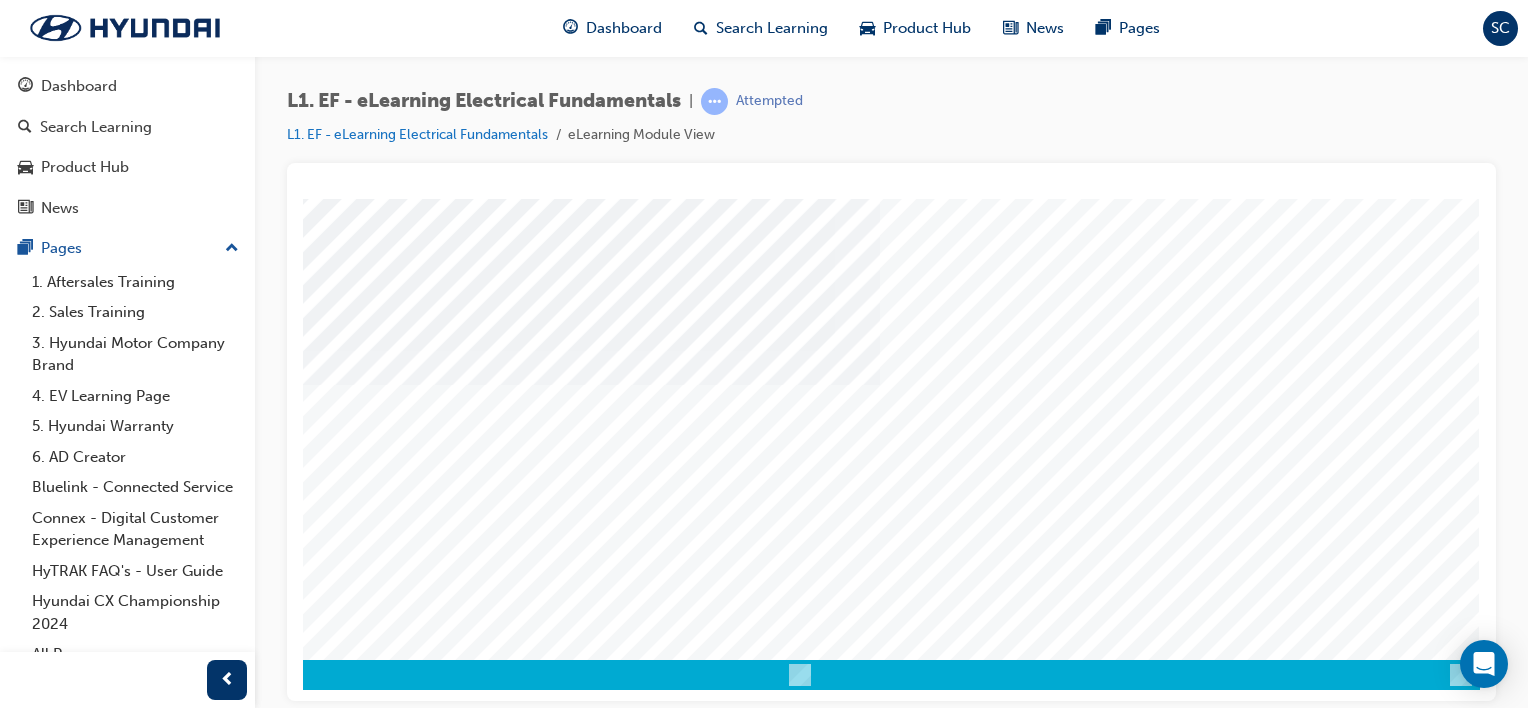 click at bounding box center [190, 2366] 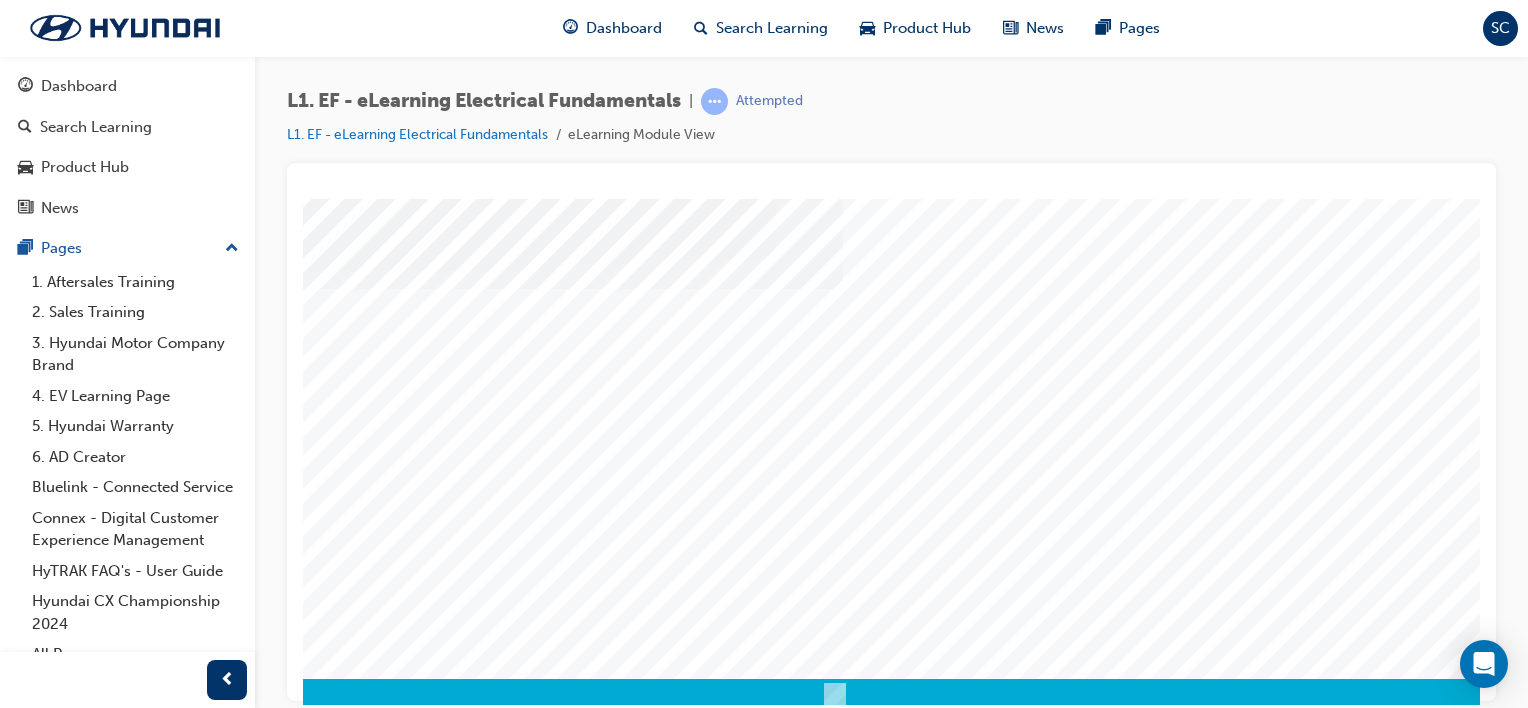 scroll, scrollTop: 240, scrollLeft: 198, axis: both 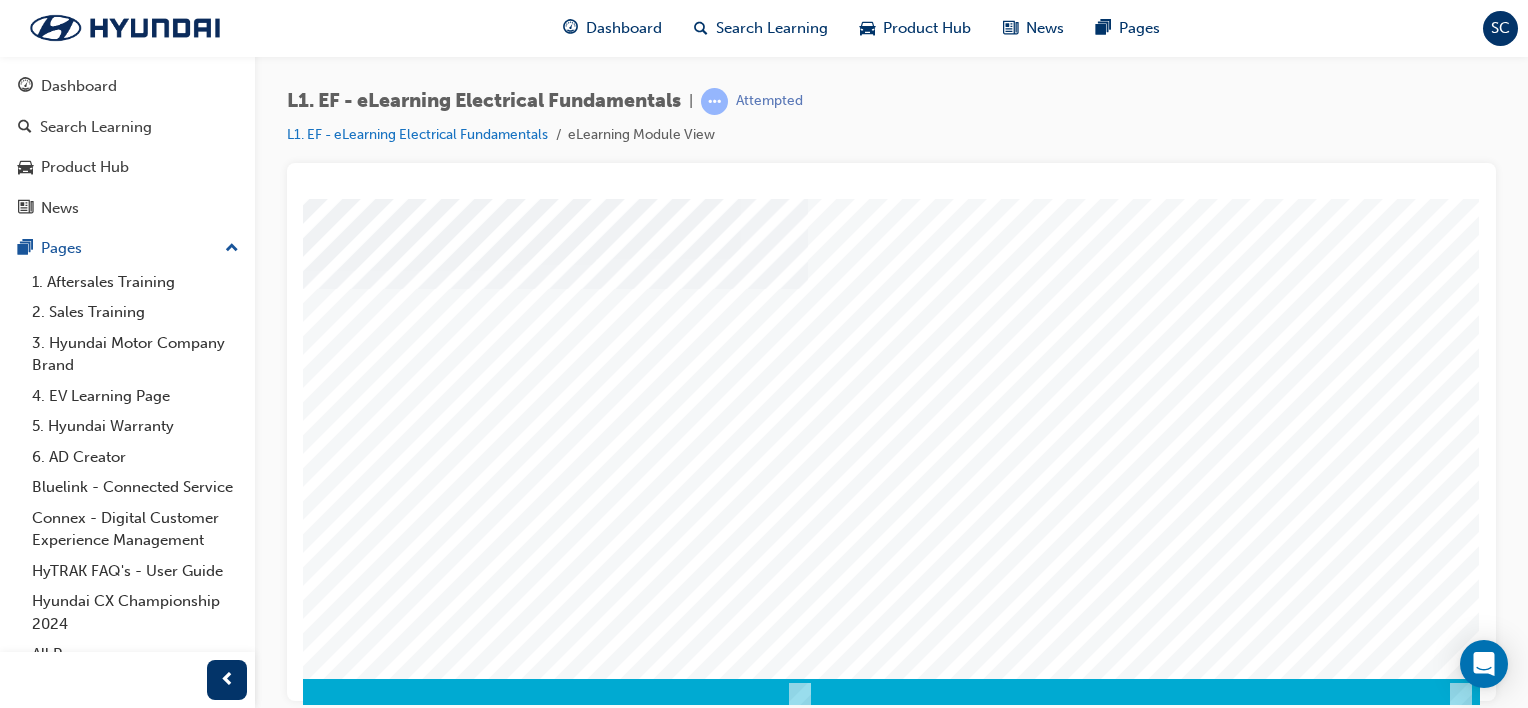 click at bounding box center [190, 2385] 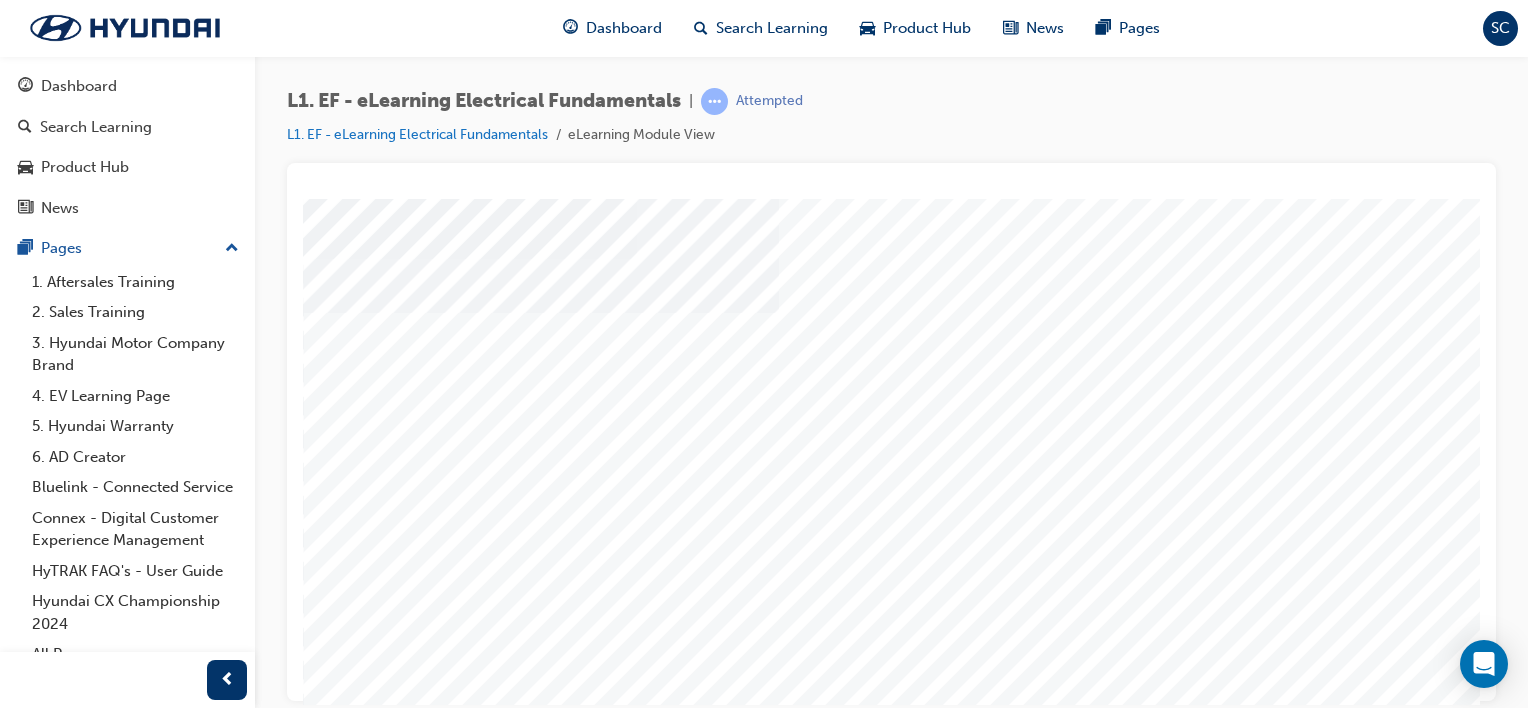 scroll, scrollTop: 200, scrollLeft: 0, axis: vertical 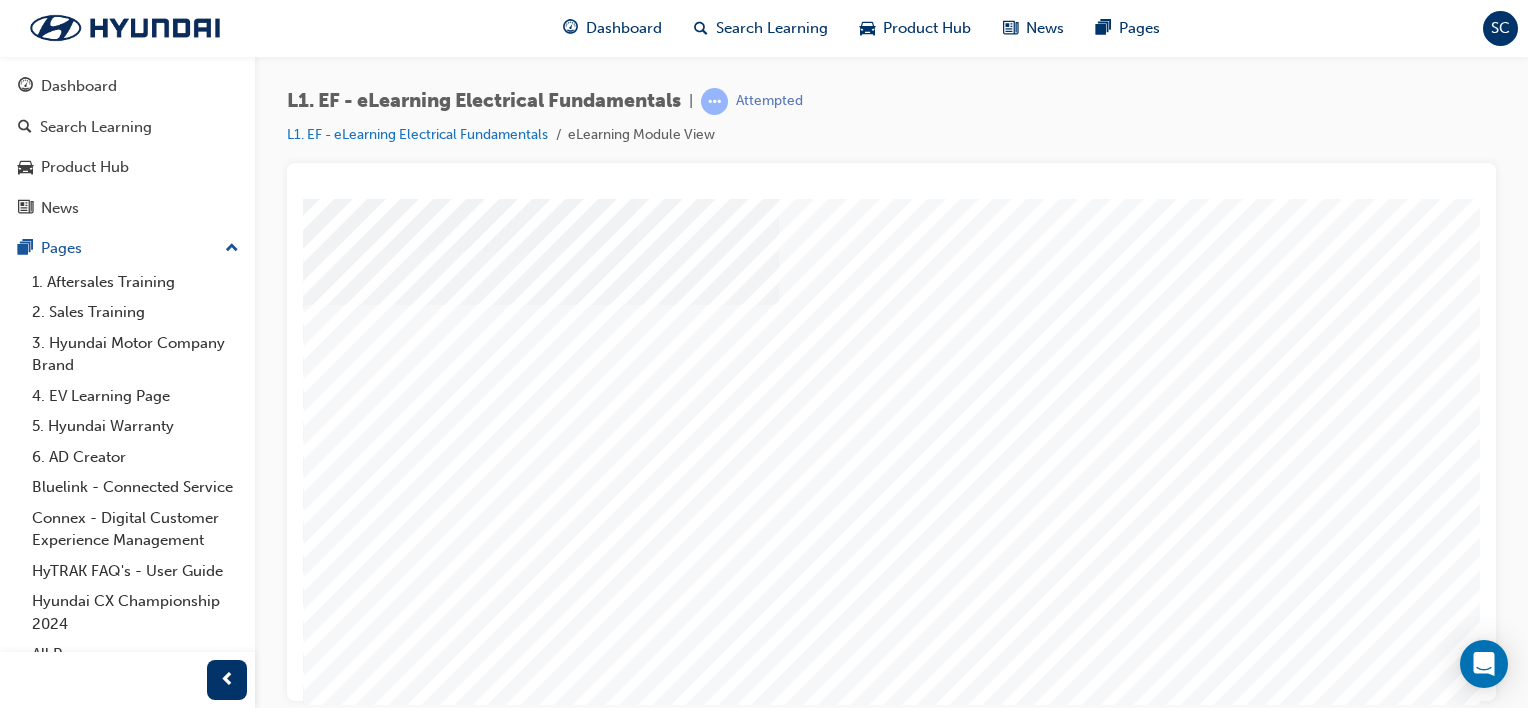click at bounding box center [415, 4854] 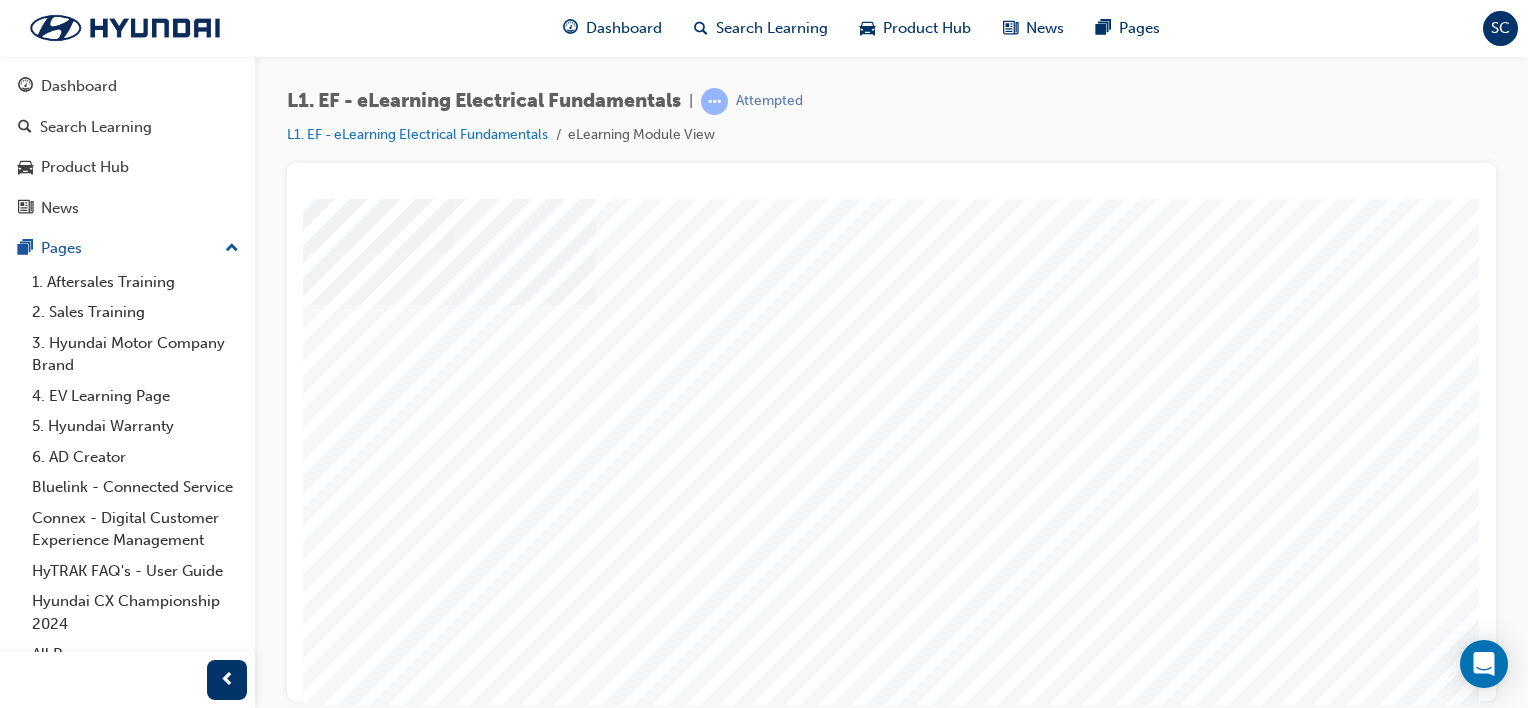 scroll, scrollTop: 200, scrollLeft: 198, axis: both 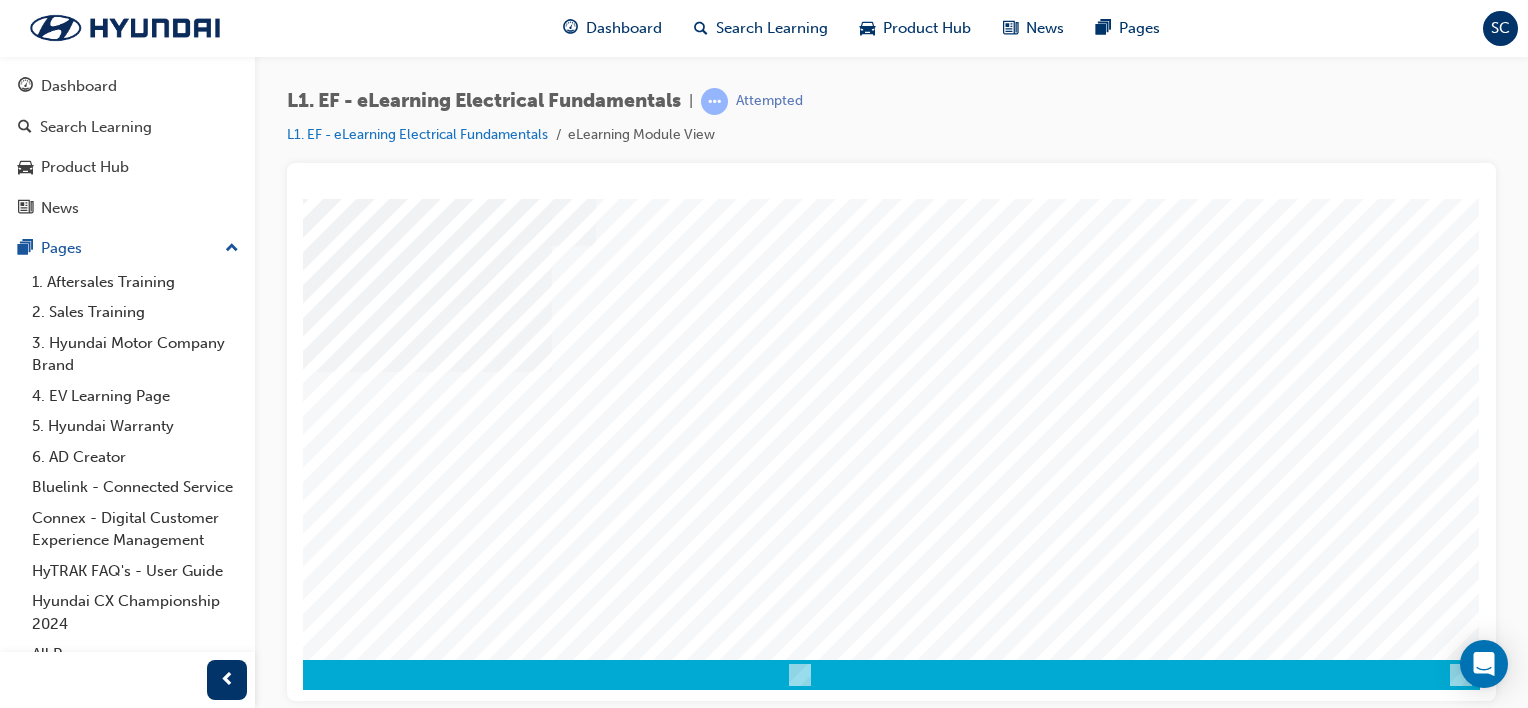 click at bounding box center [190, 2366] 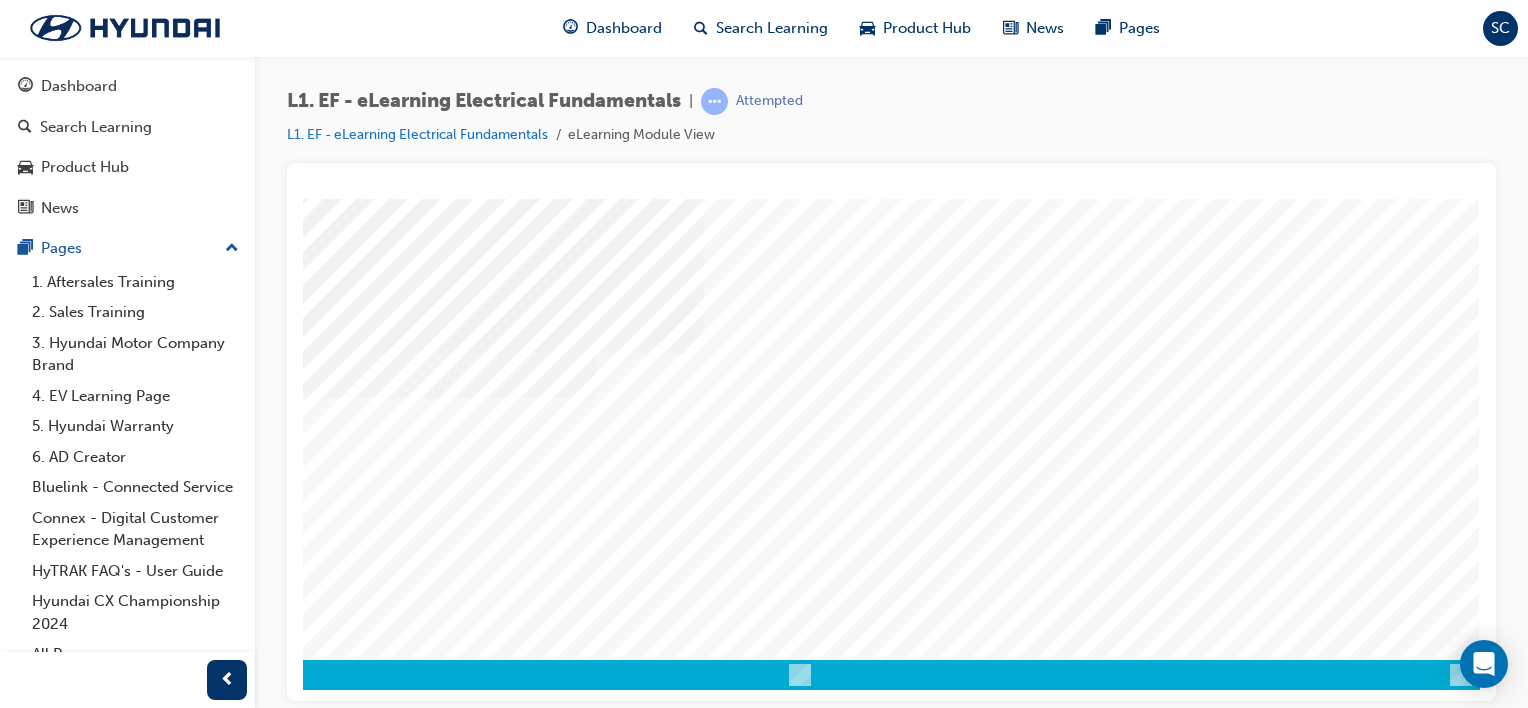 scroll, scrollTop: 0, scrollLeft: 0, axis: both 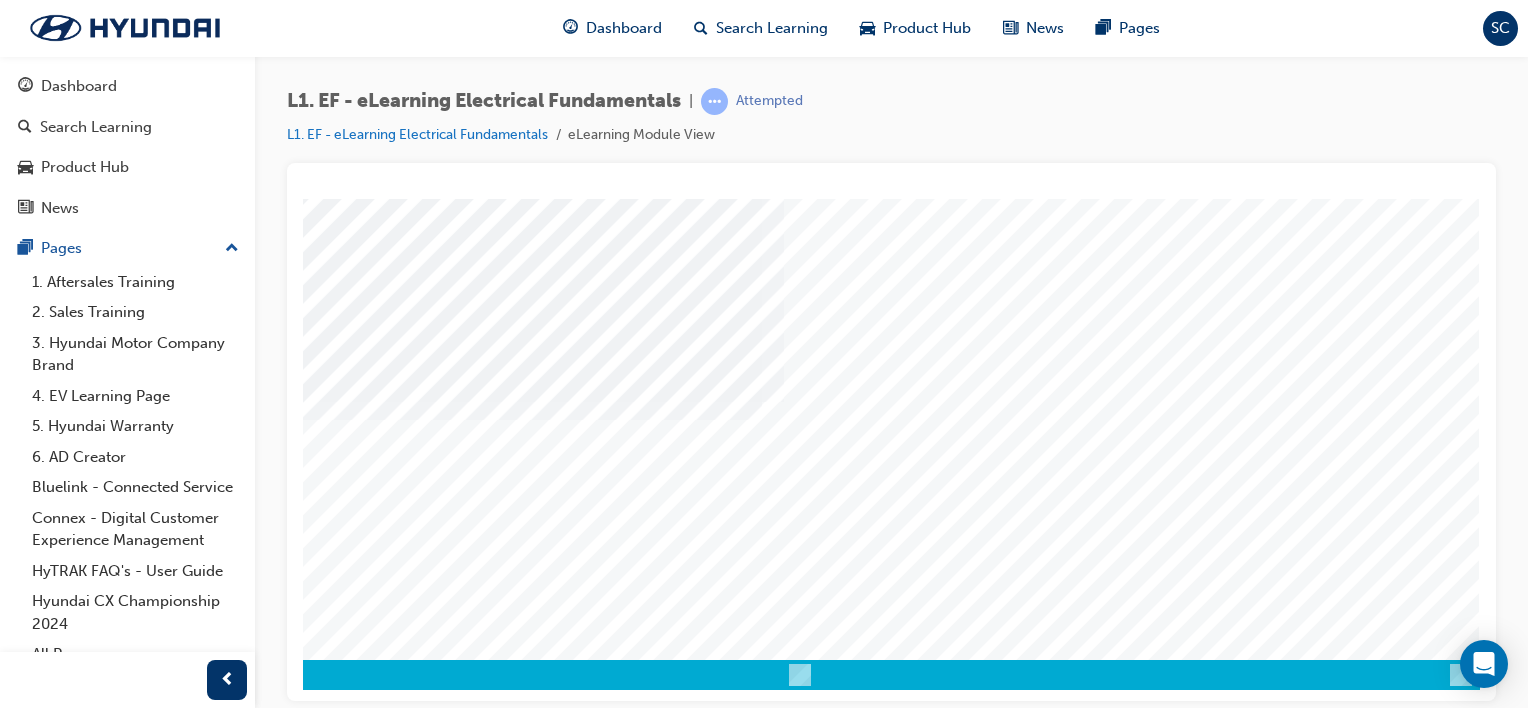 click at bounding box center [190, 2366] 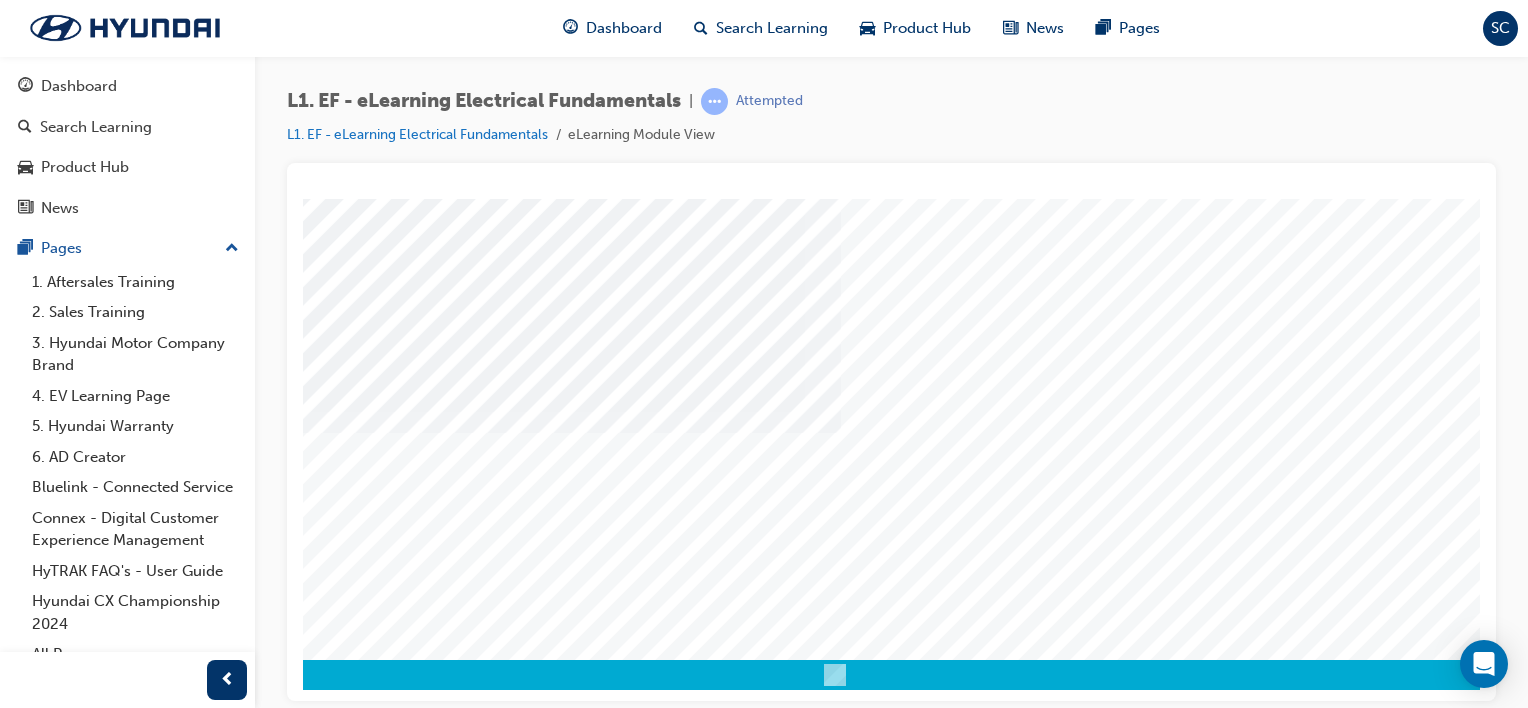 scroll, scrollTop: 259, scrollLeft: 198, axis: both 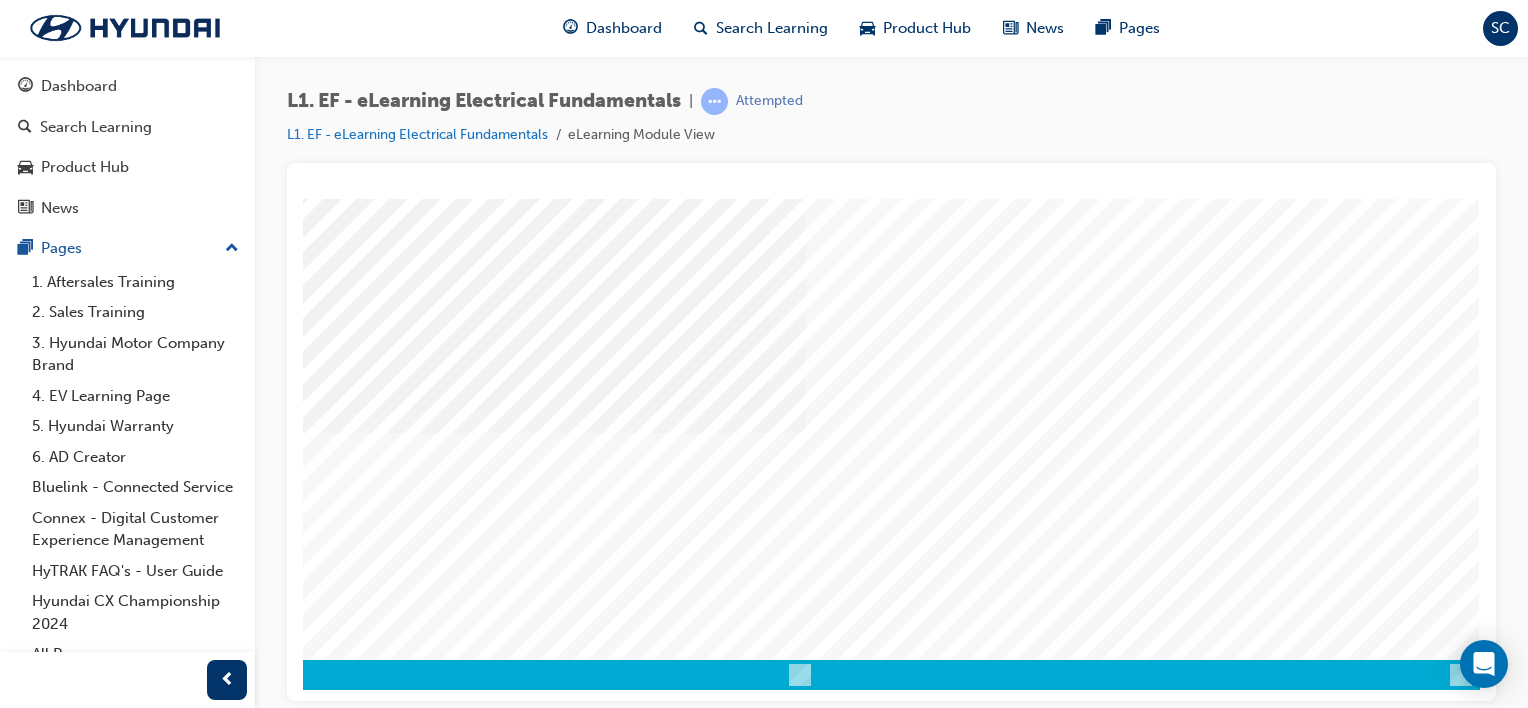 click at bounding box center (190, 2366) 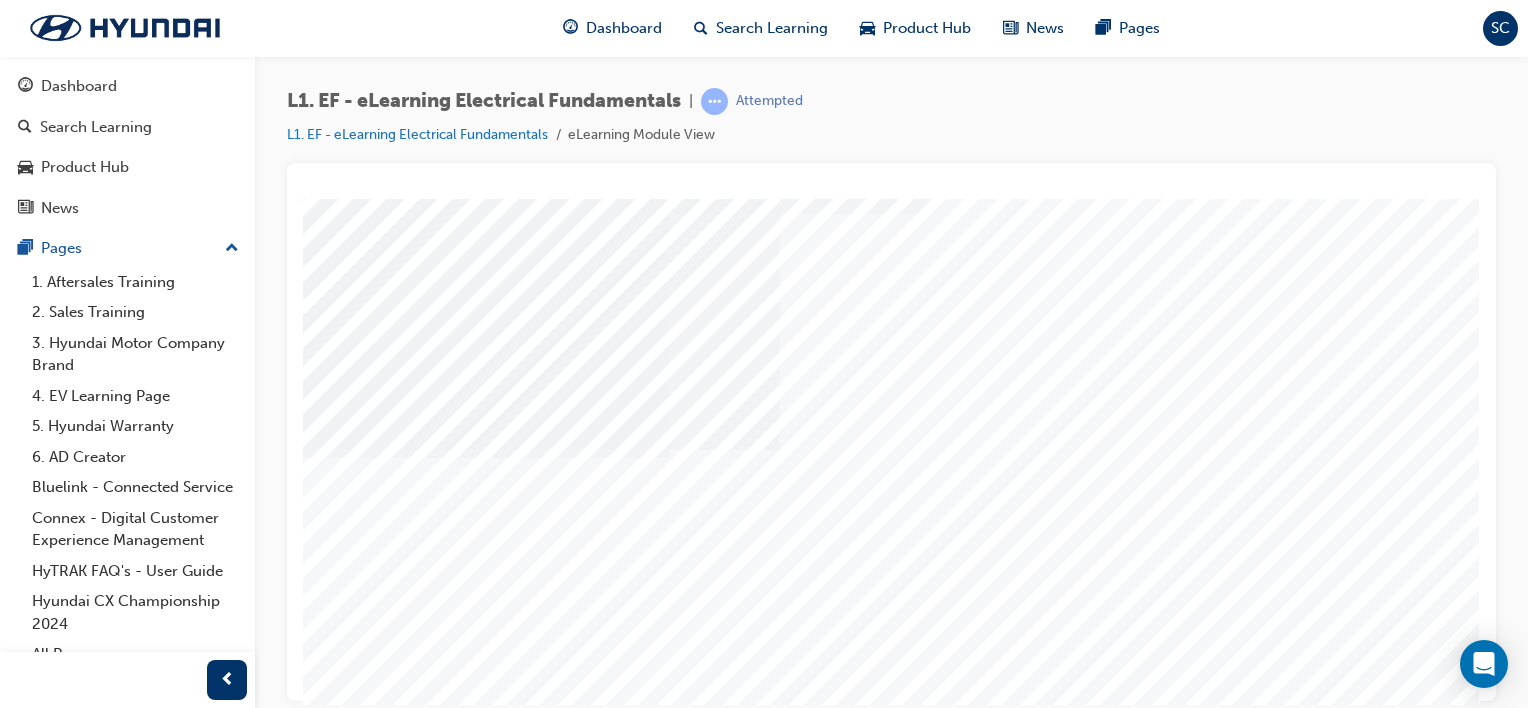 scroll, scrollTop: 179, scrollLeft: 198, axis: both 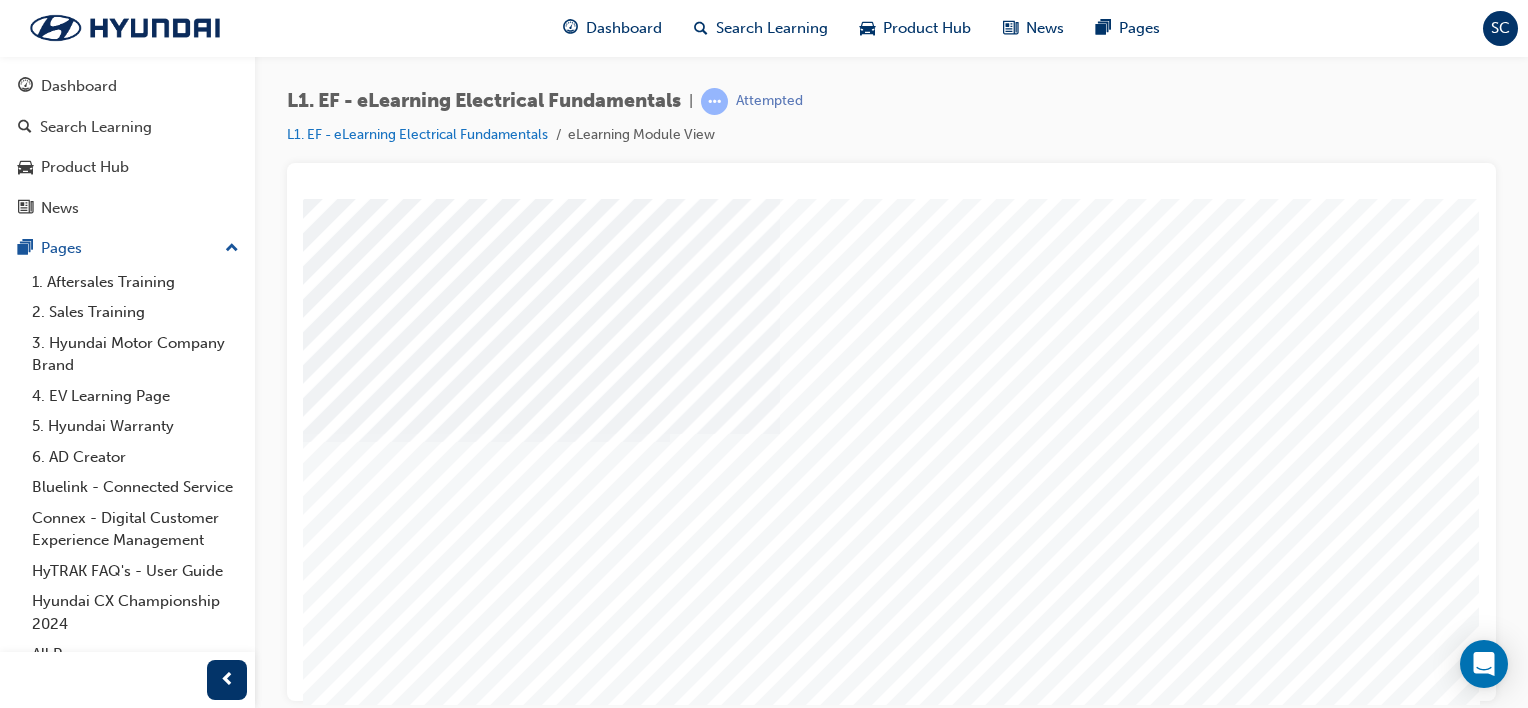click at bounding box center [190, 2446] 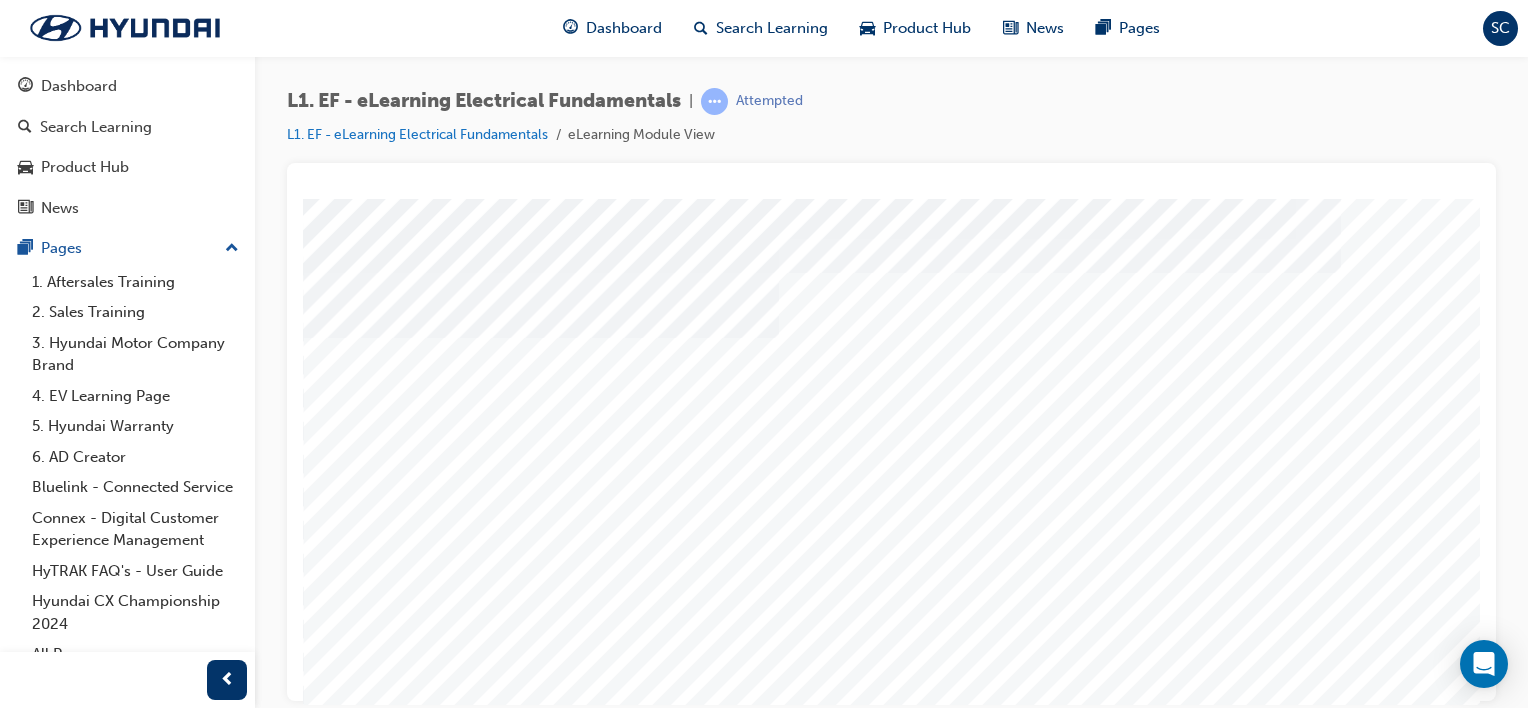 scroll, scrollTop: 174, scrollLeft: 0, axis: vertical 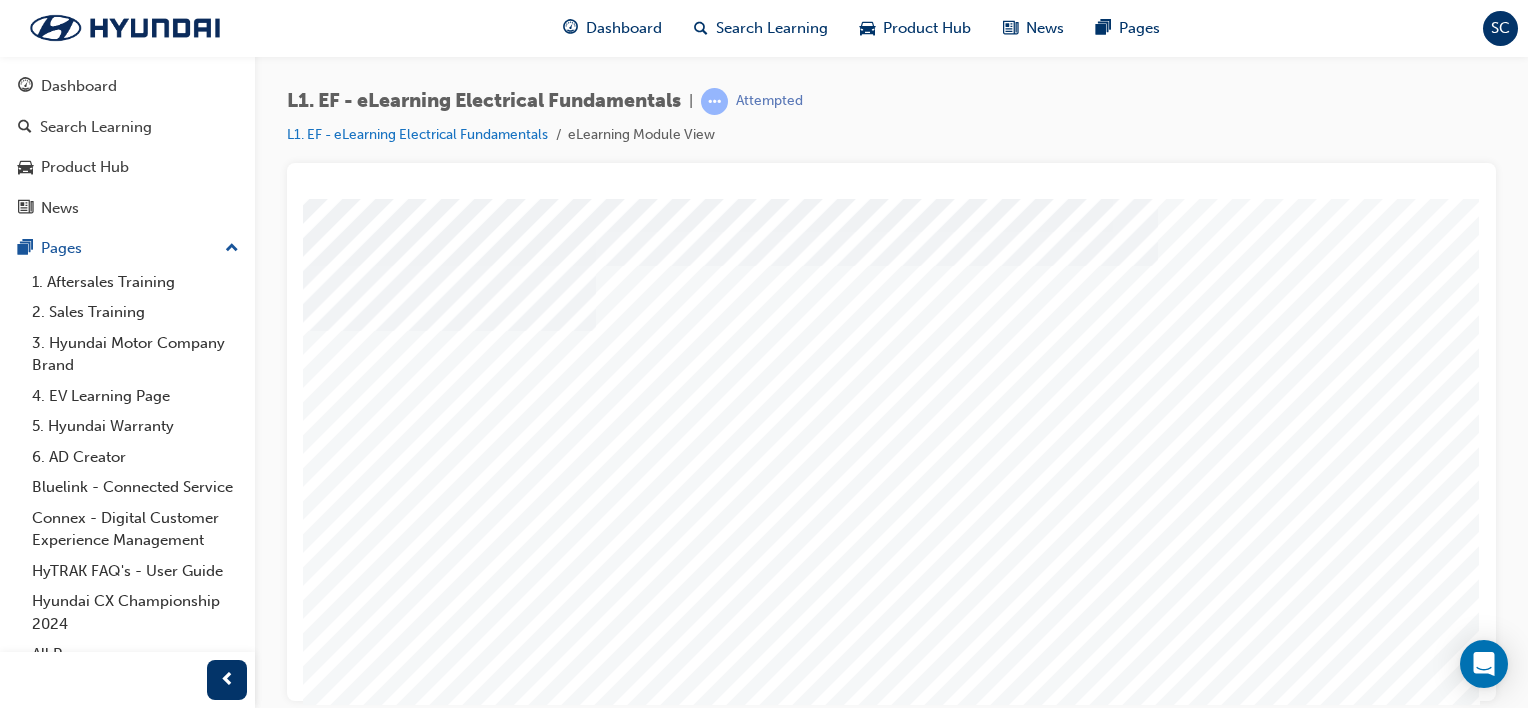 drag, startPoint x: 1146, startPoint y: 692, endPoint x: 1625, endPoint y: 905, distance: 524.2232 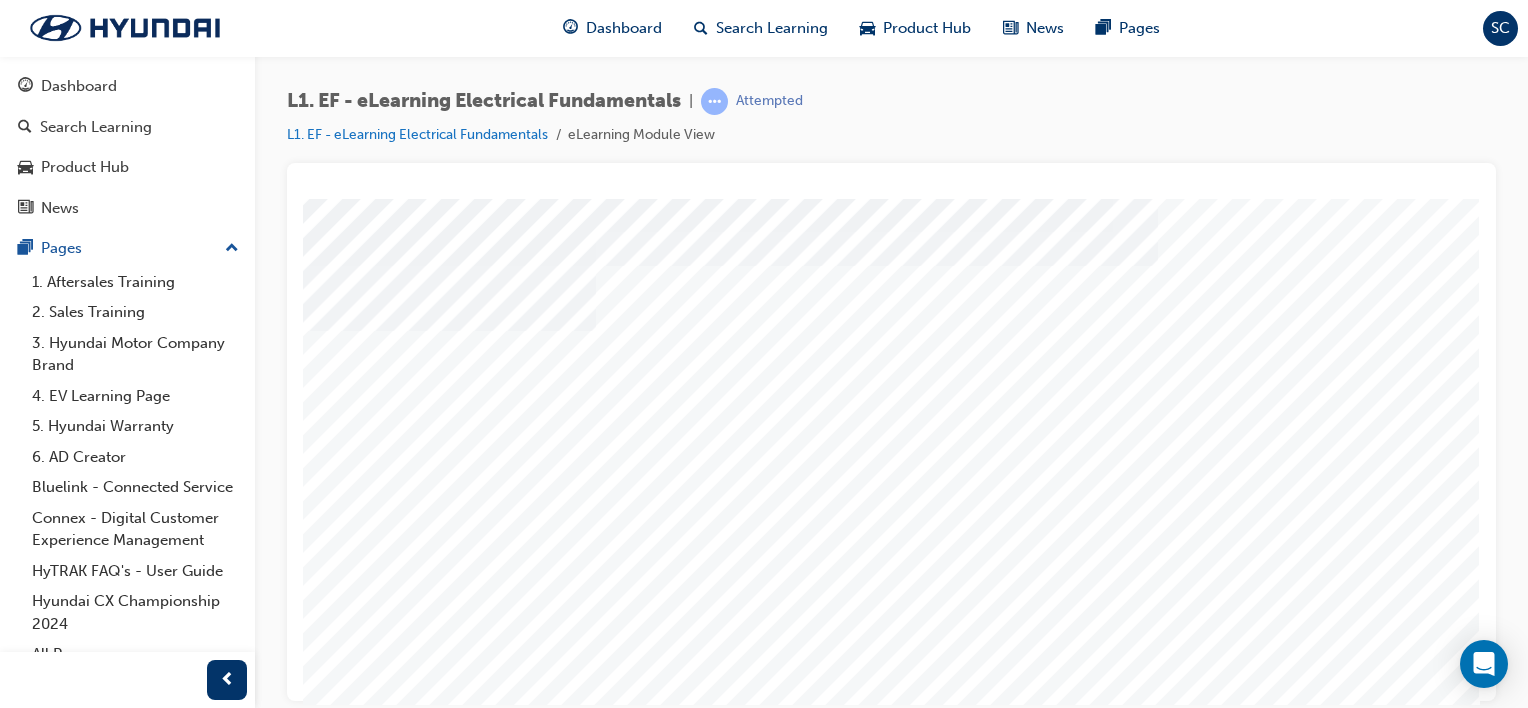click at bounding box center (190, 2451) 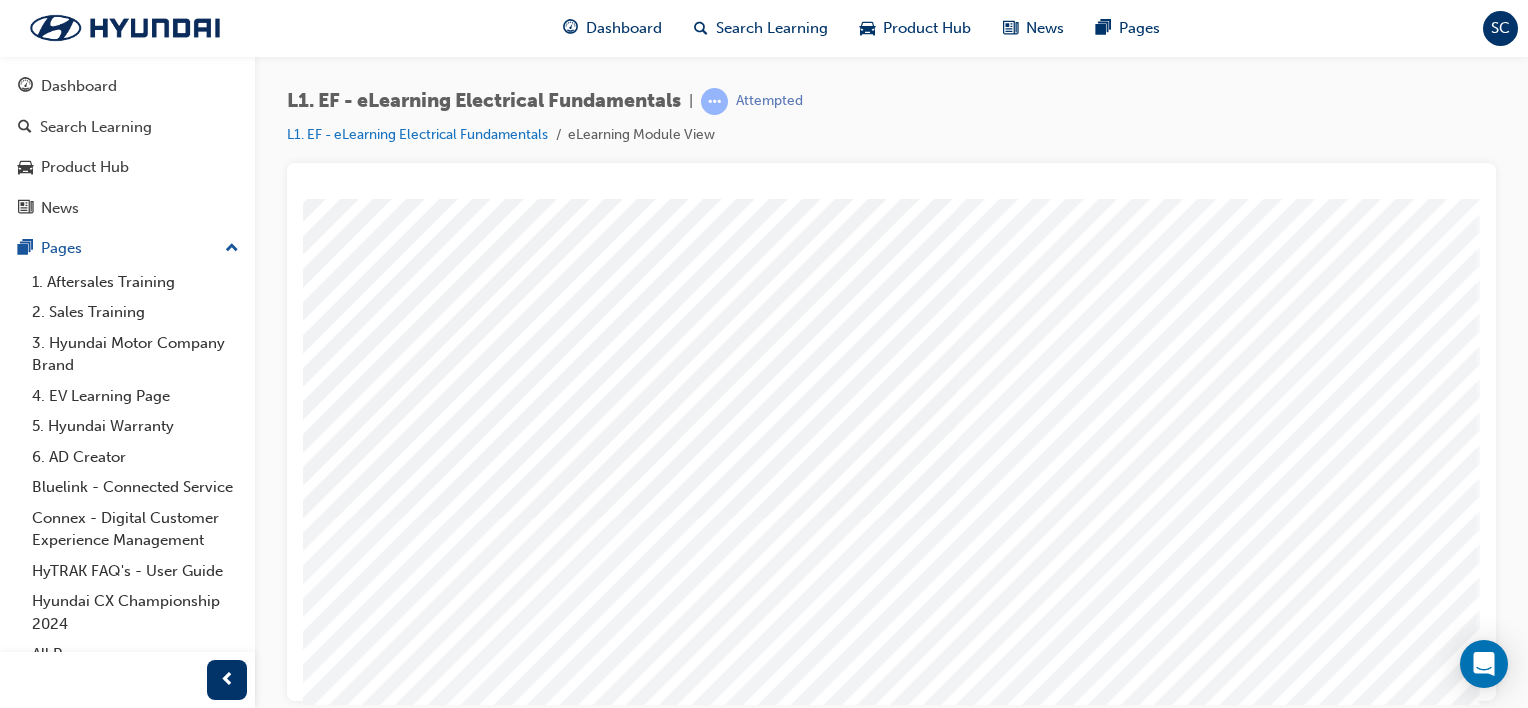 scroll, scrollTop: 0, scrollLeft: 0, axis: both 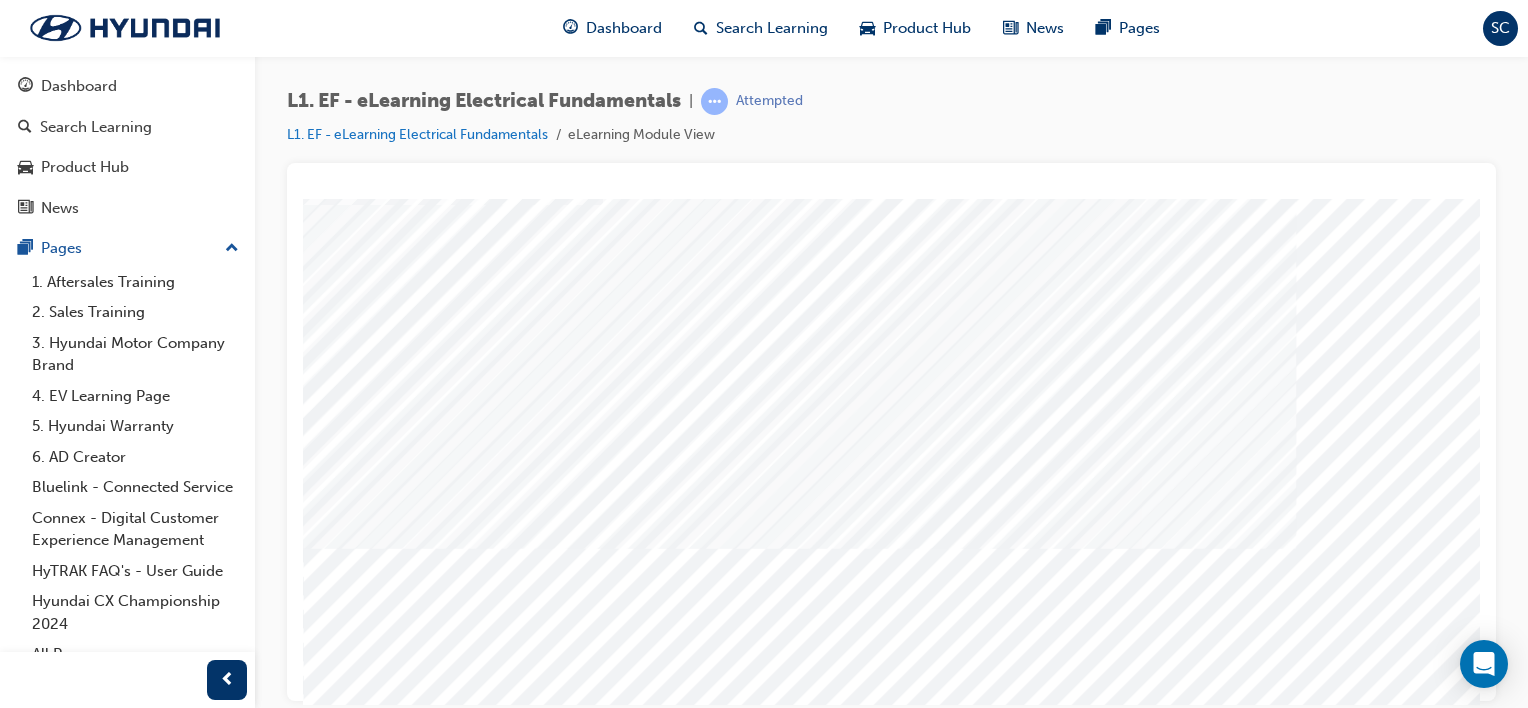 click at bounding box center (328, 4571) 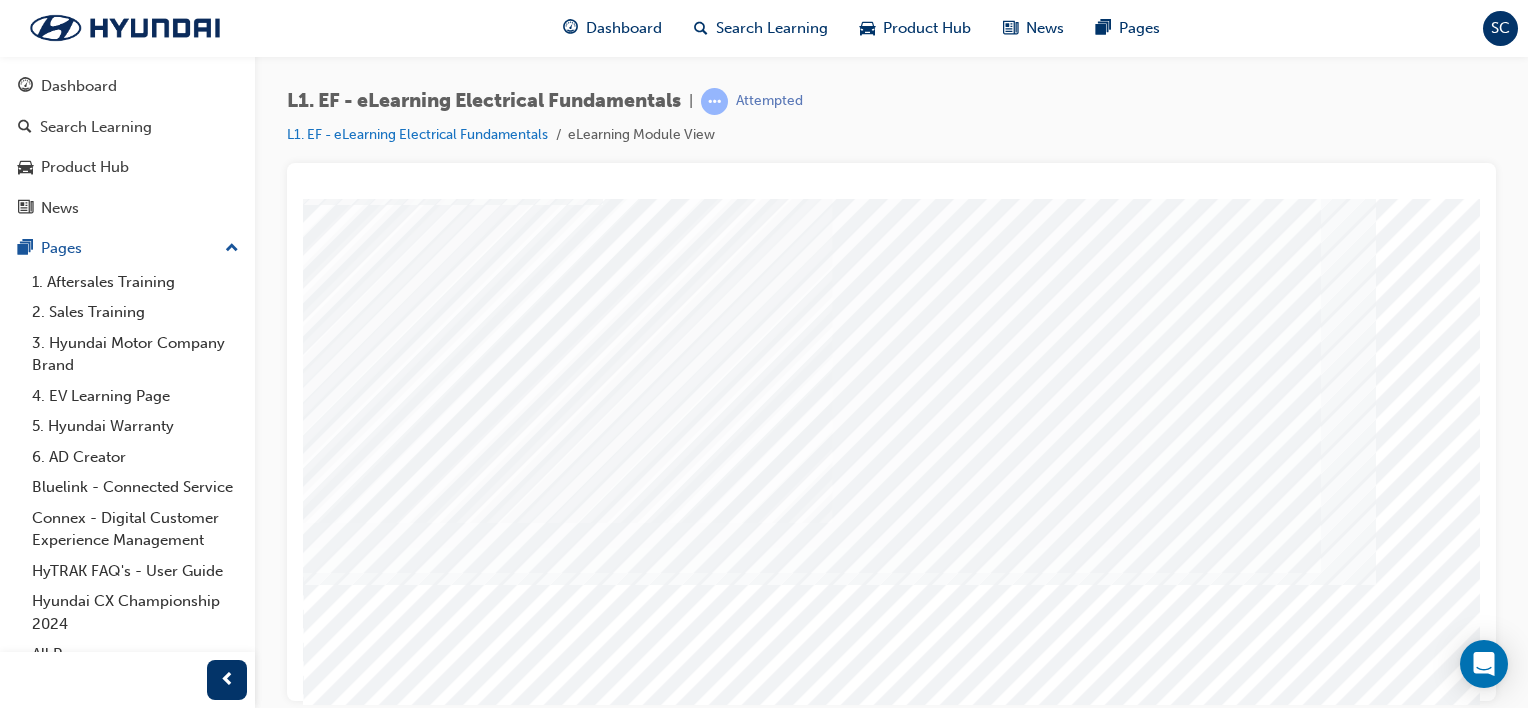 click at bounding box center [326, 5355] 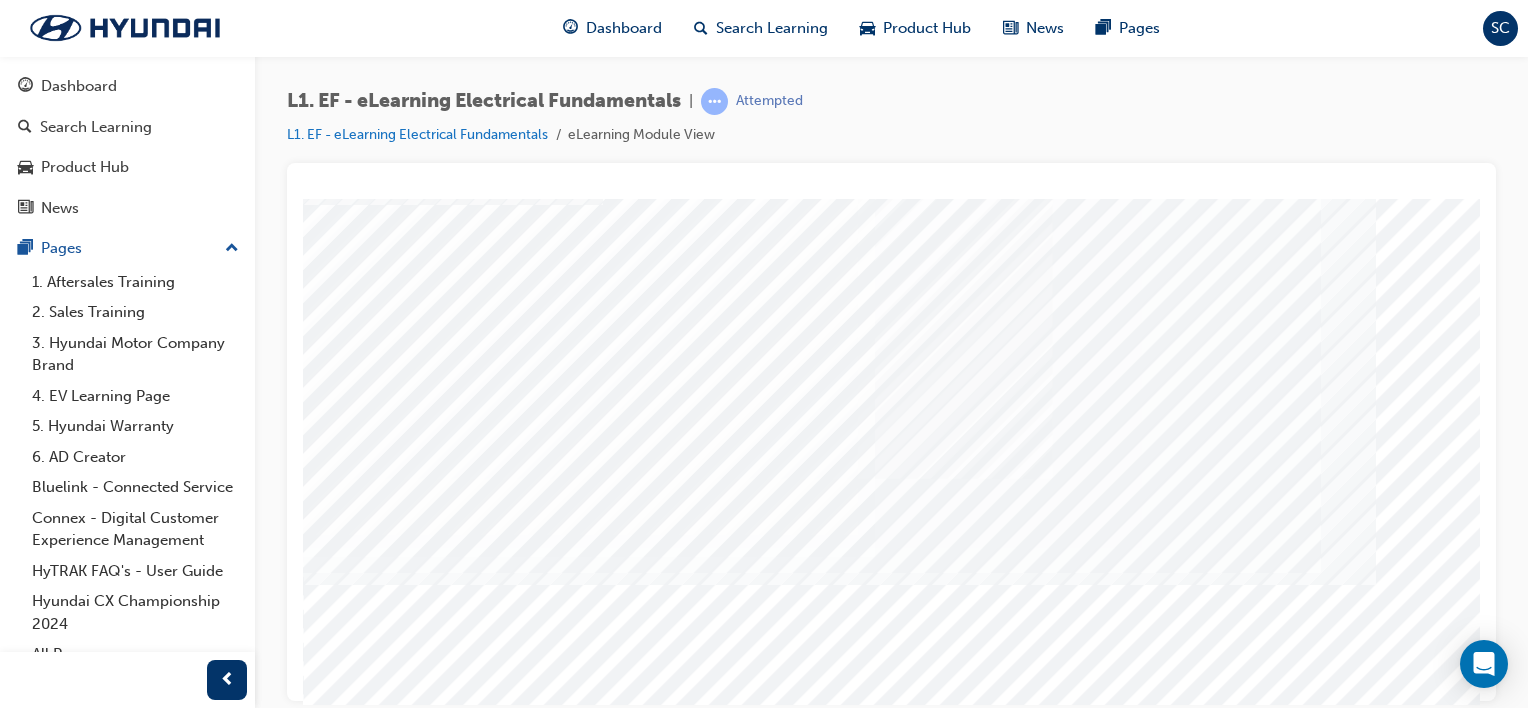 click at bounding box center (328, 4704) 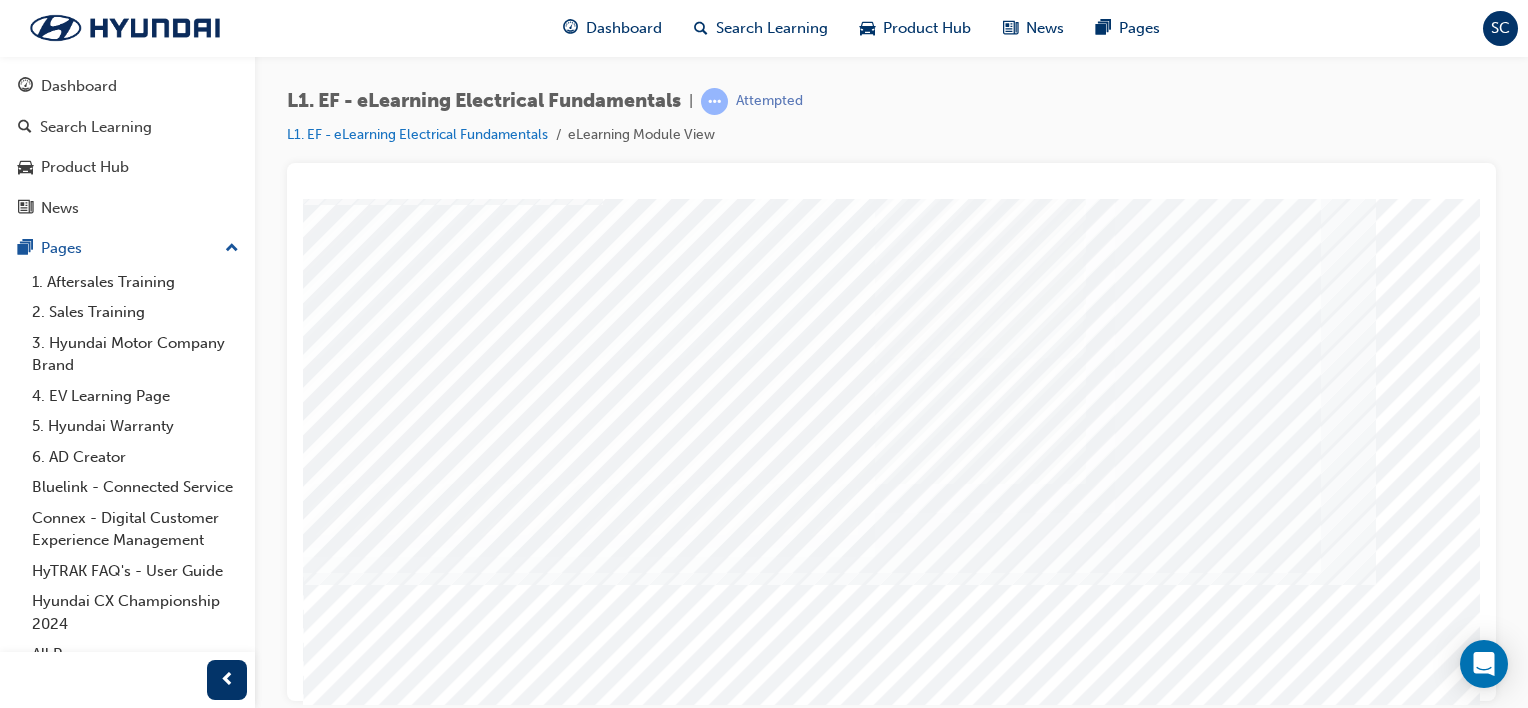 click at bounding box center (328, 4897) 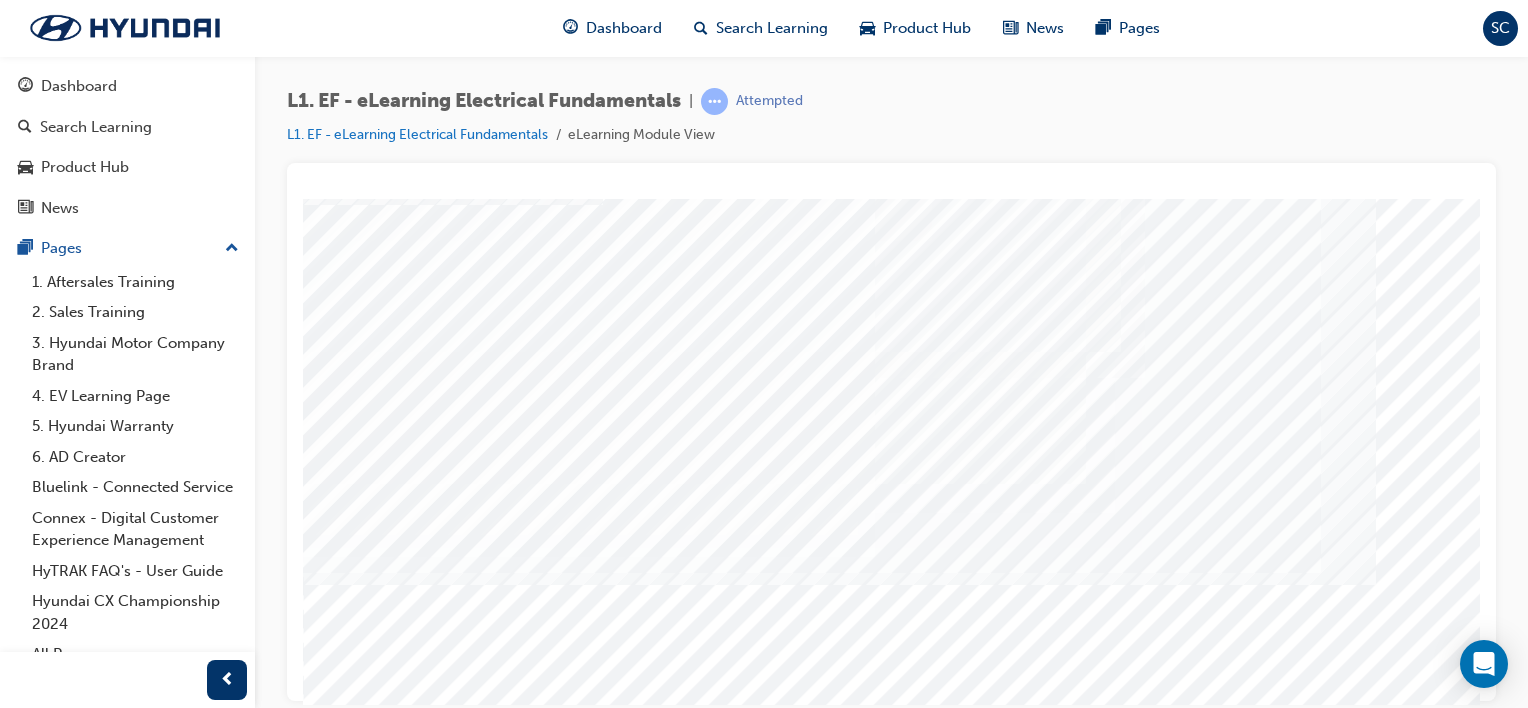 click at bounding box center [328, 5157] 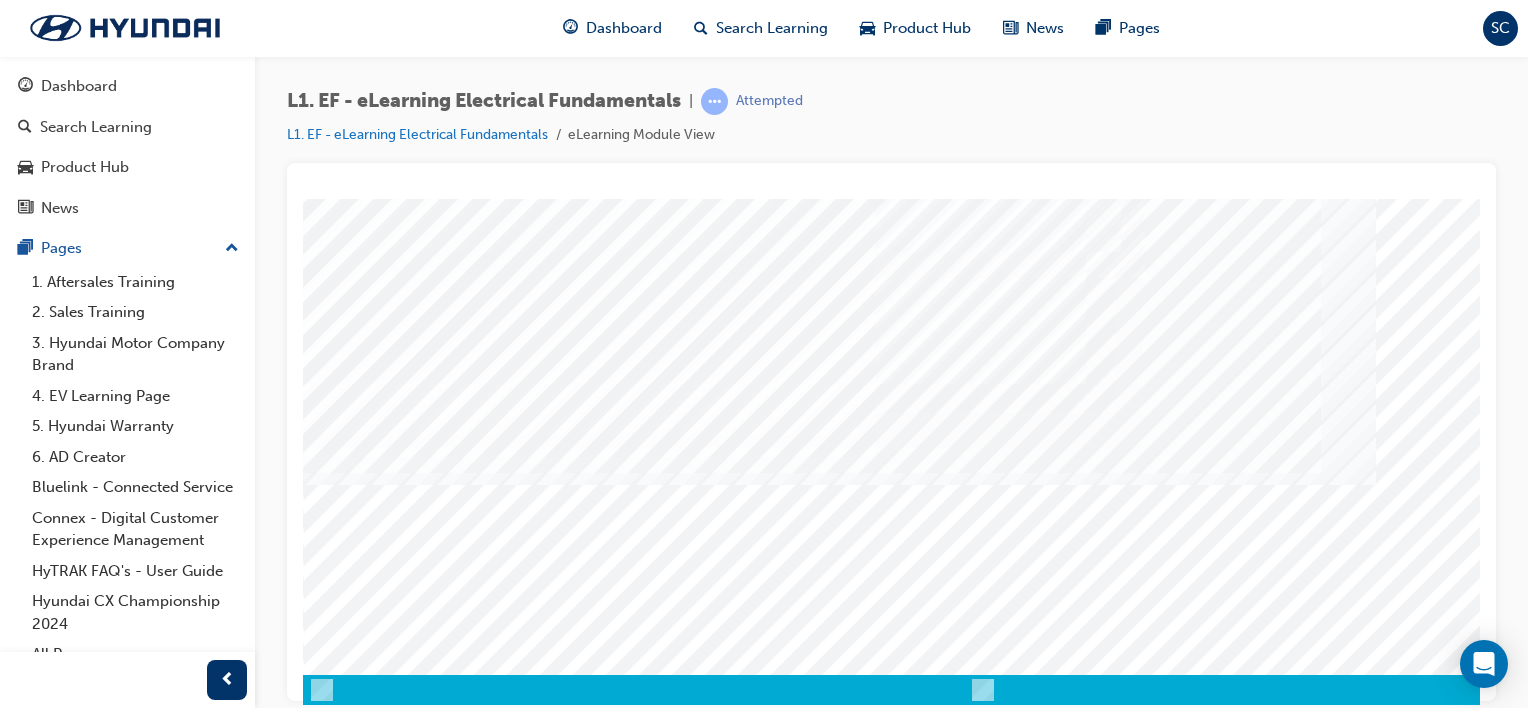 scroll, scrollTop: 249, scrollLeft: 0, axis: vertical 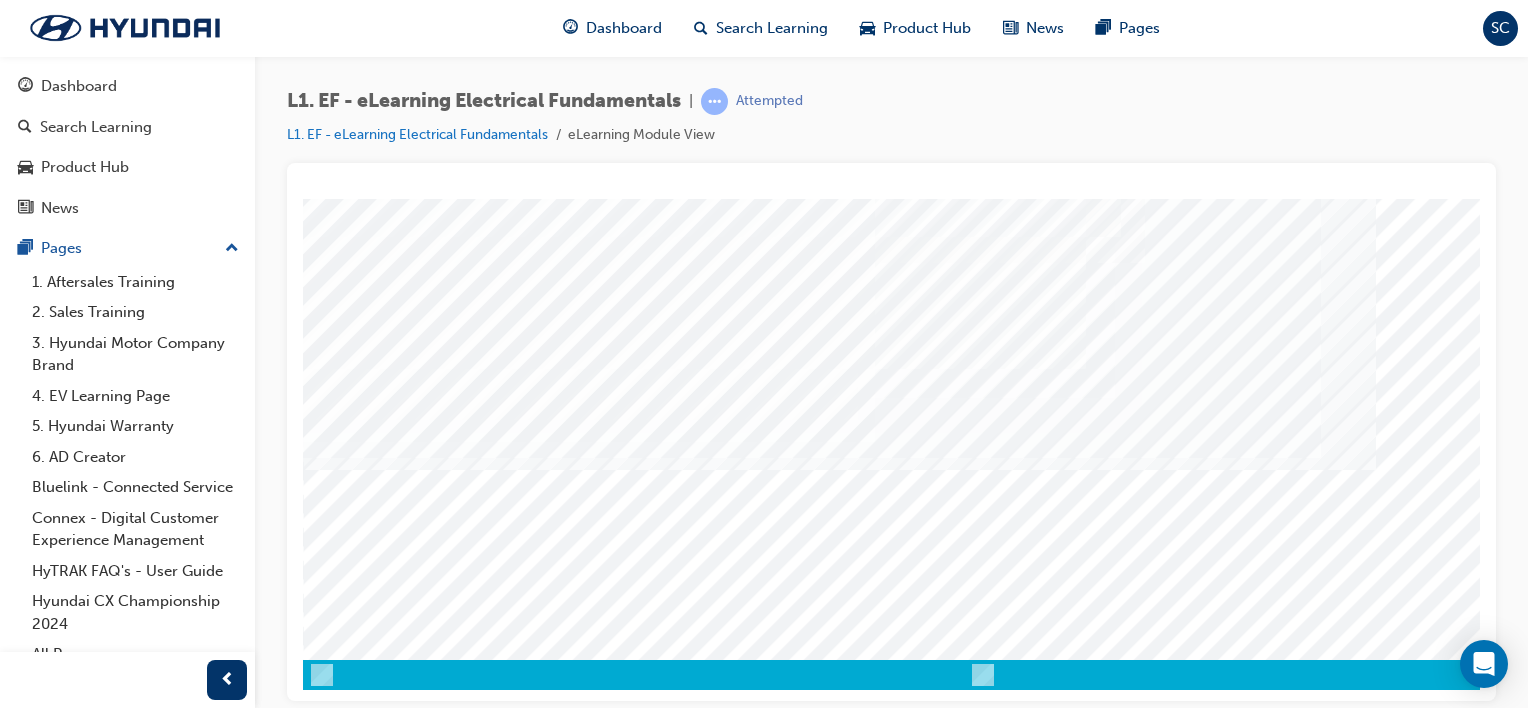 drag, startPoint x: 1469, startPoint y: 479, endPoint x: 1790, endPoint y: 708, distance: 394.31207 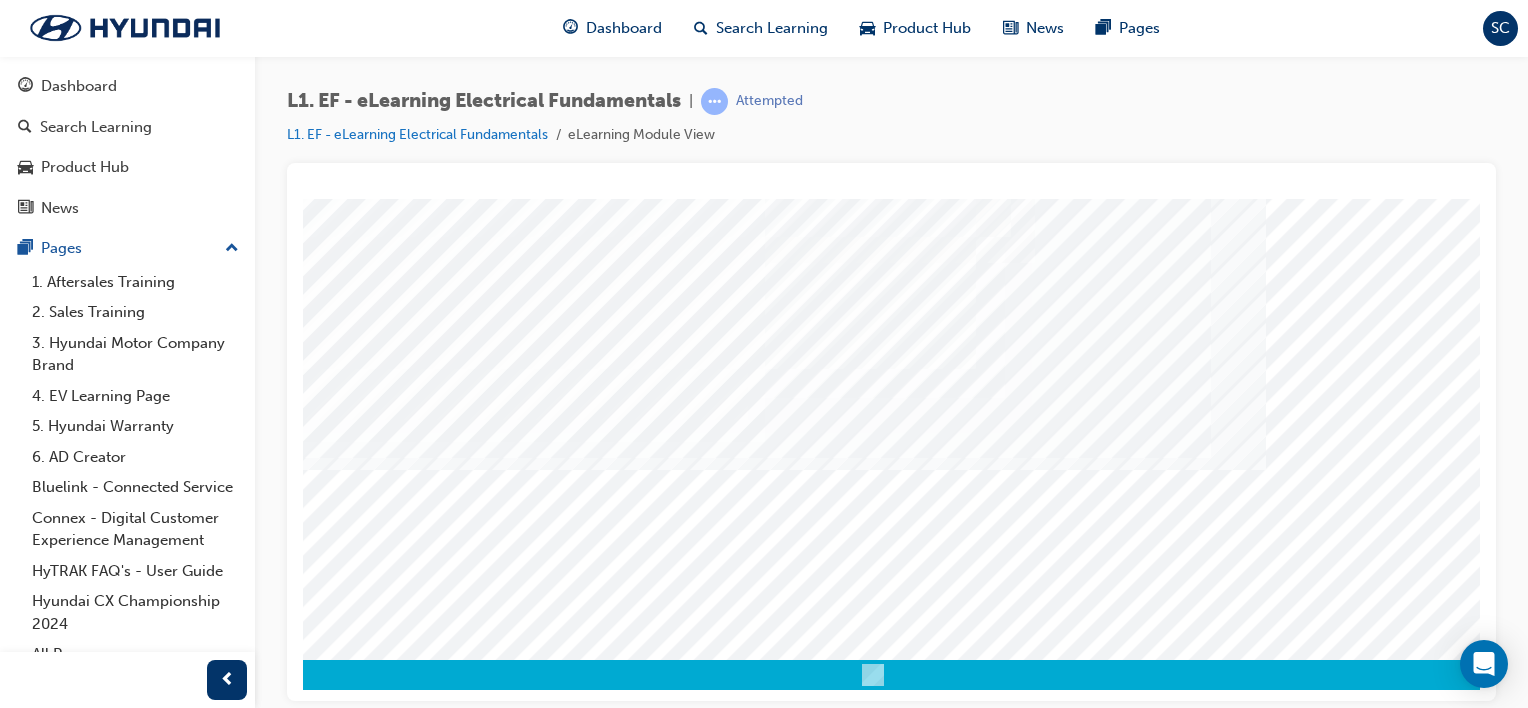 scroll, scrollTop: 259, scrollLeft: 198, axis: both 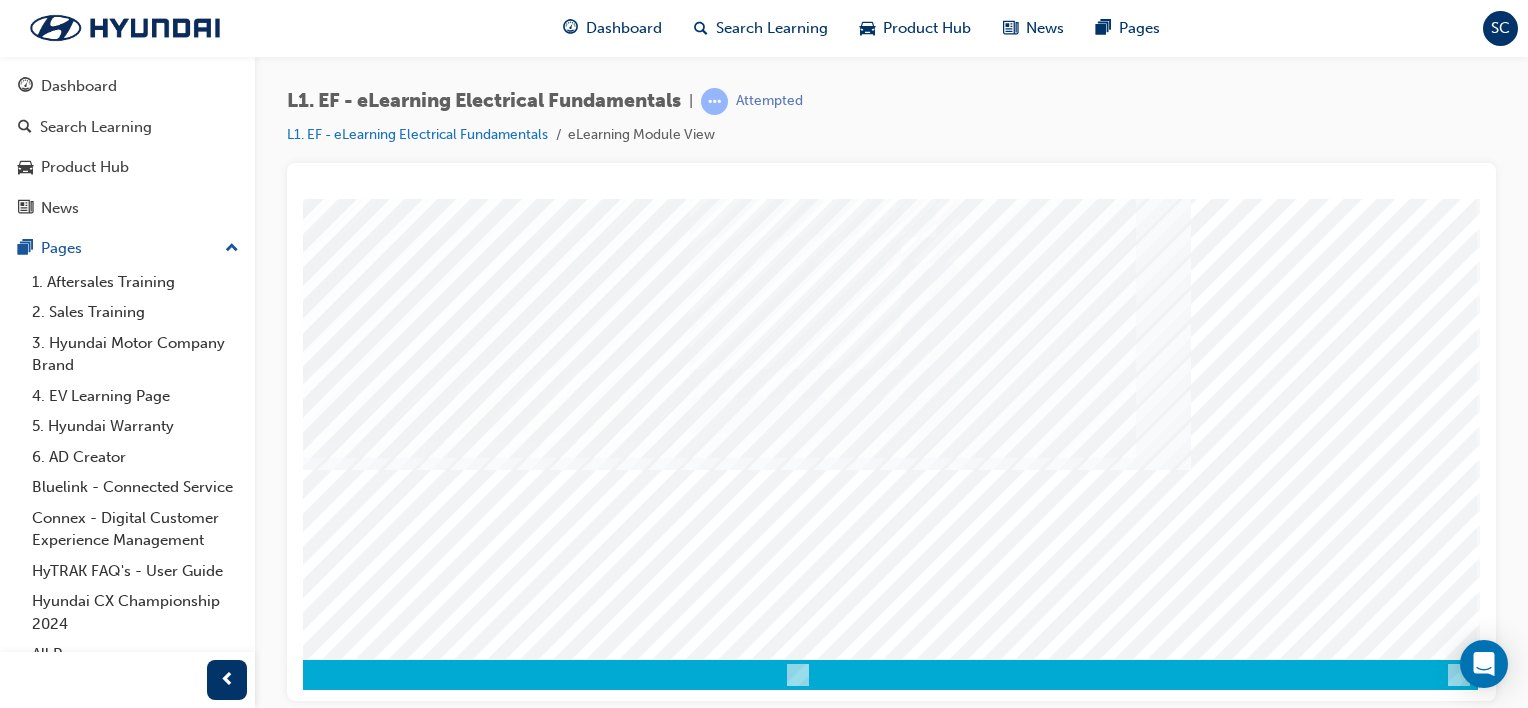 click at bounding box center (188, 5394) 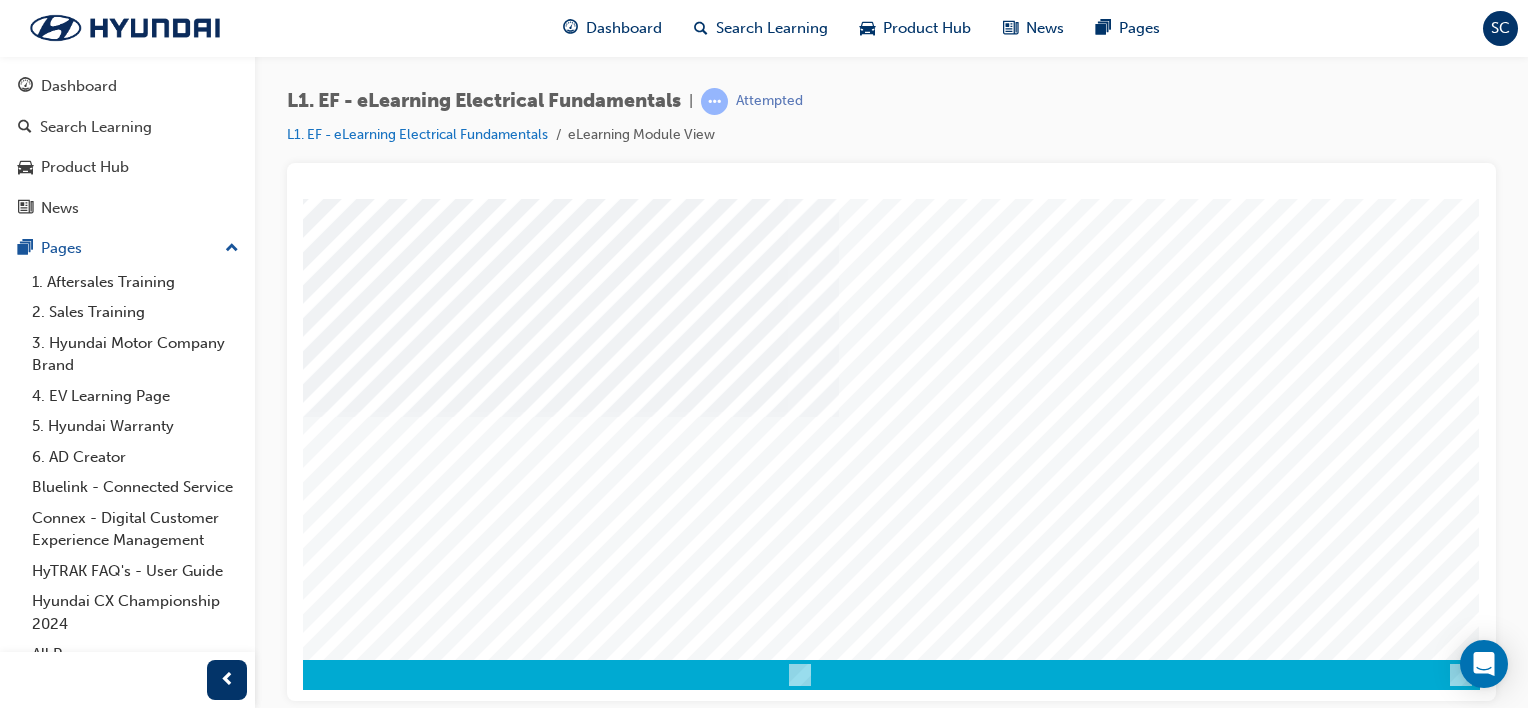 scroll, scrollTop: 0, scrollLeft: 0, axis: both 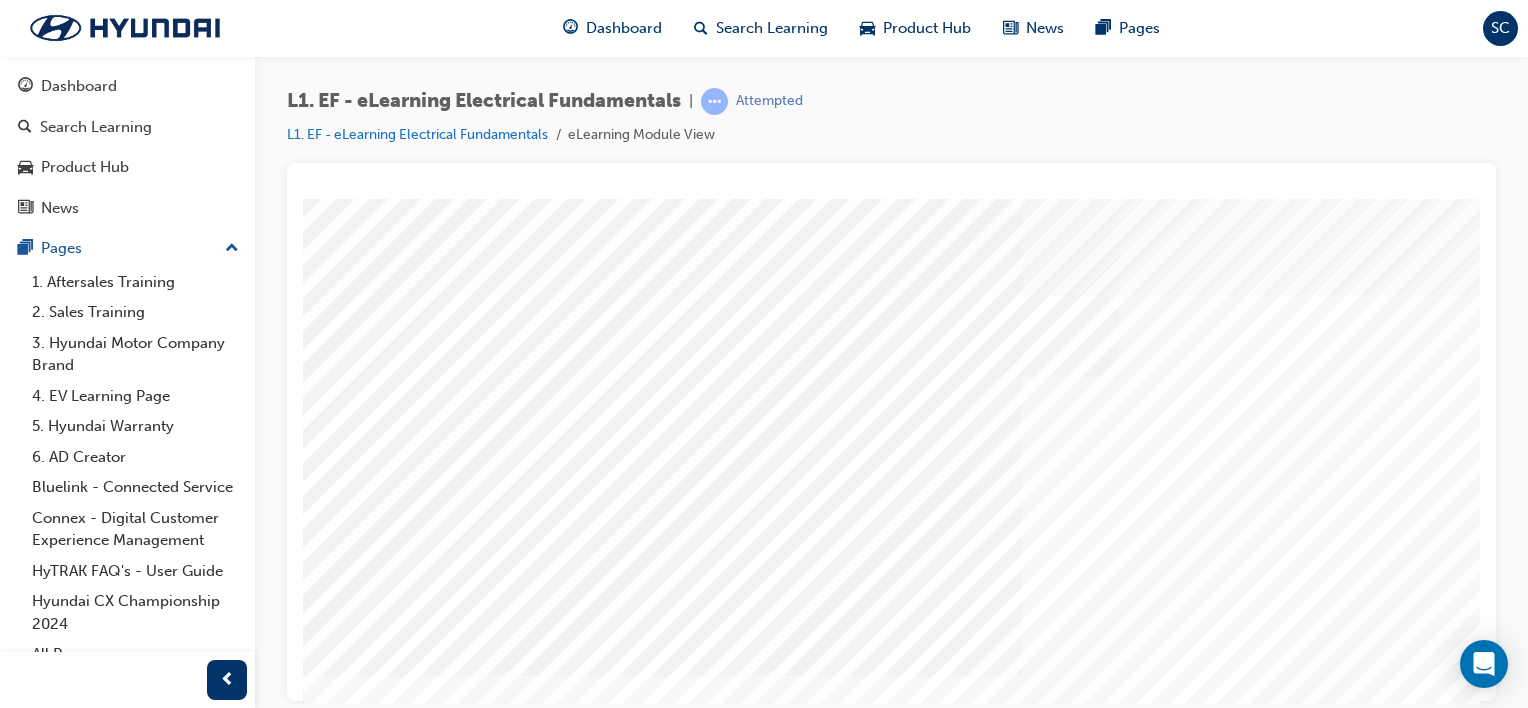 click at bounding box center [891, 432] 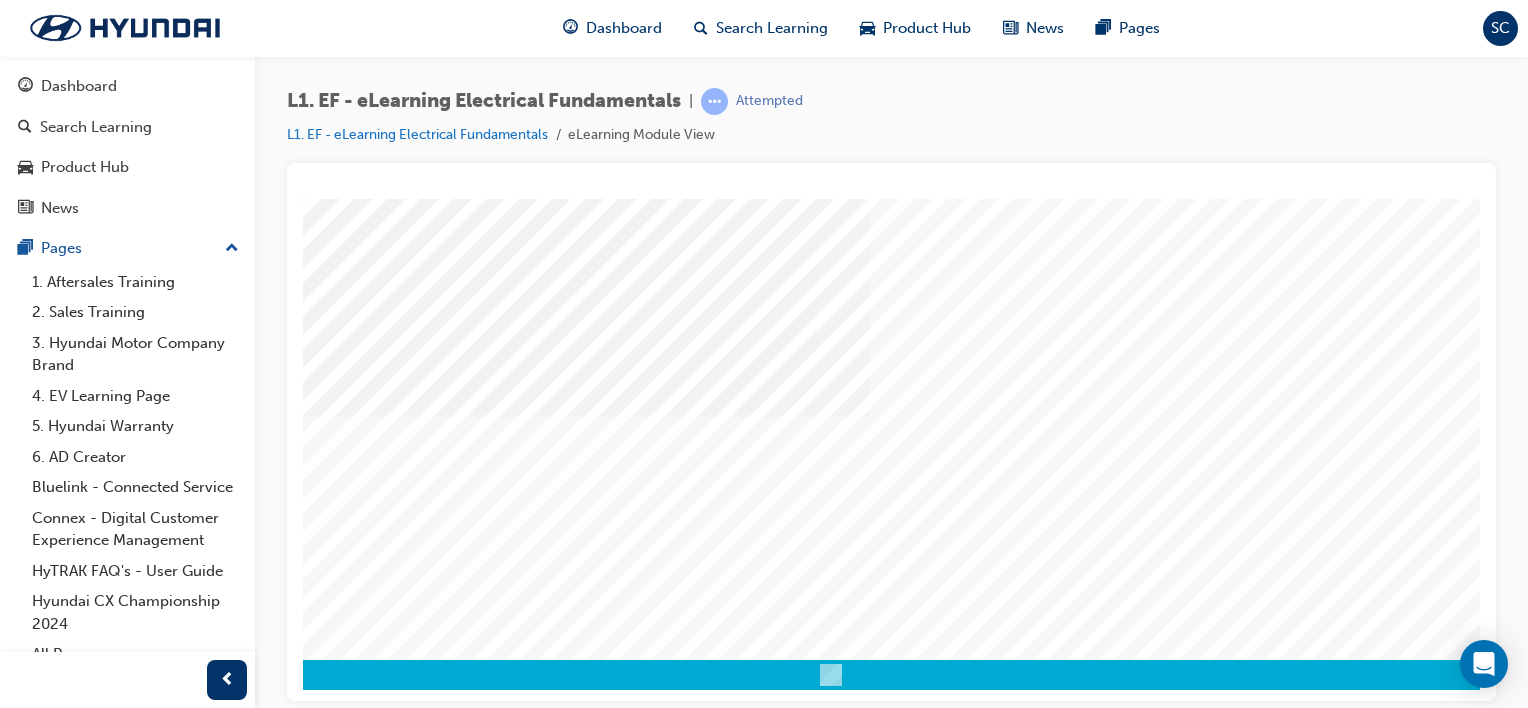scroll, scrollTop: 259, scrollLeft: 198, axis: both 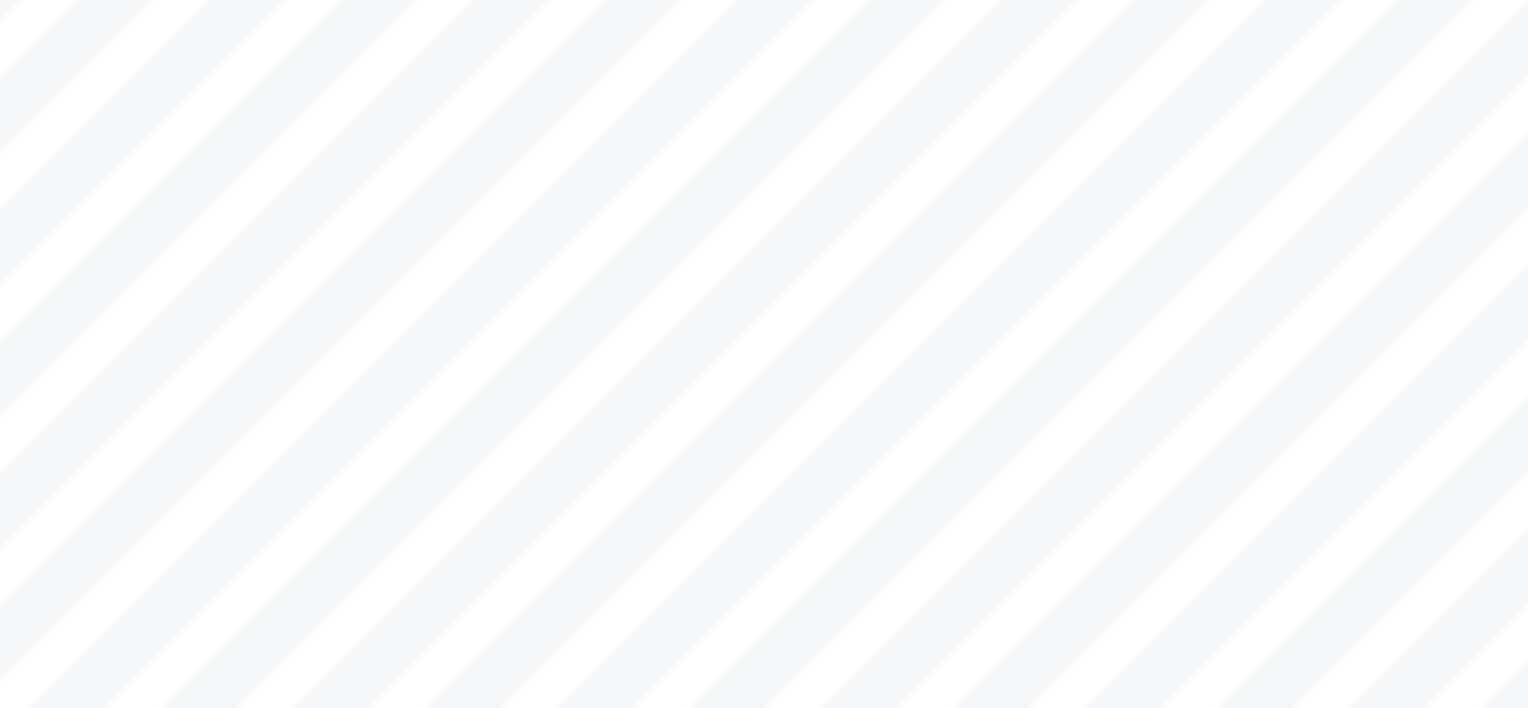 click at bounding box center [-2129, 3680] 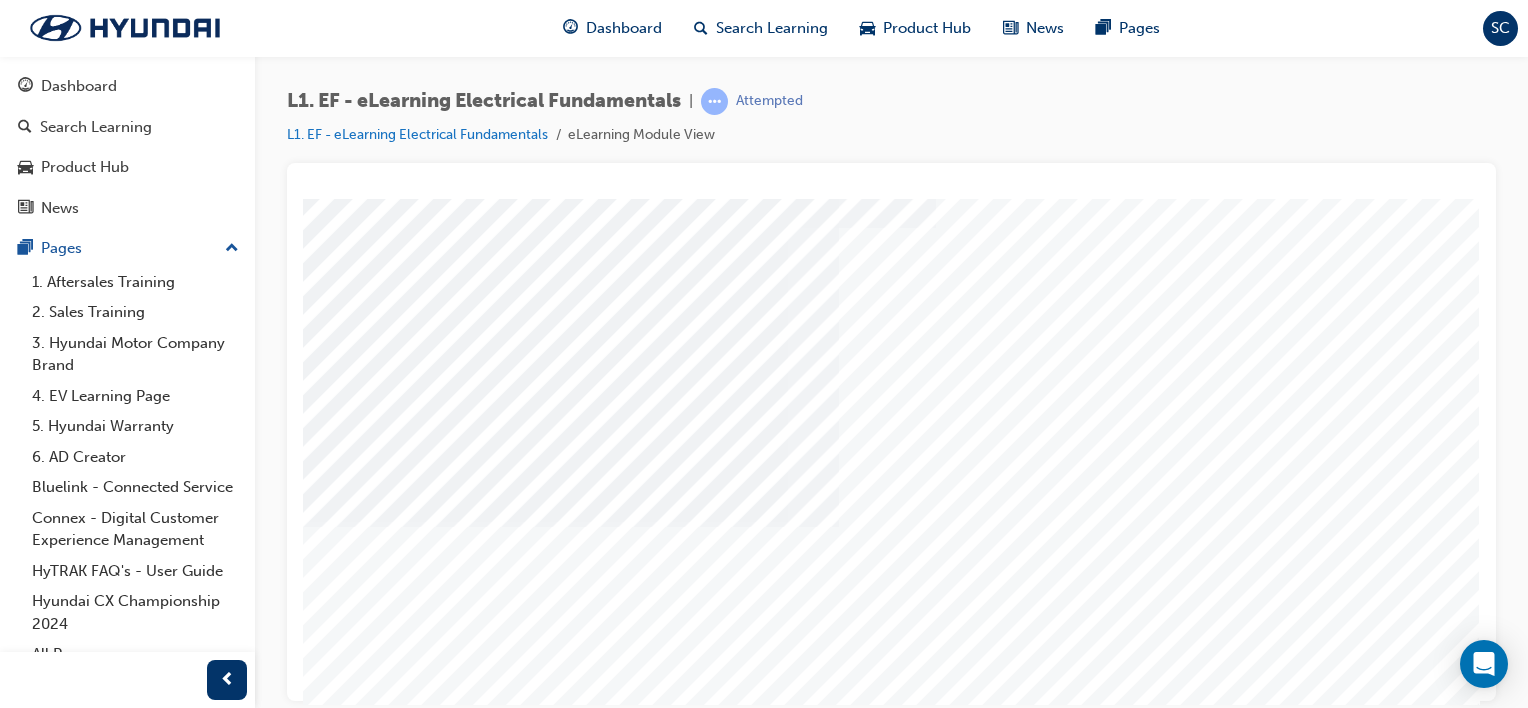 click at bounding box center (190, 4387) 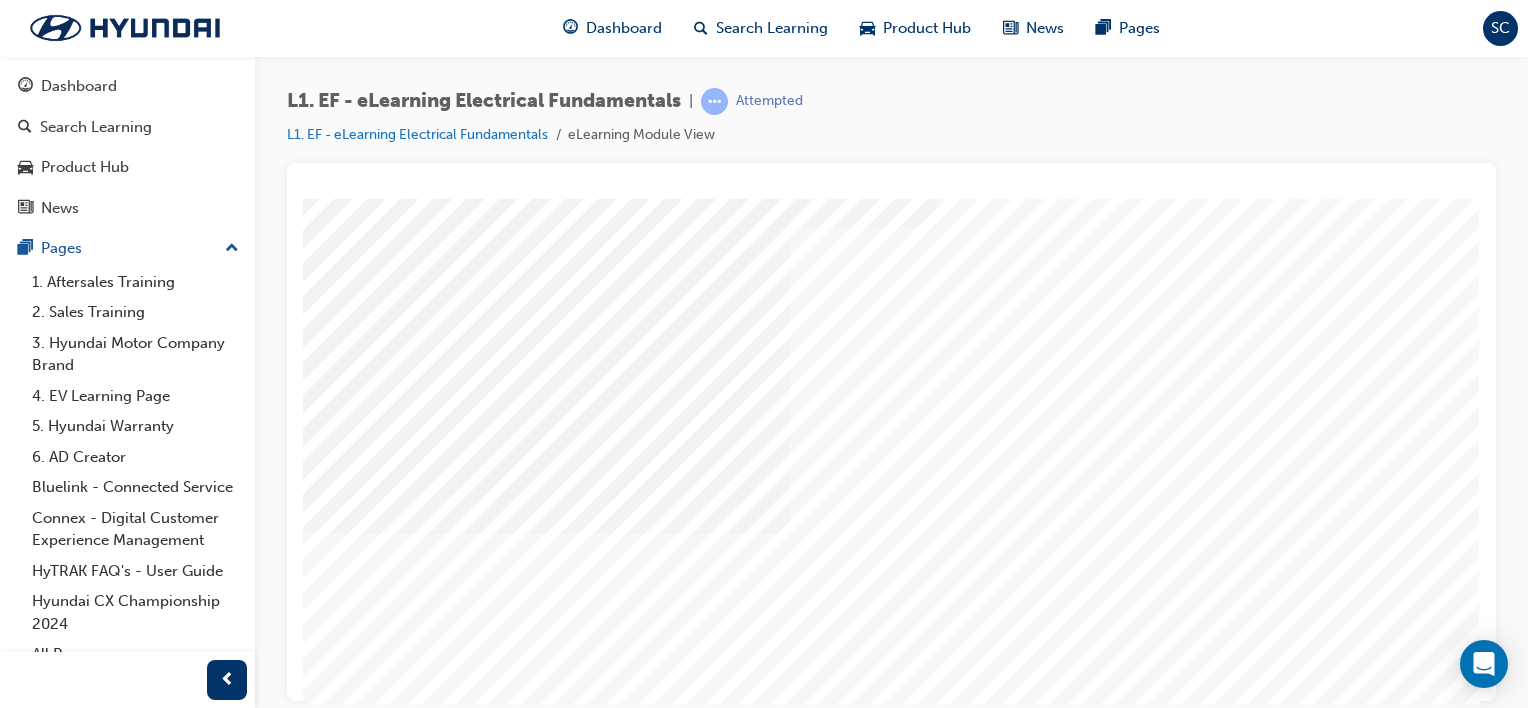 scroll, scrollTop: 0, scrollLeft: 0, axis: both 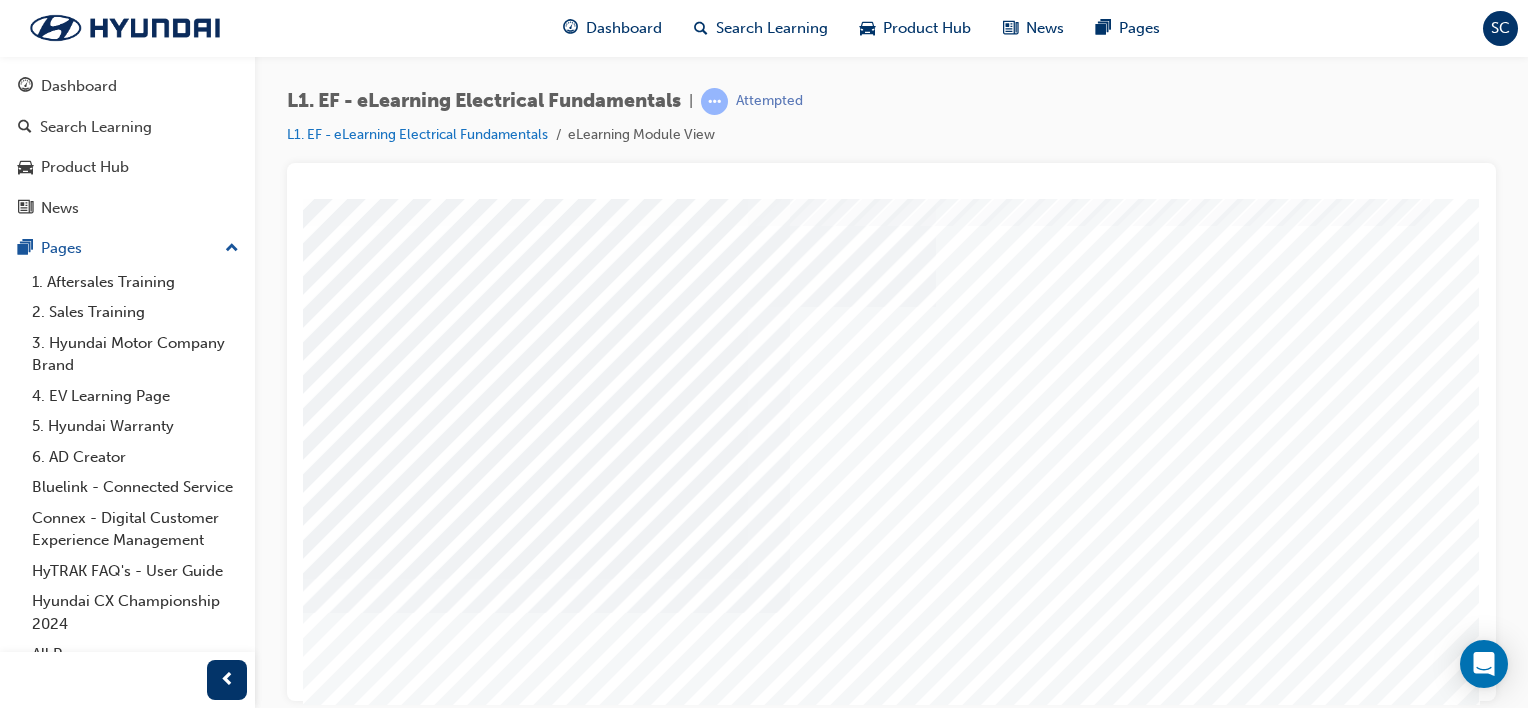 drag, startPoint x: 1475, startPoint y: 518, endPoint x: 1783, endPoint y: 617, distance: 323.5197 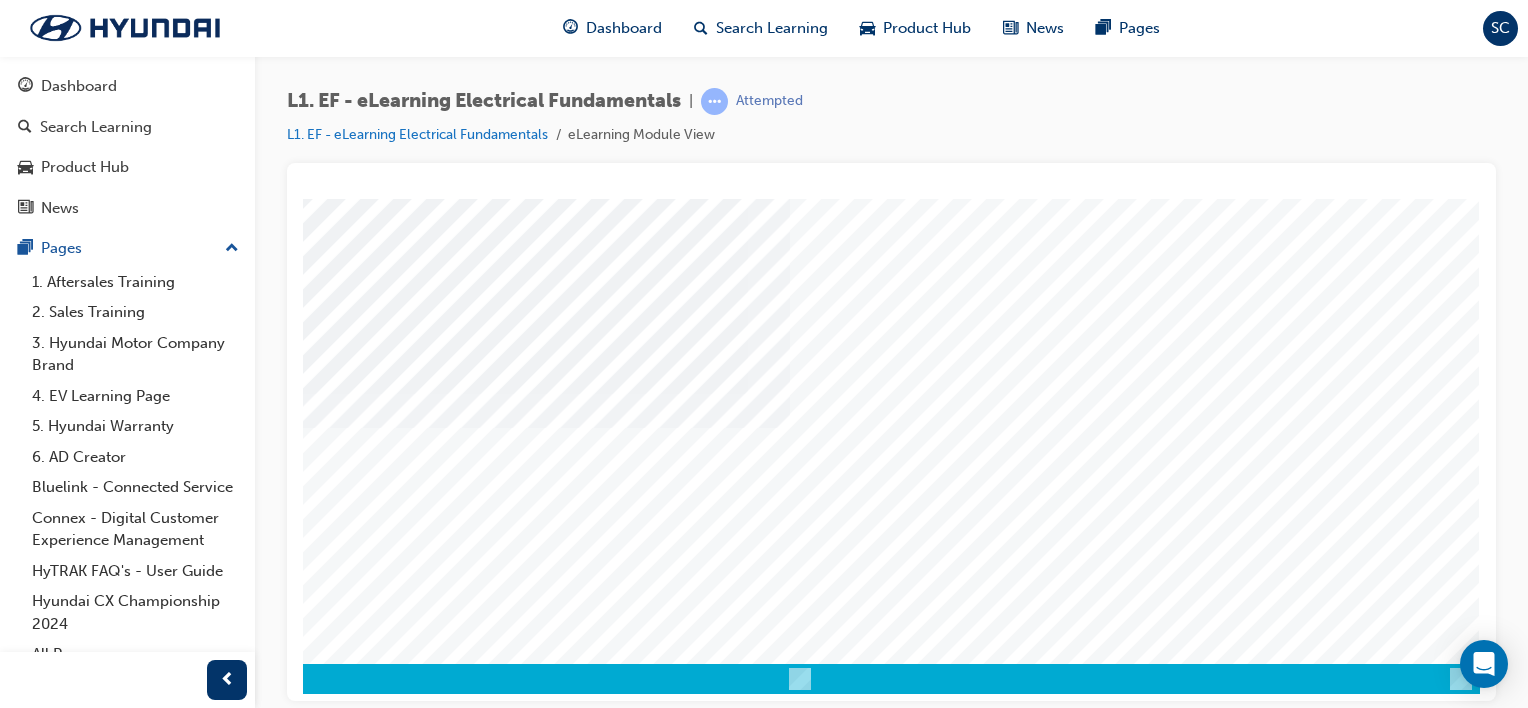 scroll, scrollTop: 259, scrollLeft: 190, axis: both 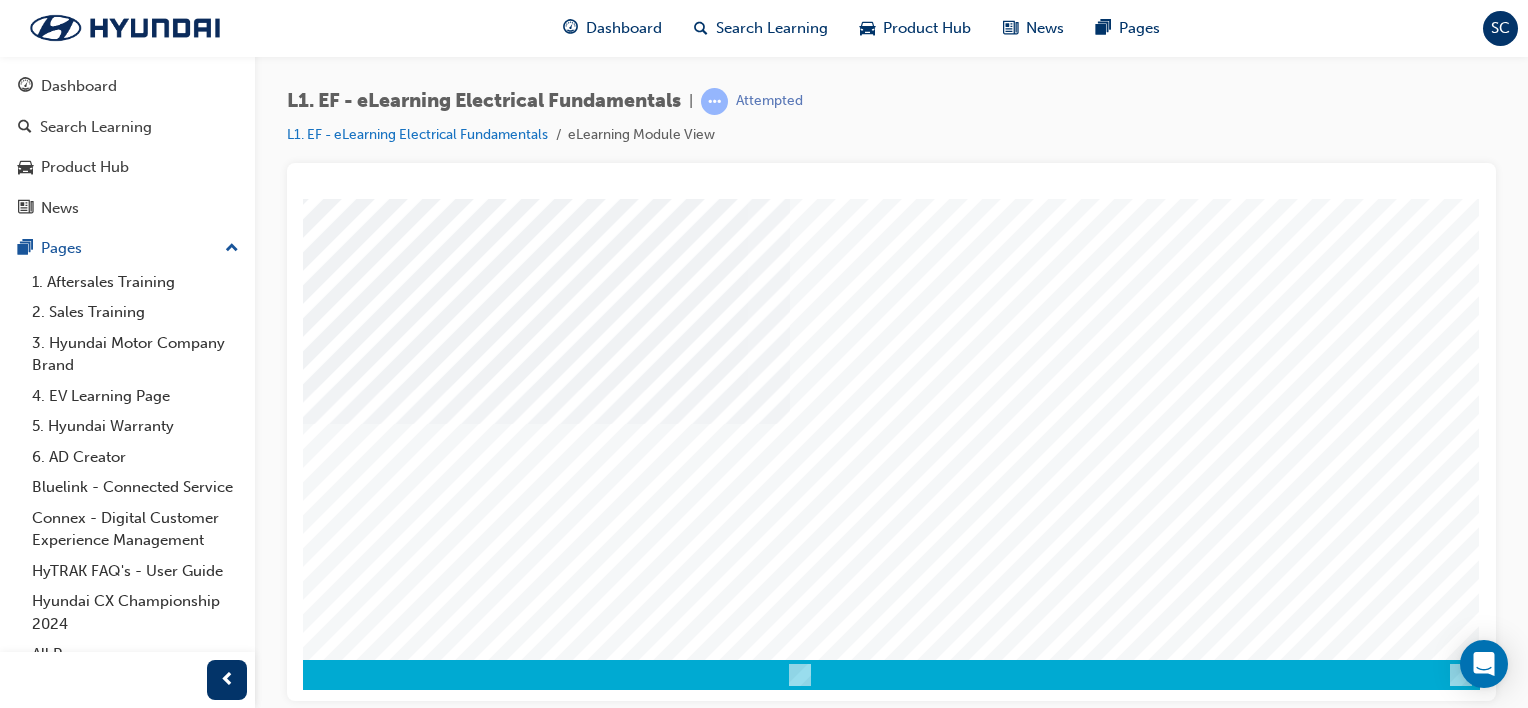 click at bounding box center (190, 4447) 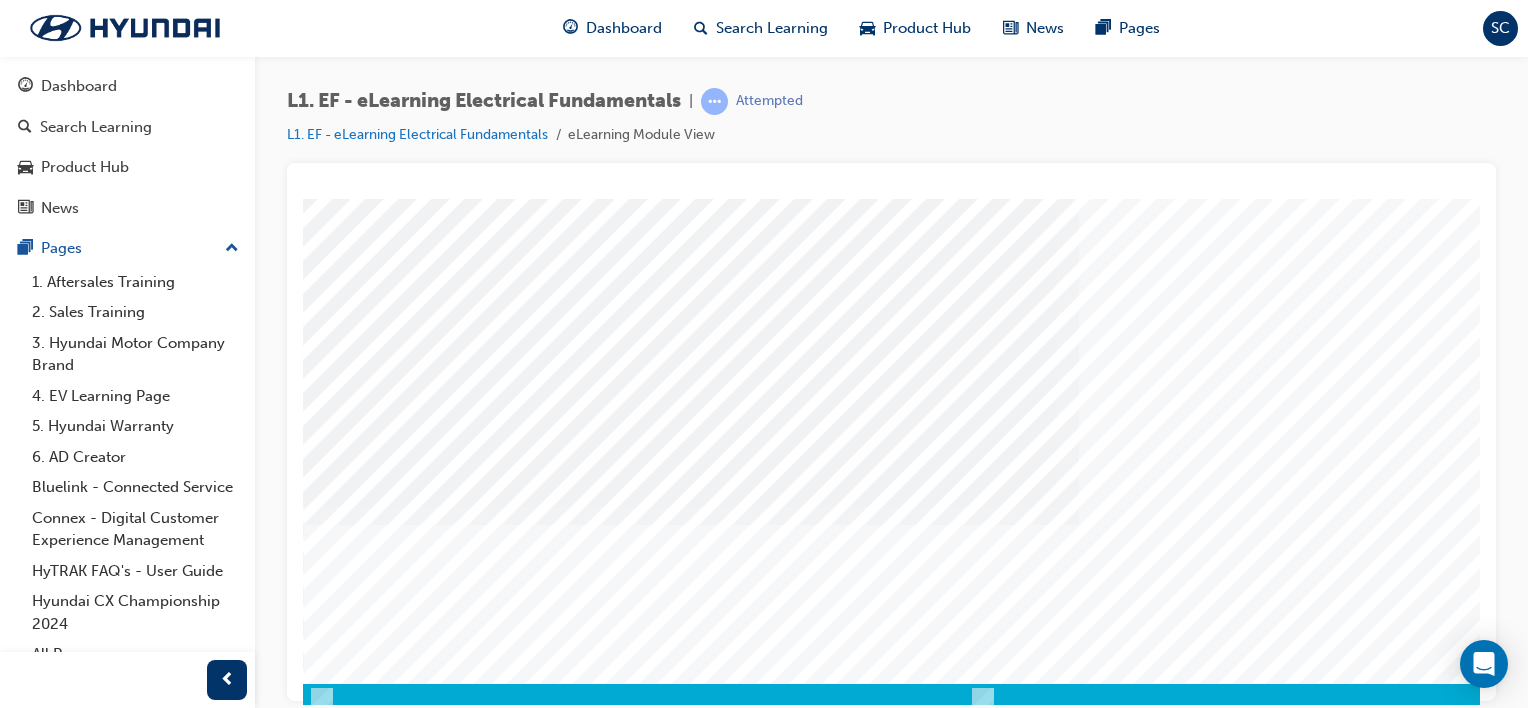 scroll, scrollTop: 259, scrollLeft: 0, axis: vertical 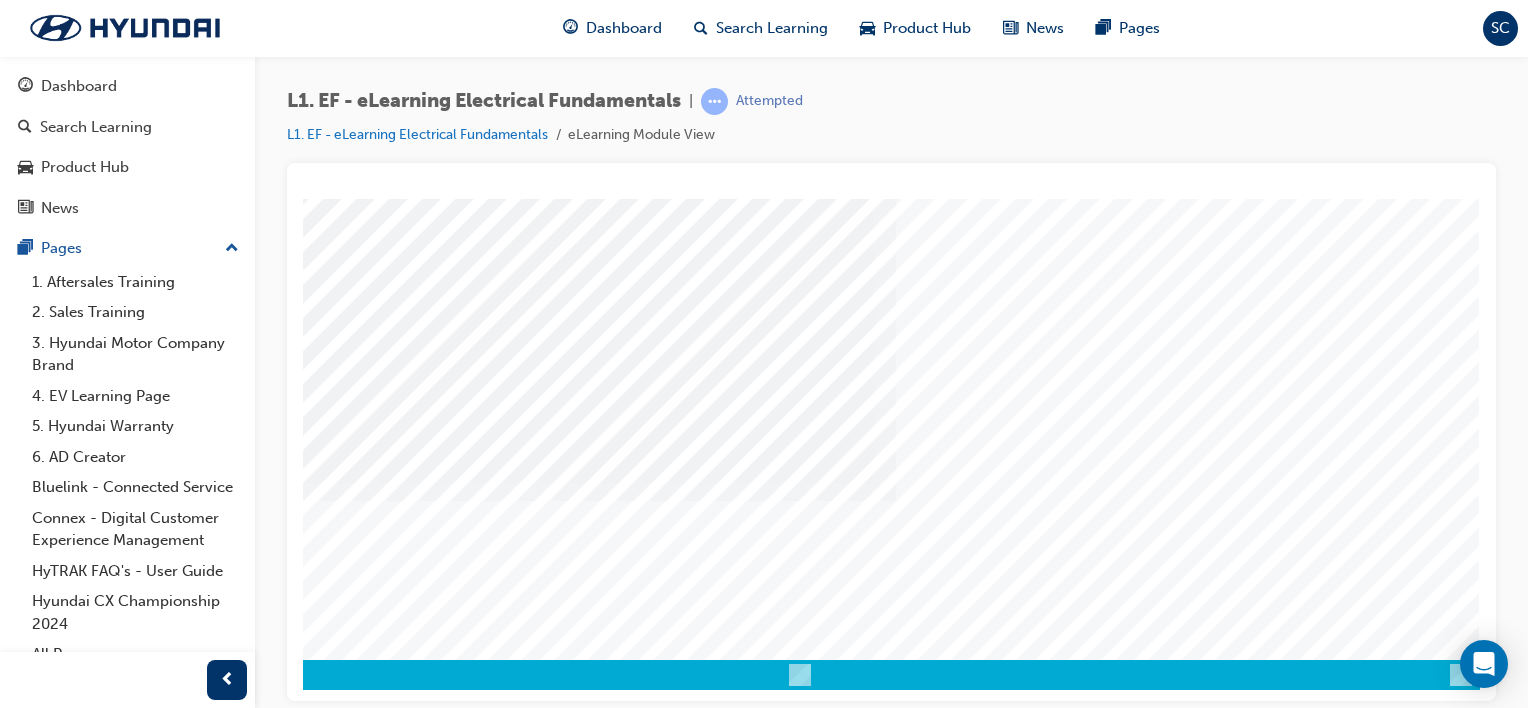 click at bounding box center (190, 2672) 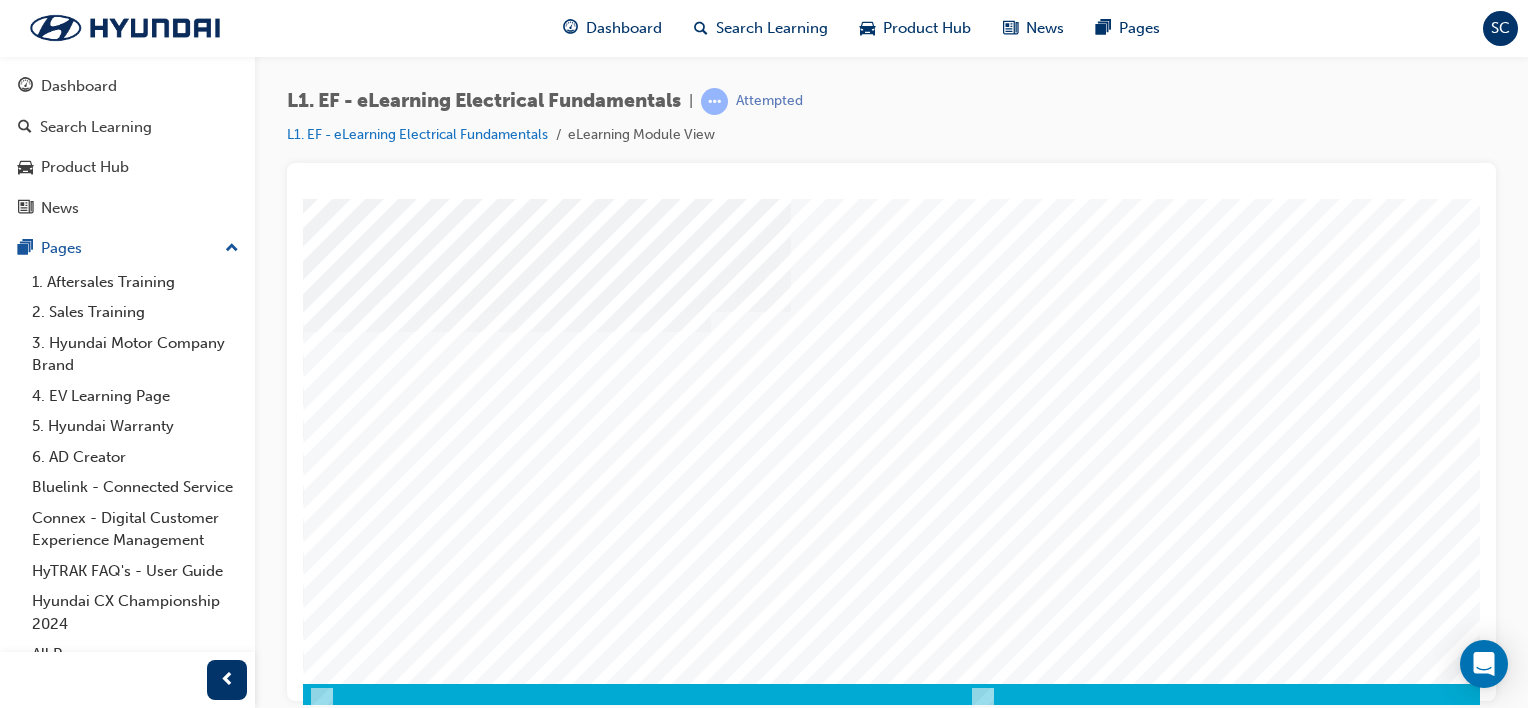 scroll, scrollTop: 259, scrollLeft: 0, axis: vertical 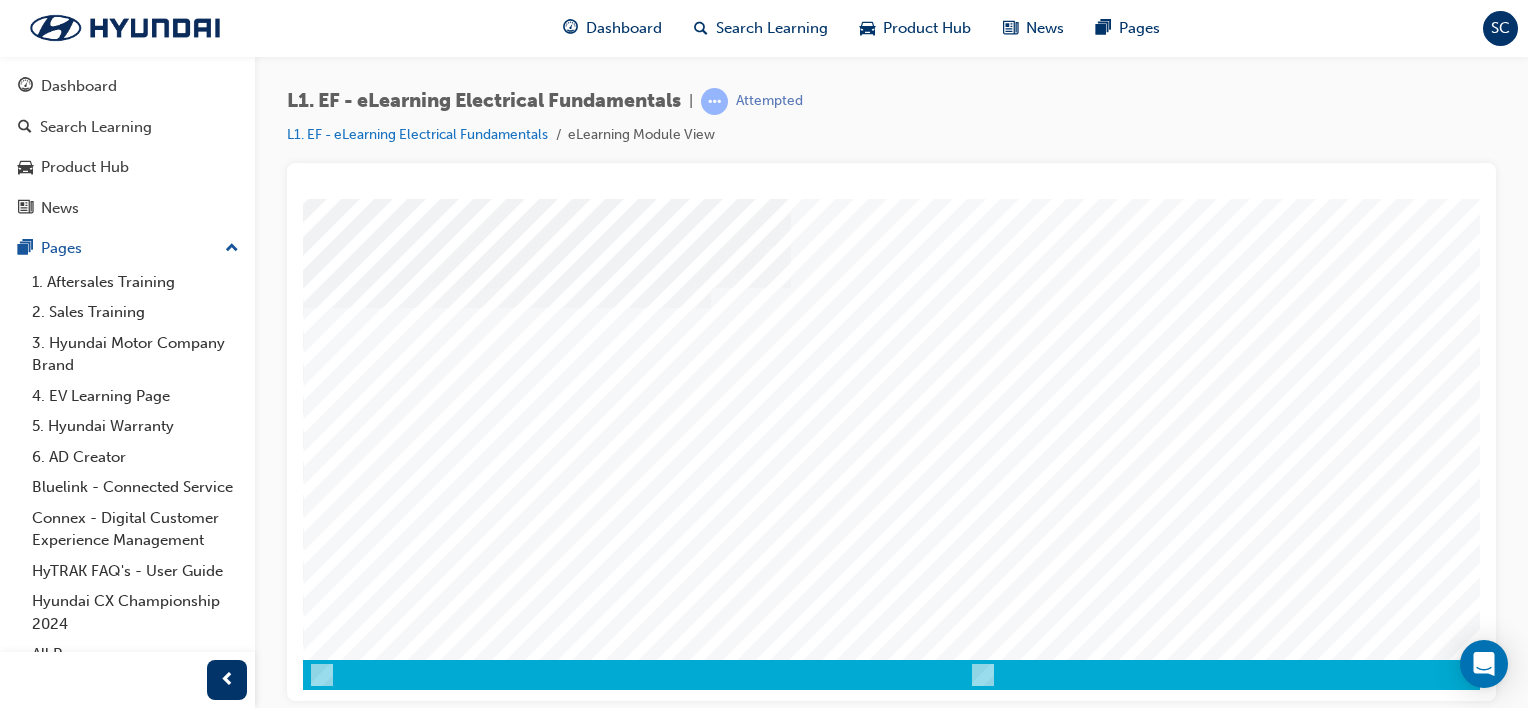 drag, startPoint x: 1088, startPoint y: 686, endPoint x: 1202, endPoint y: 691, distance: 114.1096 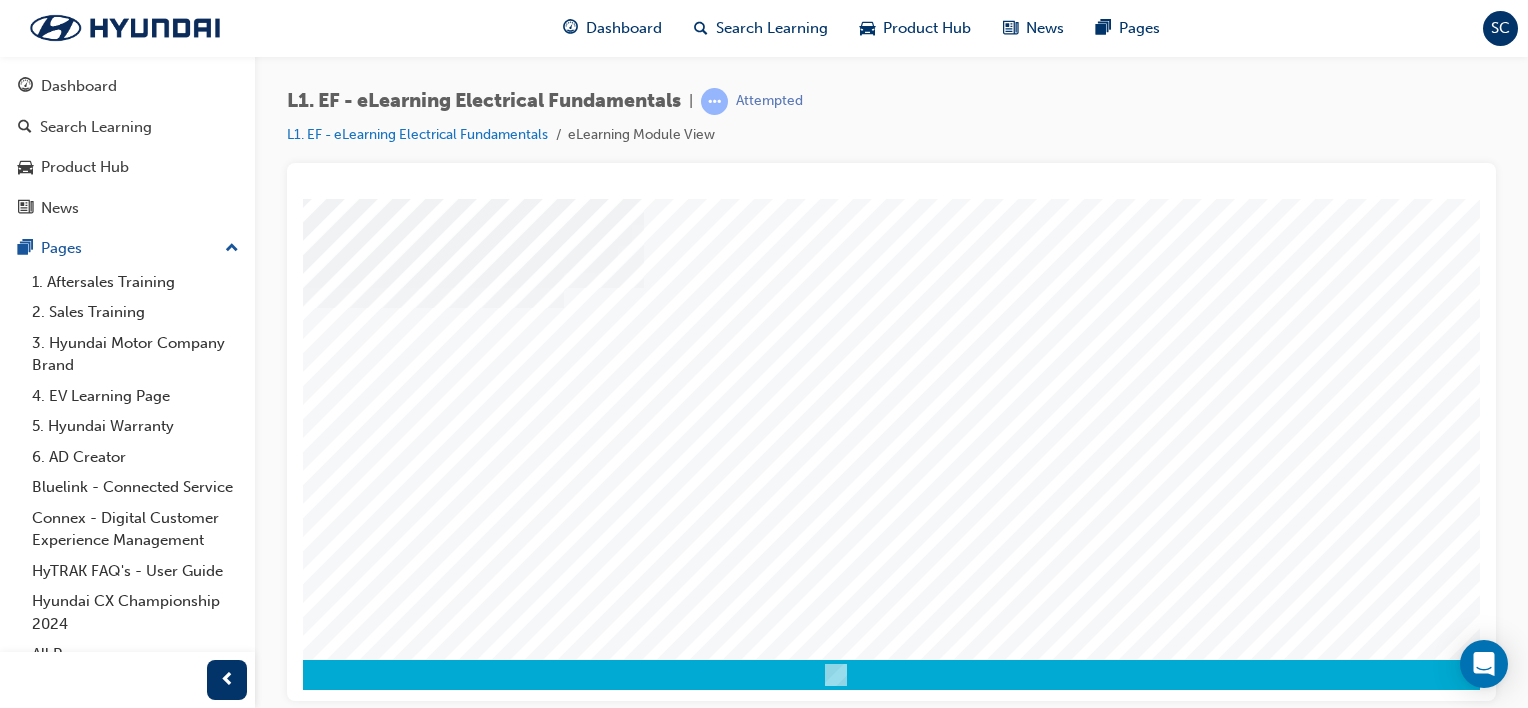 scroll, scrollTop: 259, scrollLeft: 198, axis: both 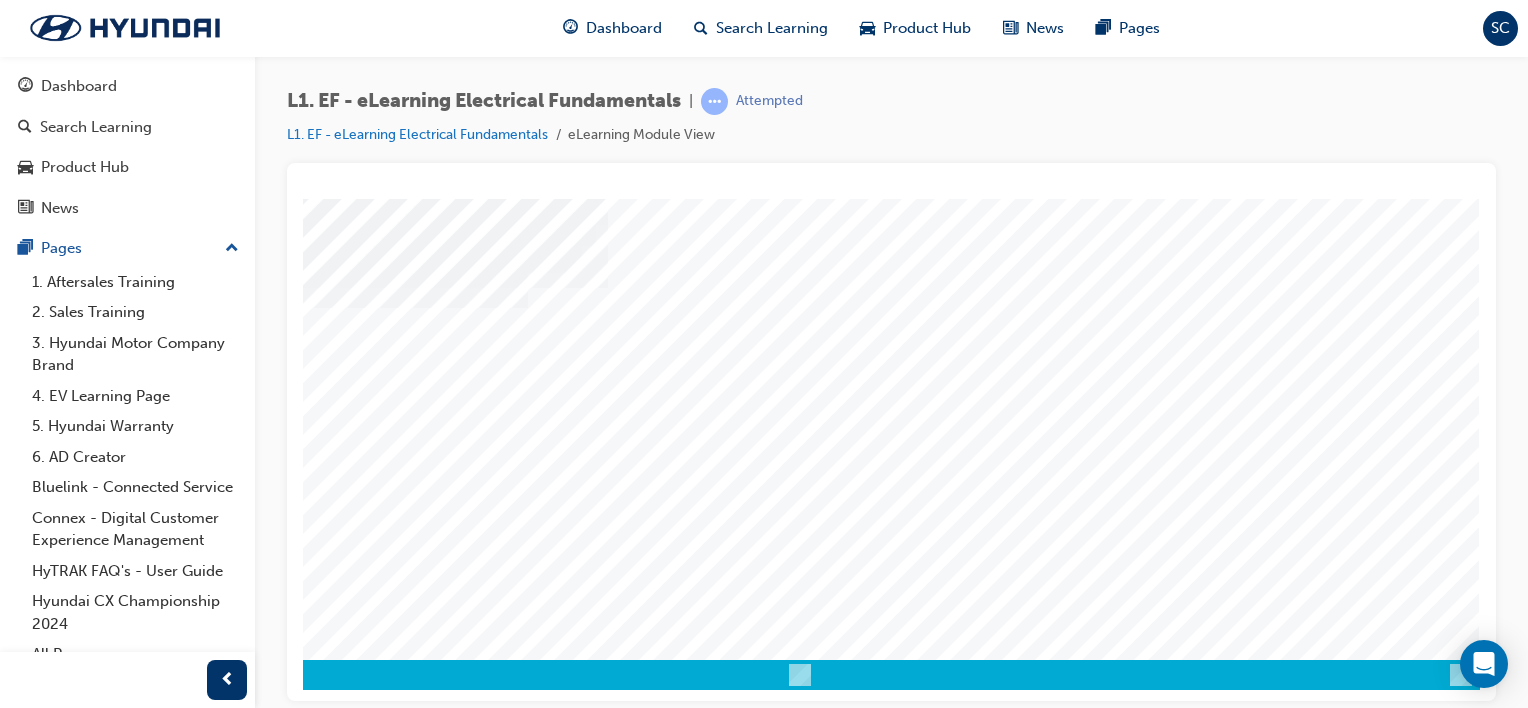 click at bounding box center [190, 3363] 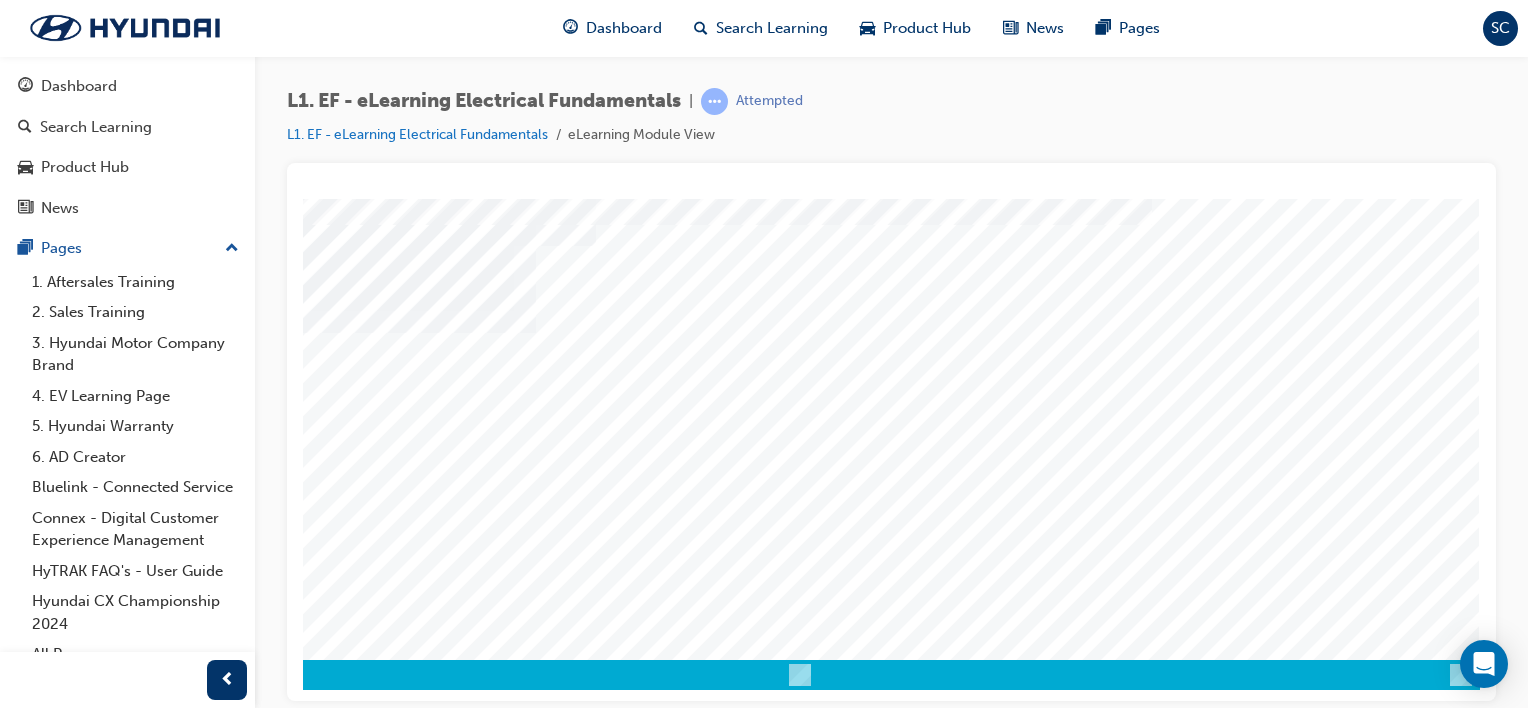 scroll, scrollTop: 0, scrollLeft: 0, axis: both 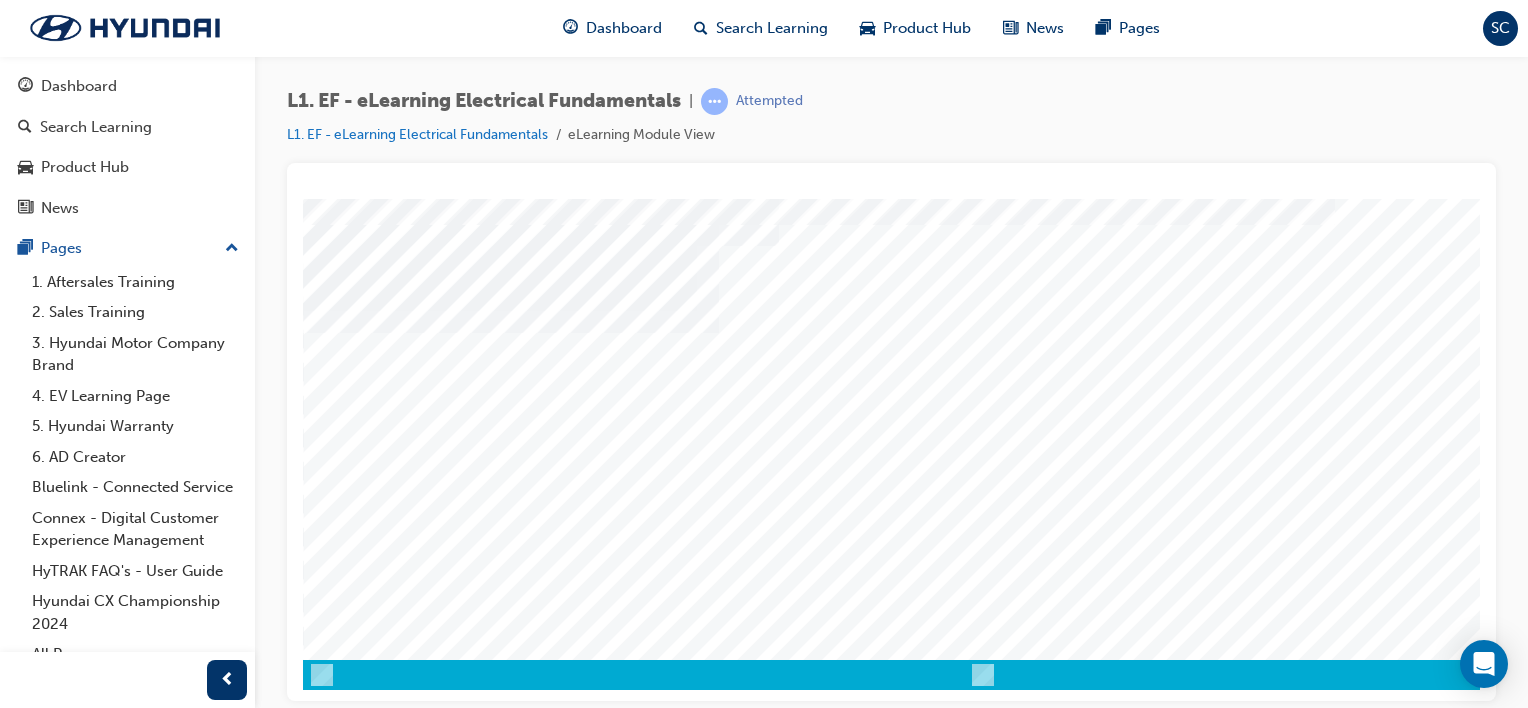 drag, startPoint x: 1468, startPoint y: 258, endPoint x: 1791, endPoint y: 630, distance: 492.65912 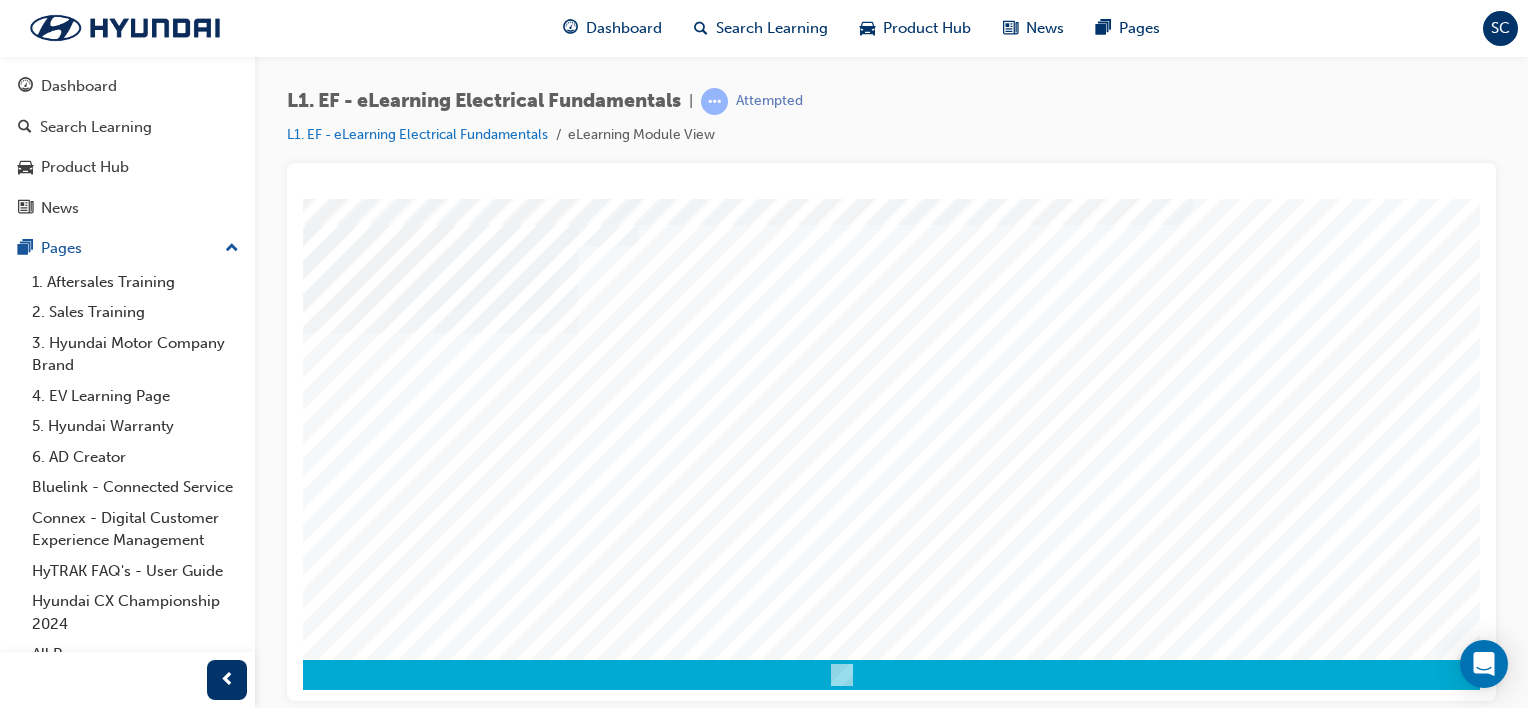 scroll, scrollTop: 259, scrollLeft: 198, axis: both 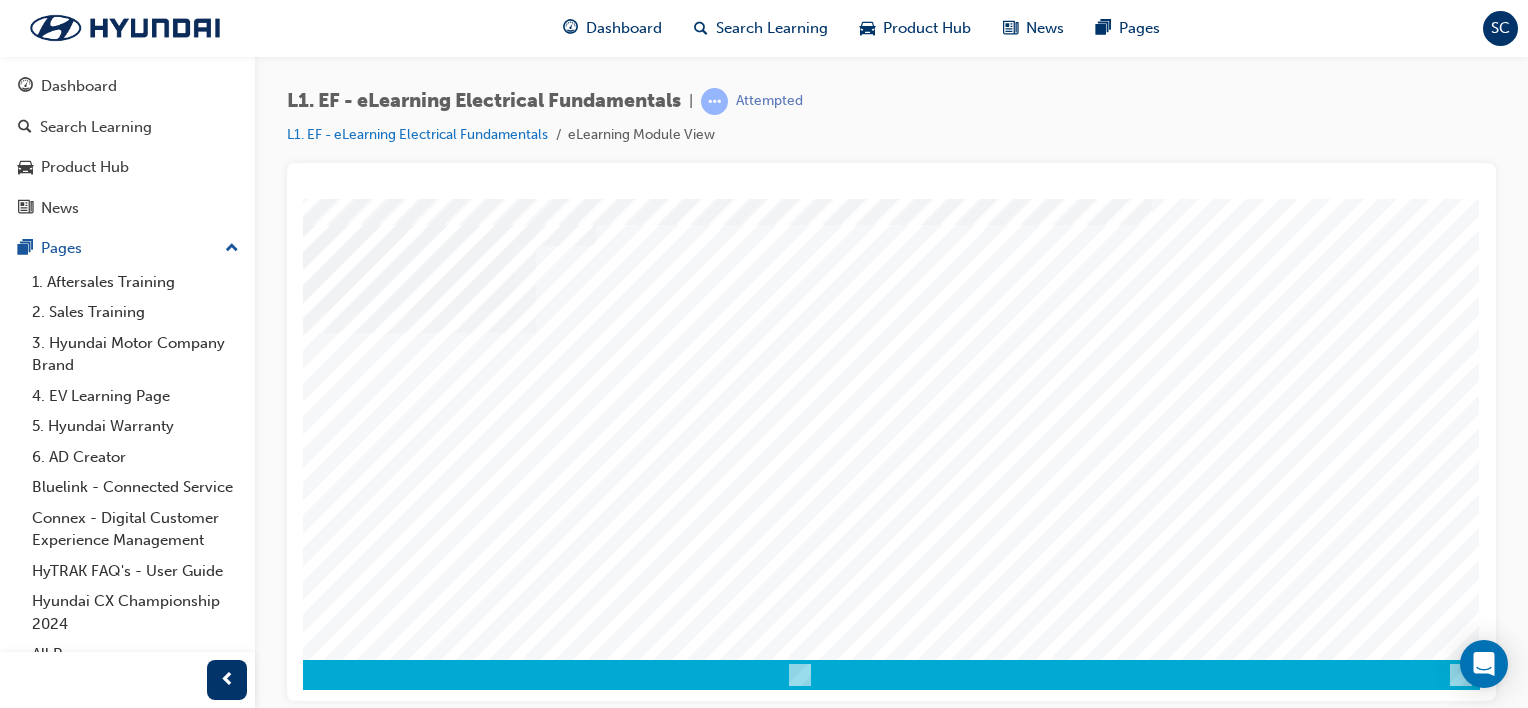click at bounding box center (190, 3428) 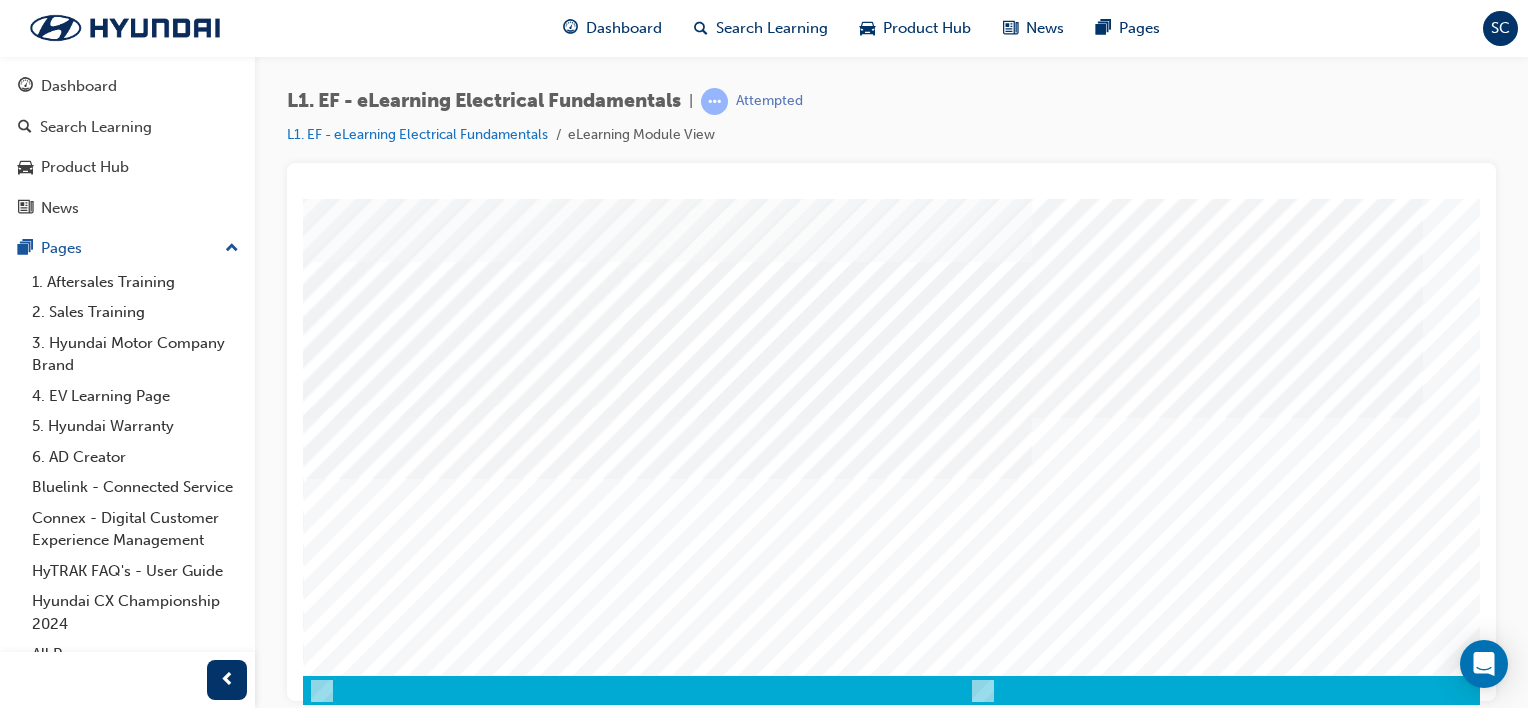 scroll, scrollTop: 259, scrollLeft: 0, axis: vertical 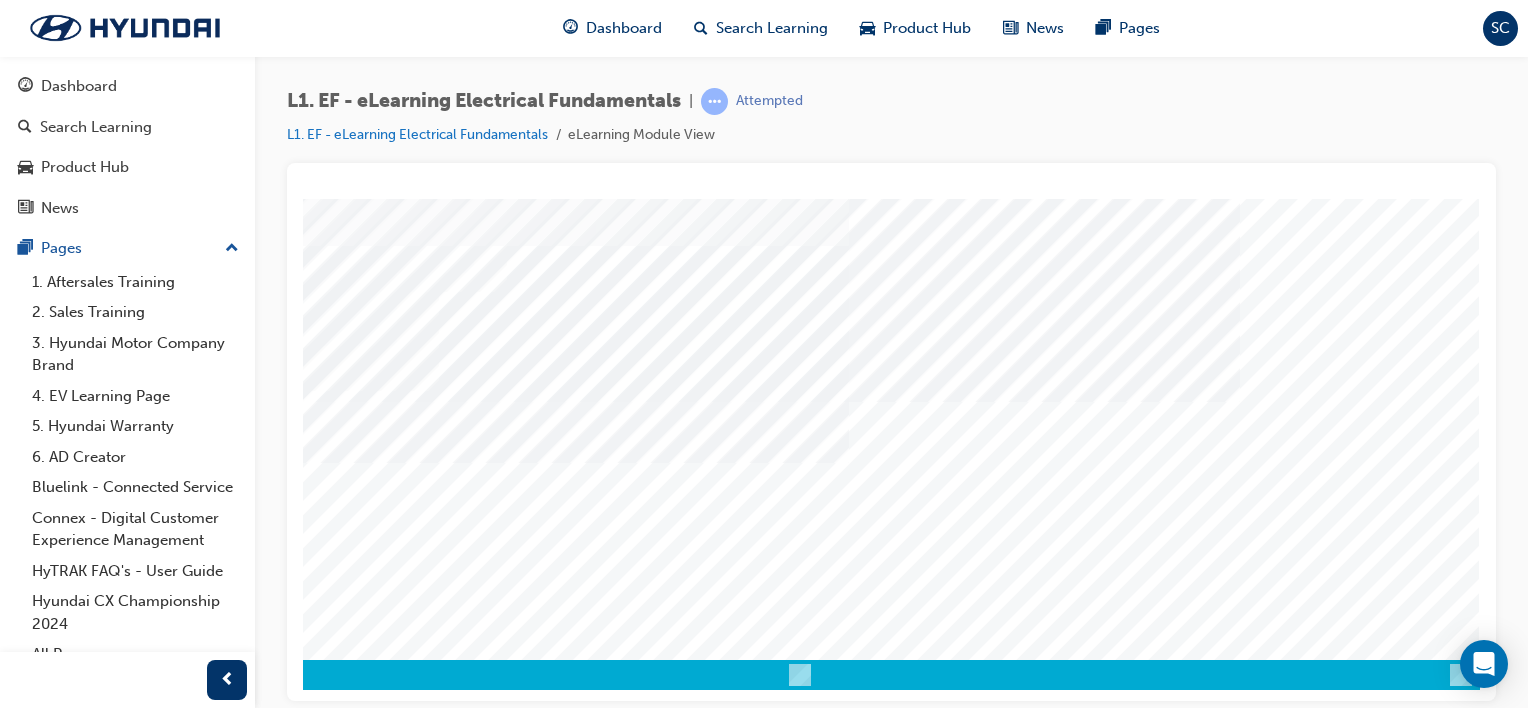 click at bounding box center [190, 3802] 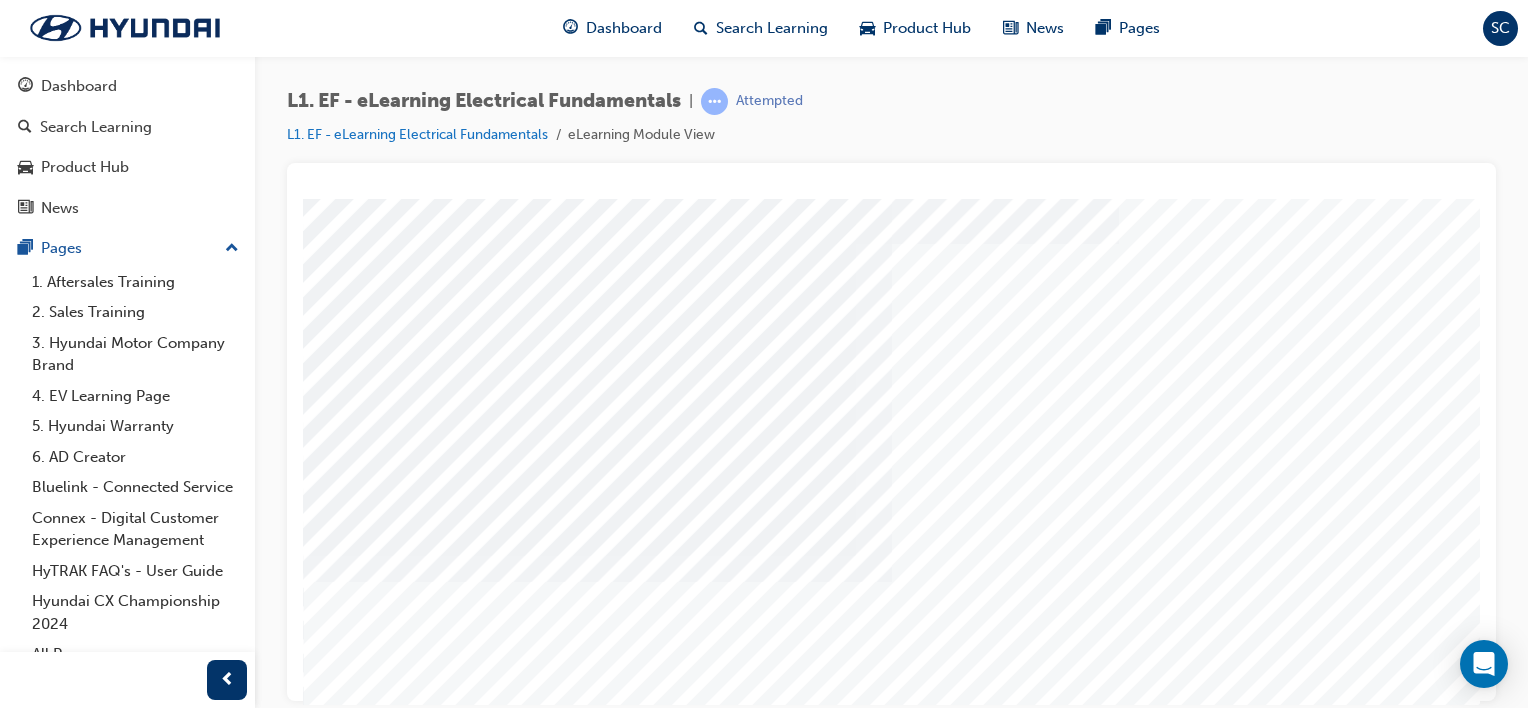 scroll, scrollTop: 259, scrollLeft: 0, axis: vertical 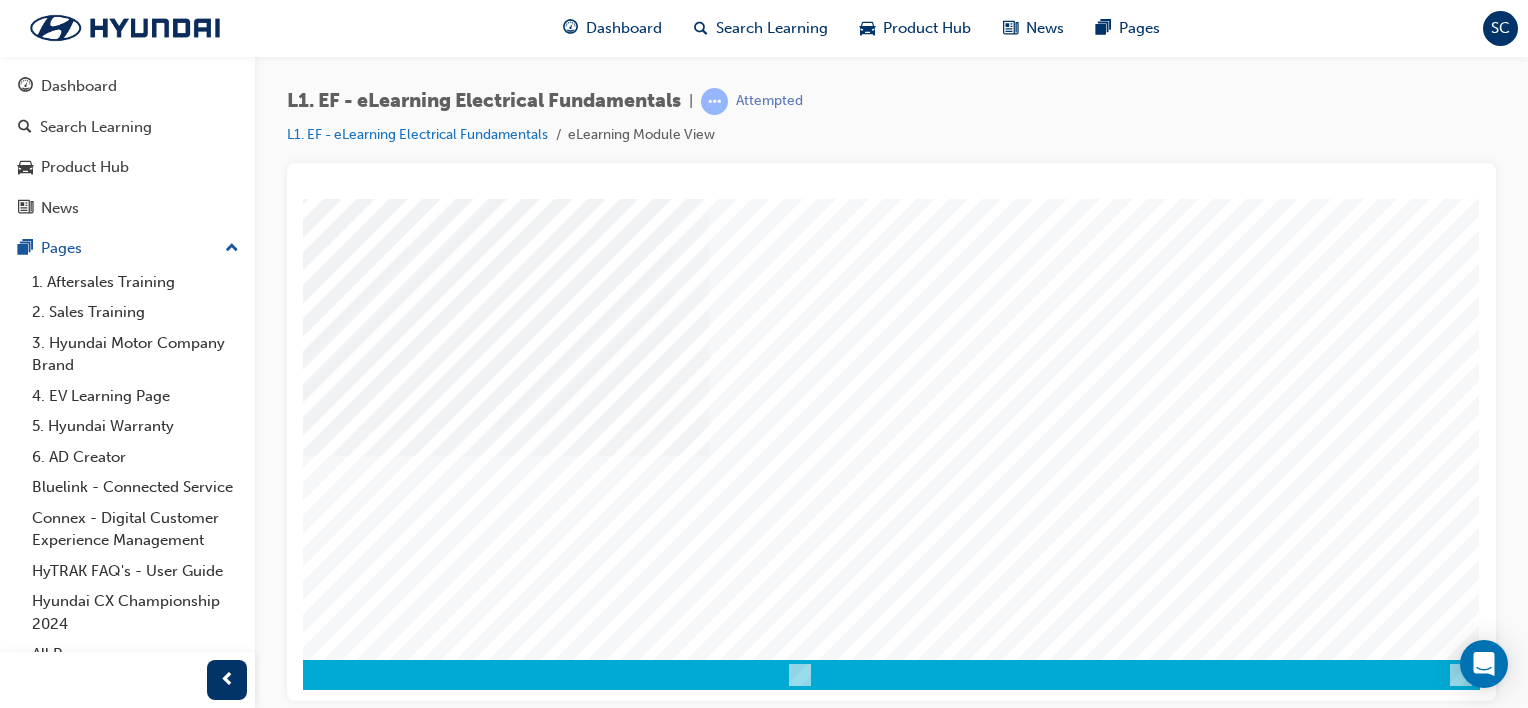 click at bounding box center [190, 3670] 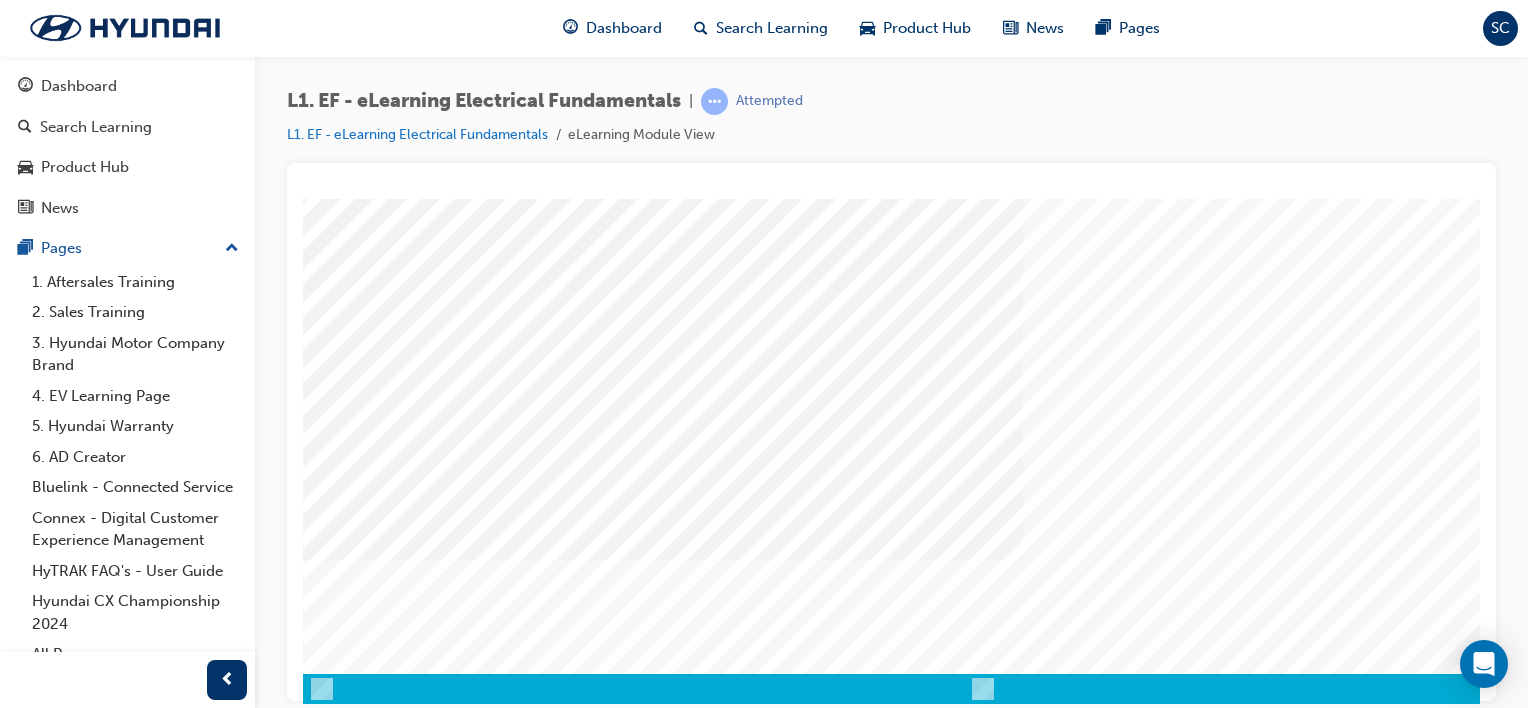 scroll, scrollTop: 259, scrollLeft: 0, axis: vertical 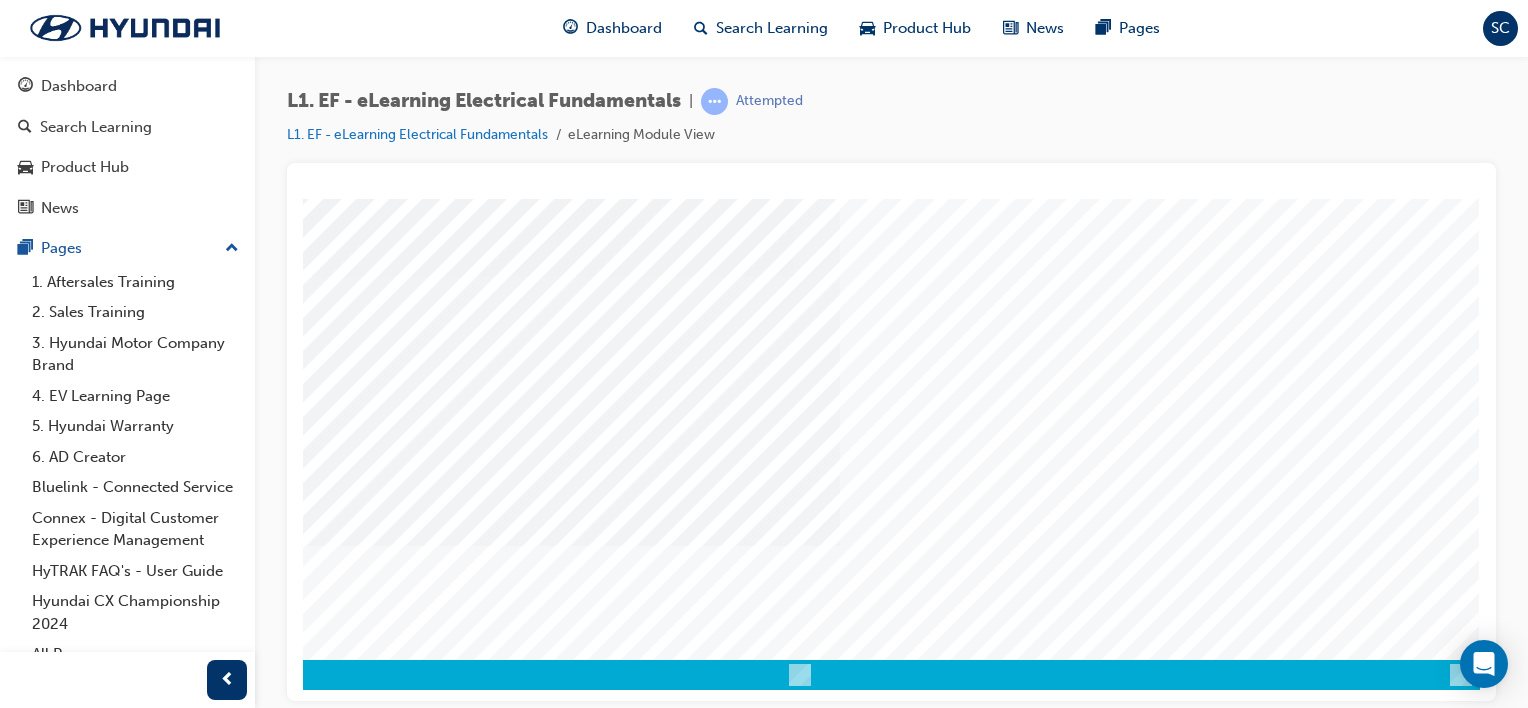 drag, startPoint x: 1244, startPoint y: 698, endPoint x: 1743, endPoint y: 904, distance: 539.84906 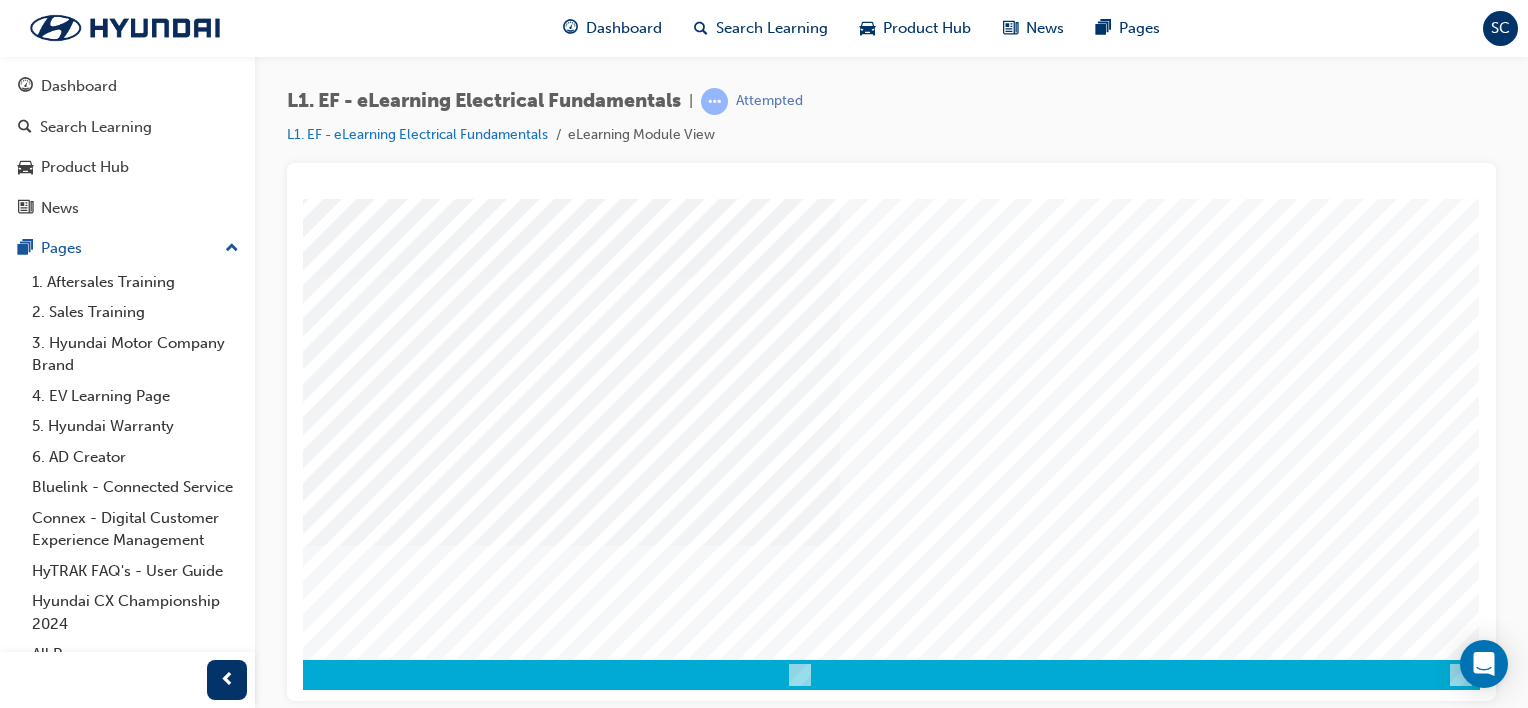 click at bounding box center (190, 3834) 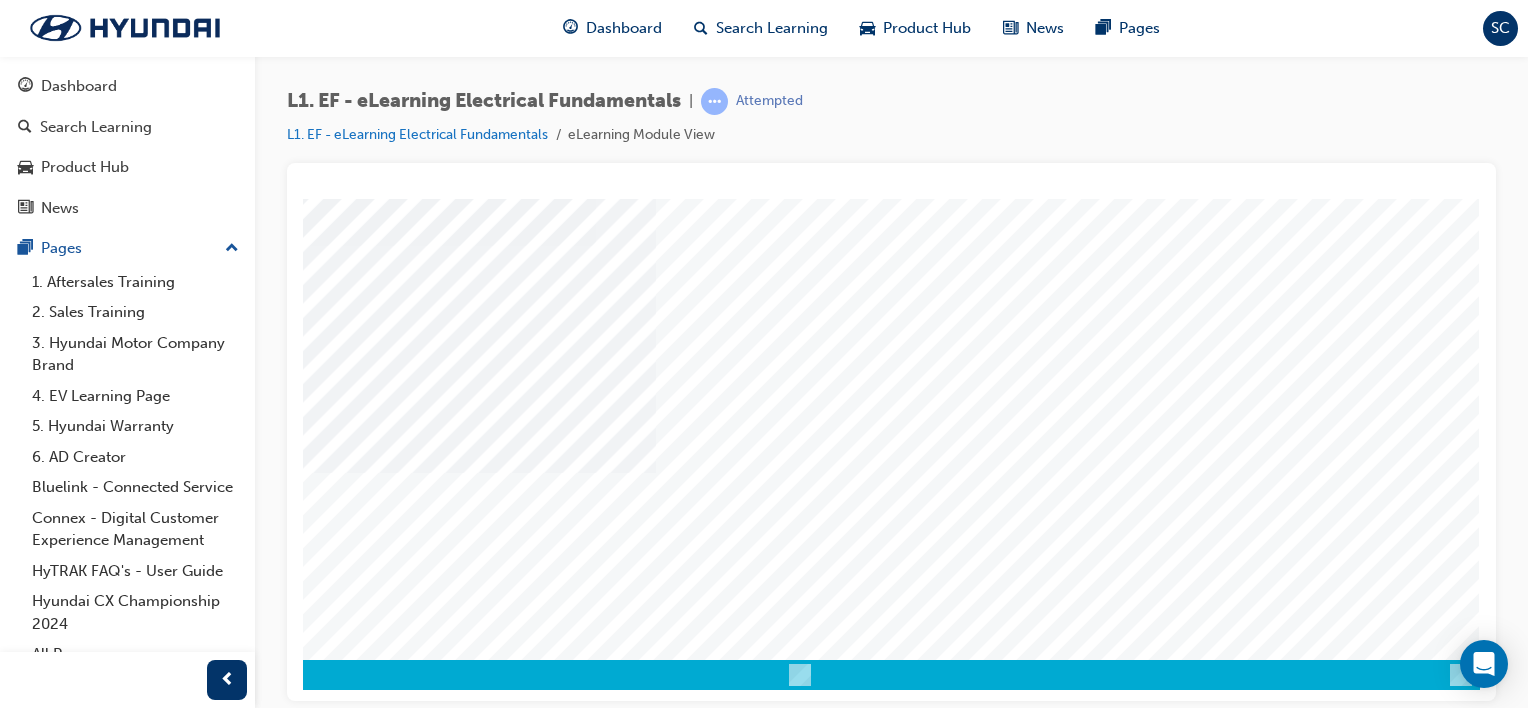 scroll, scrollTop: 0, scrollLeft: 0, axis: both 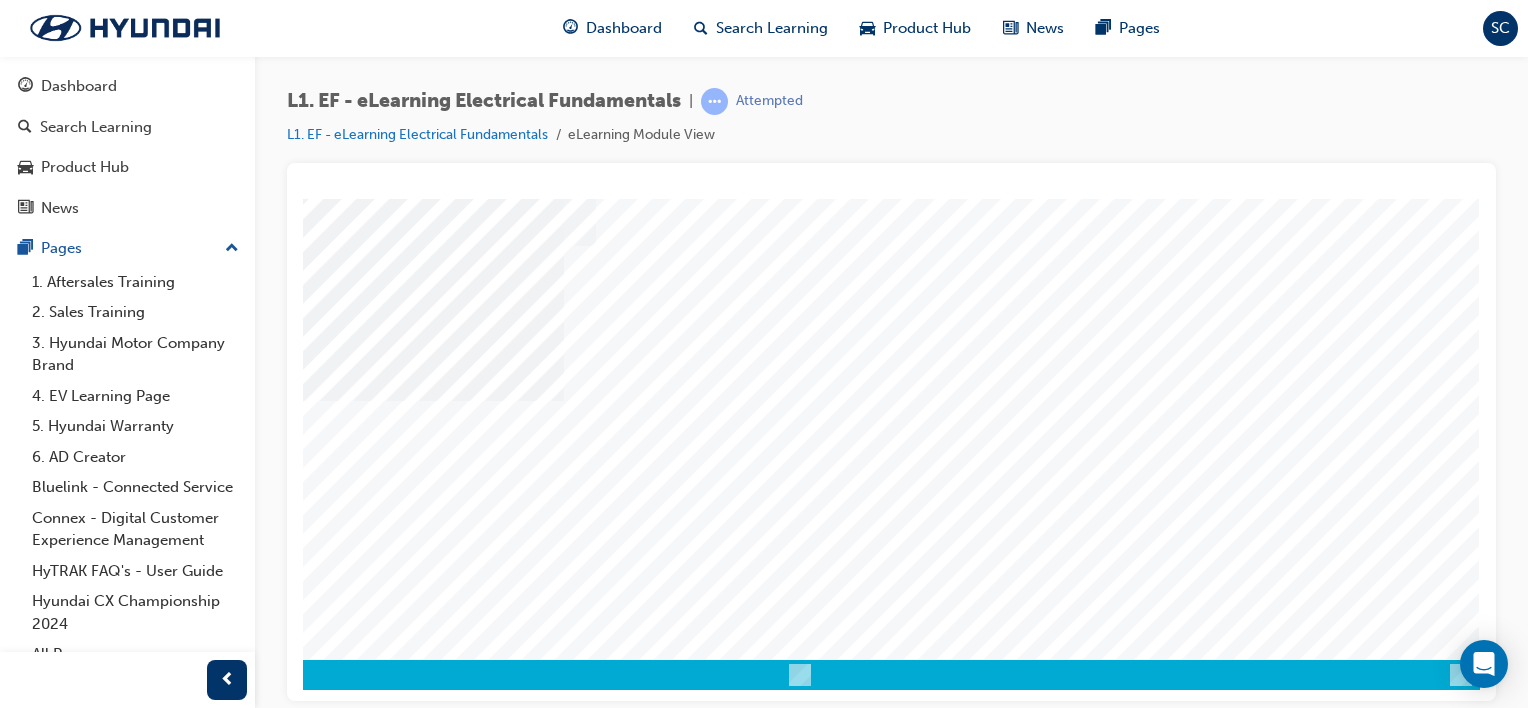 click at bounding box center (190, 3555) 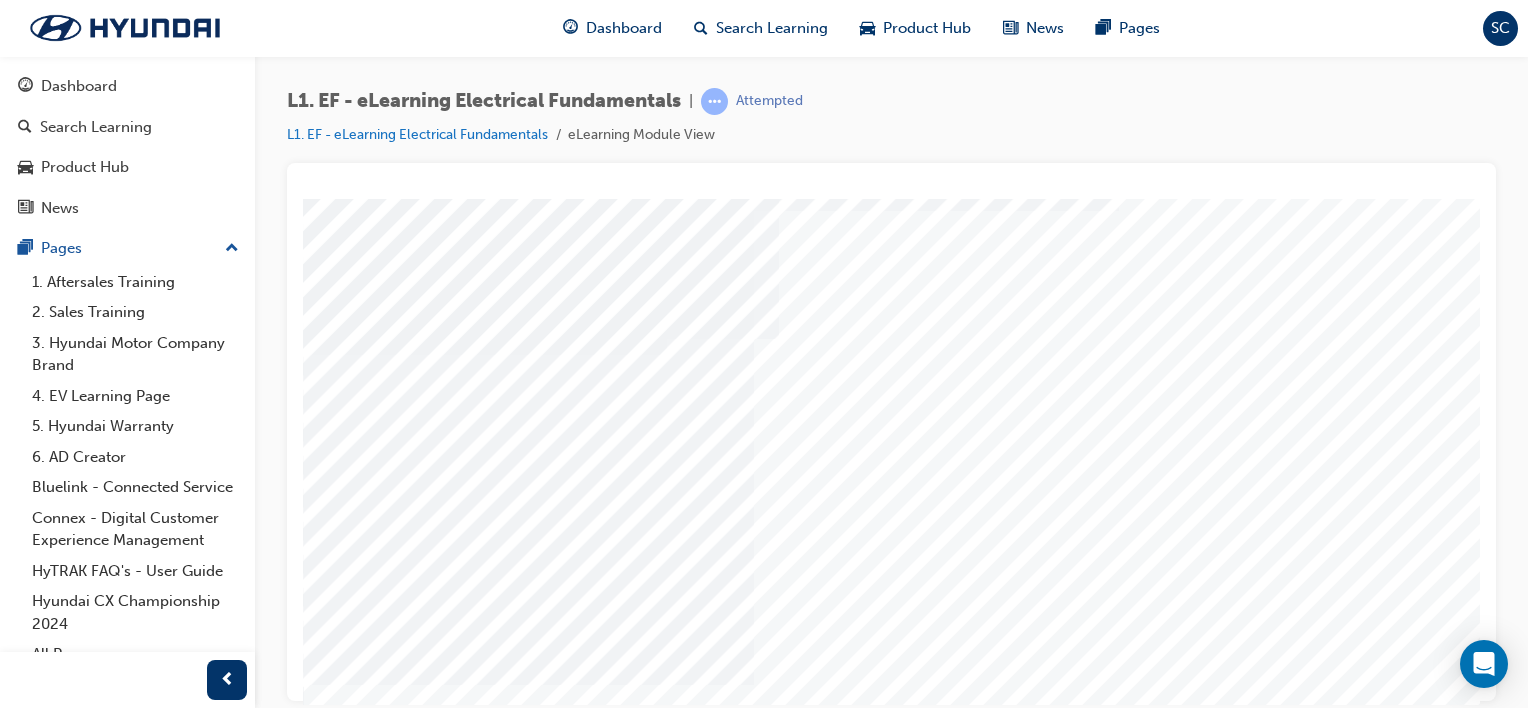 scroll, scrollTop: 204, scrollLeft: 0, axis: vertical 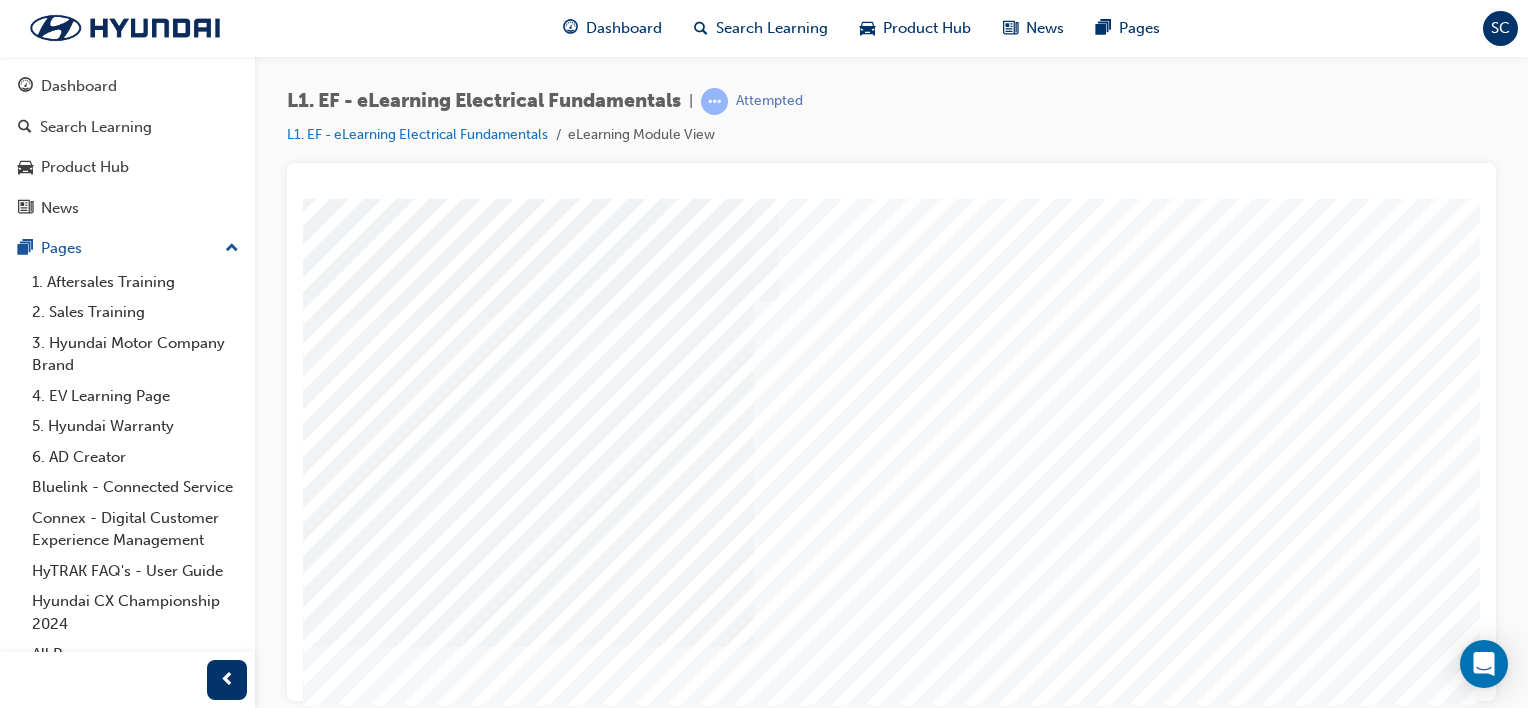 click at bounding box center [373, 4041] 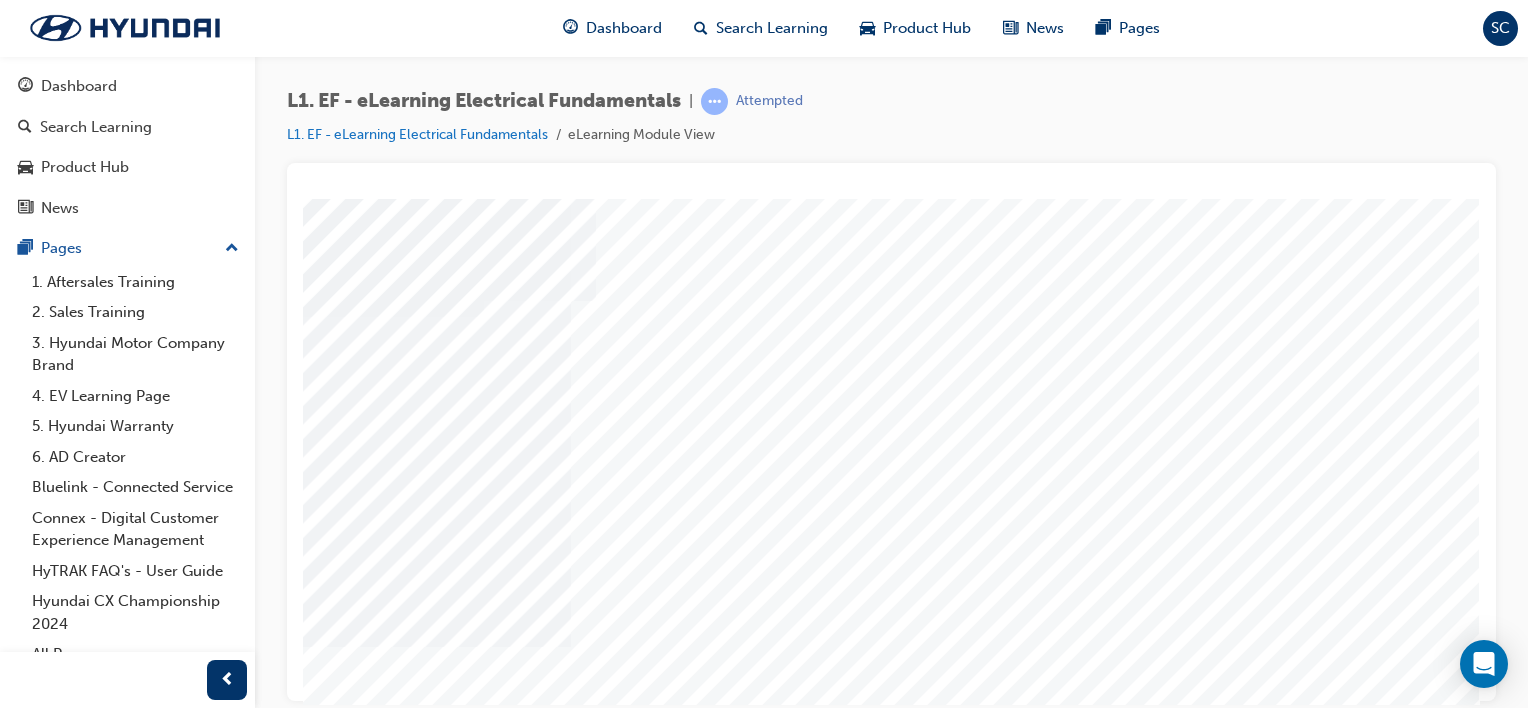 scroll, scrollTop: 204, scrollLeft: 198, axis: both 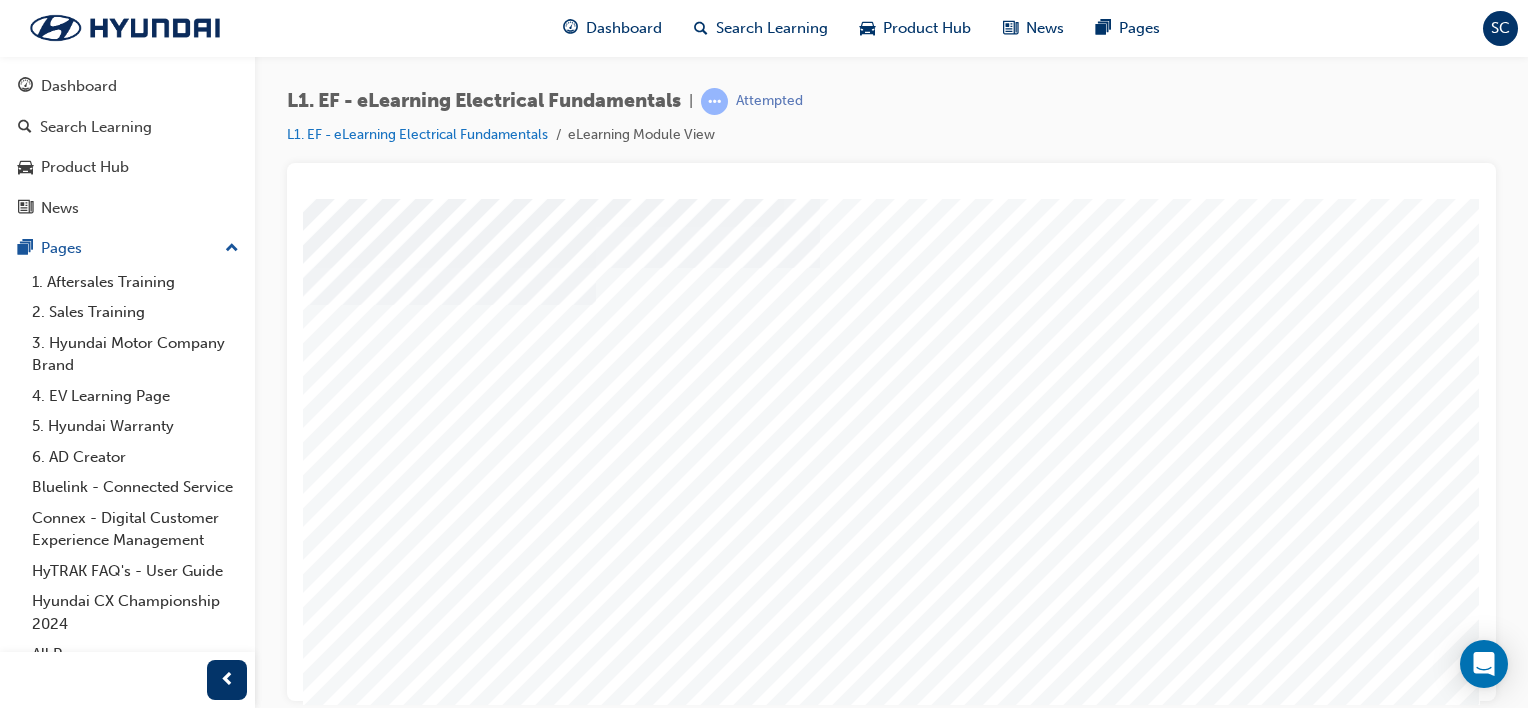 click at bounding box center [190, 3220] 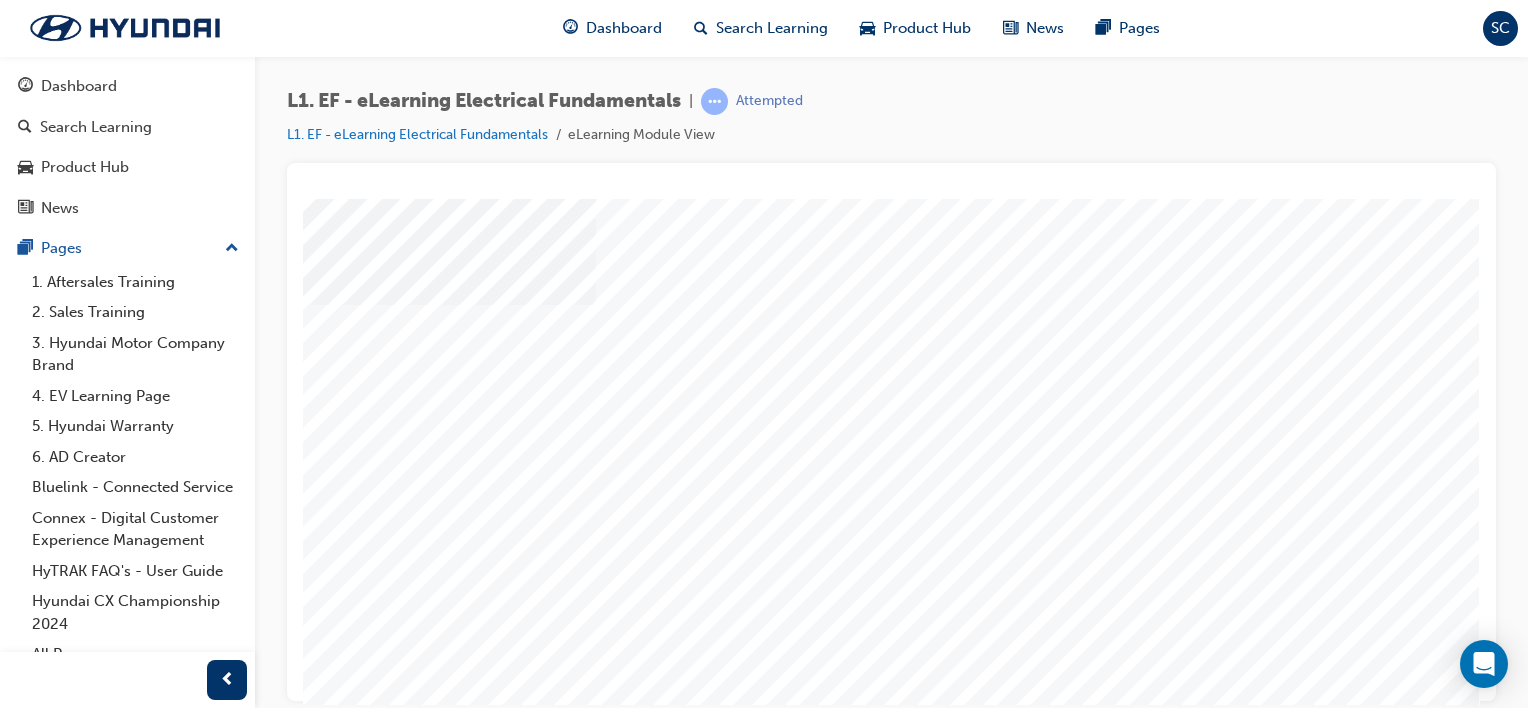 scroll, scrollTop: 0, scrollLeft: 0, axis: both 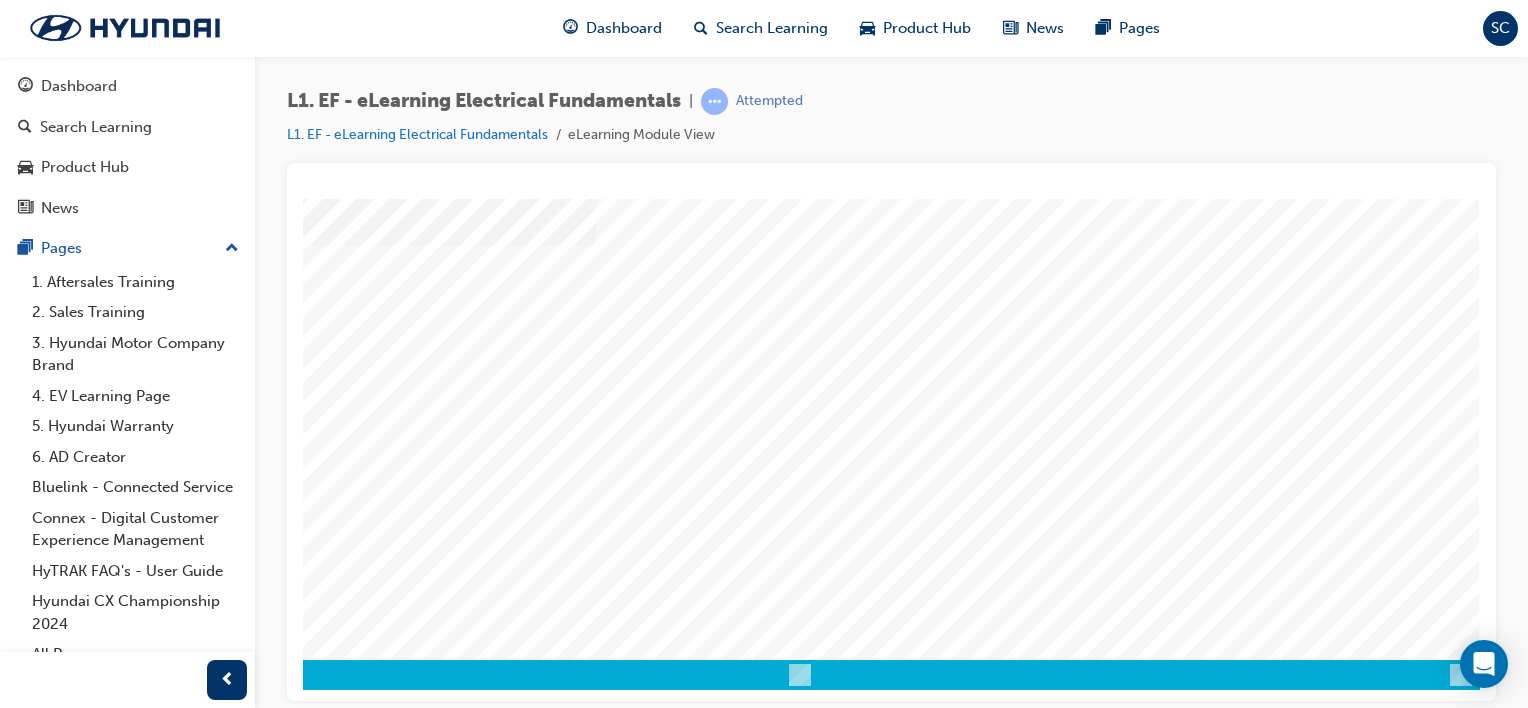 click at bounding box center [190, 2672] 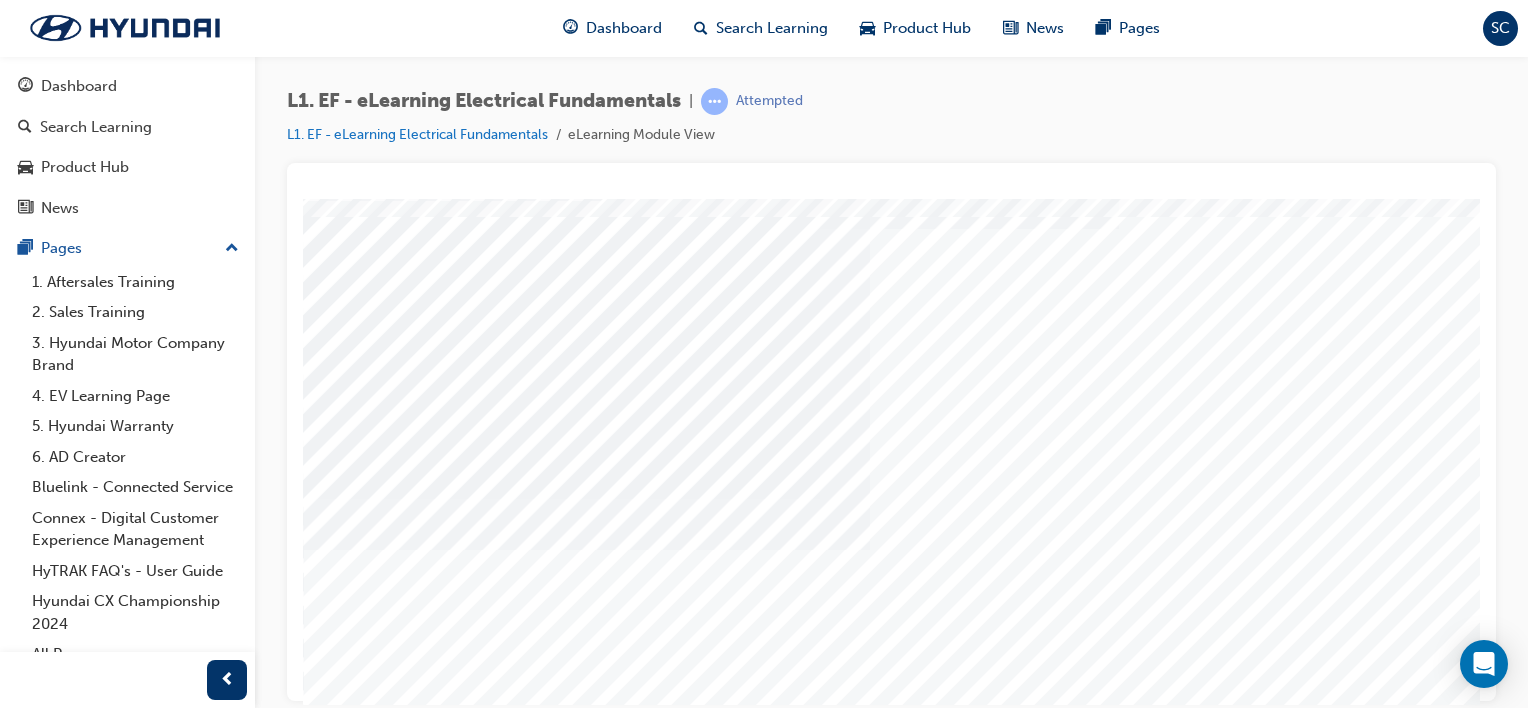 scroll, scrollTop: 259, scrollLeft: 0, axis: vertical 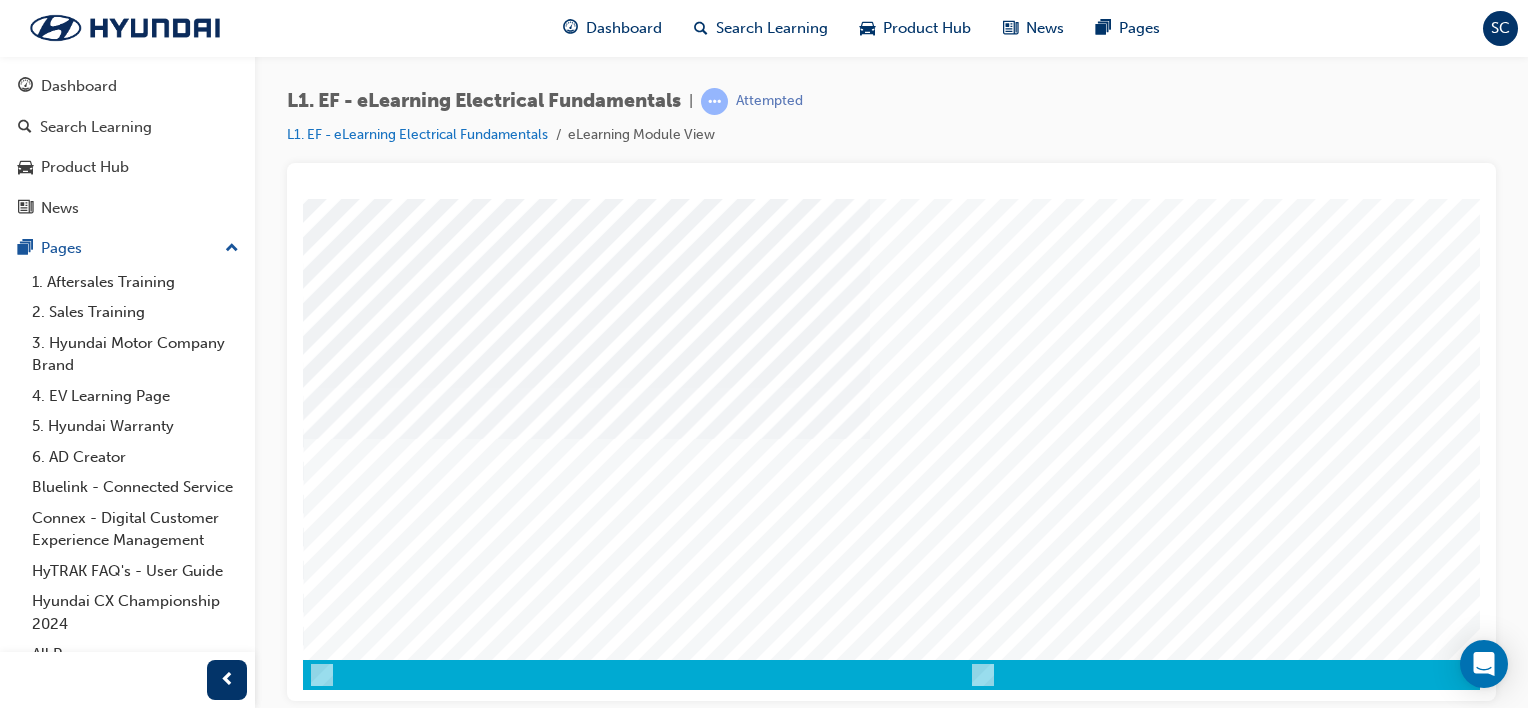 drag, startPoint x: 1473, startPoint y: 465, endPoint x: 1798, endPoint y: 812, distance: 475.43033 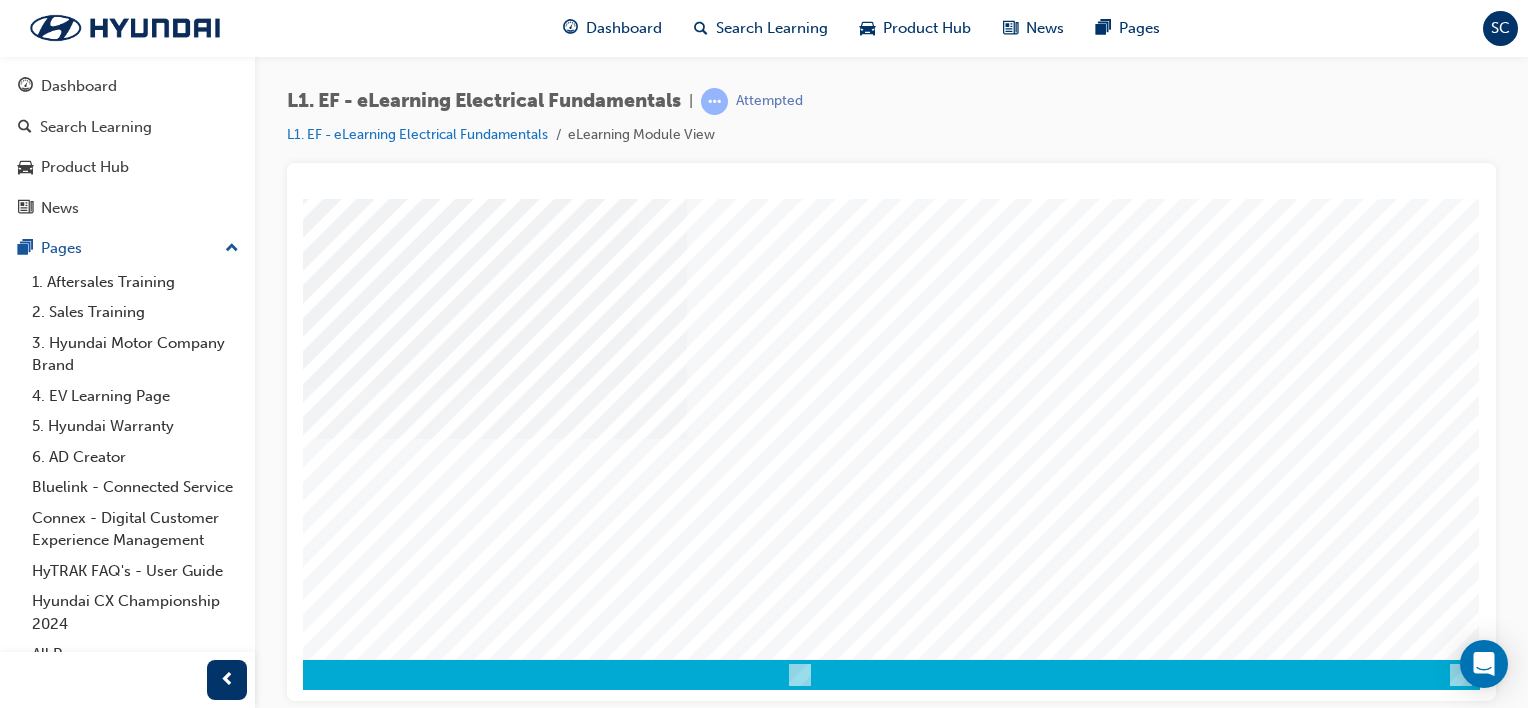 scroll, scrollTop: 259, scrollLeft: 198, axis: both 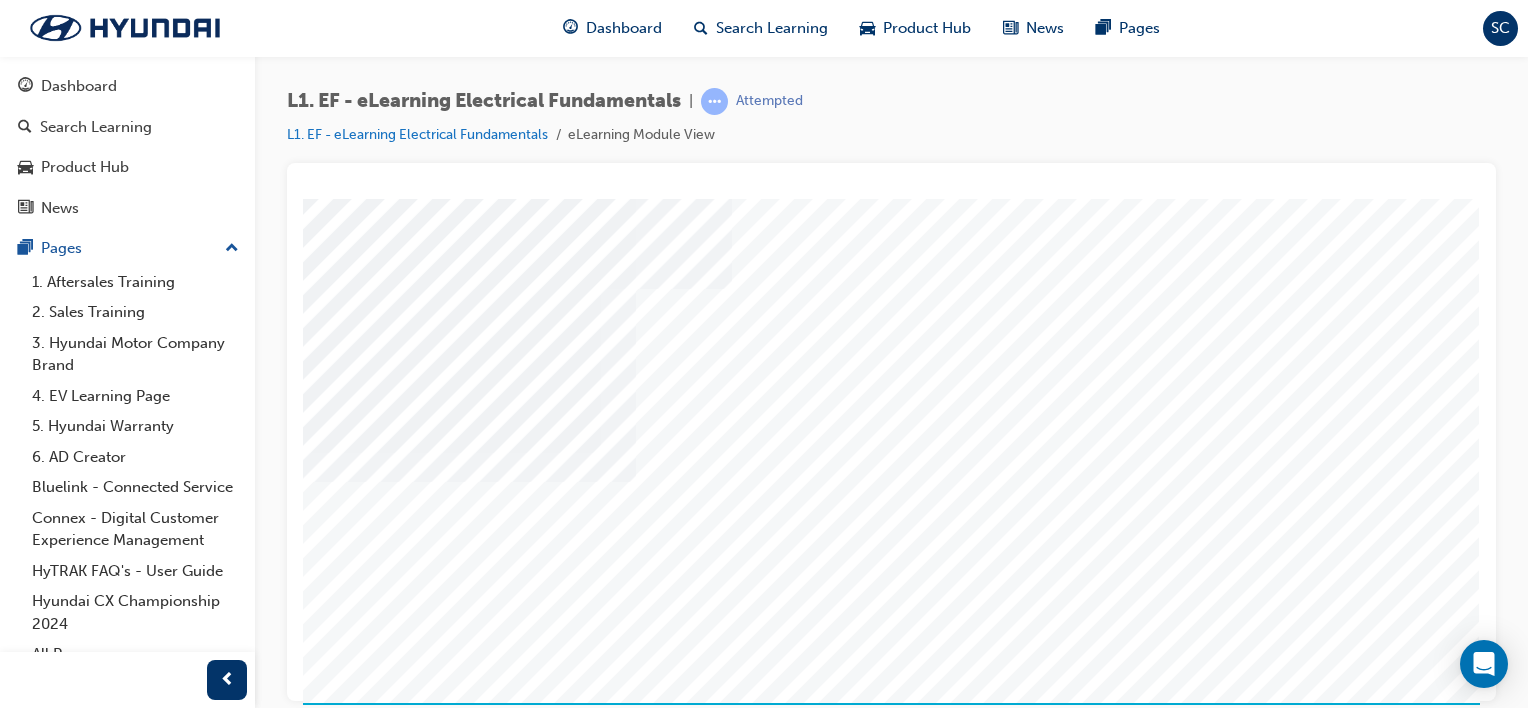 click at bounding box center [190, 2715] 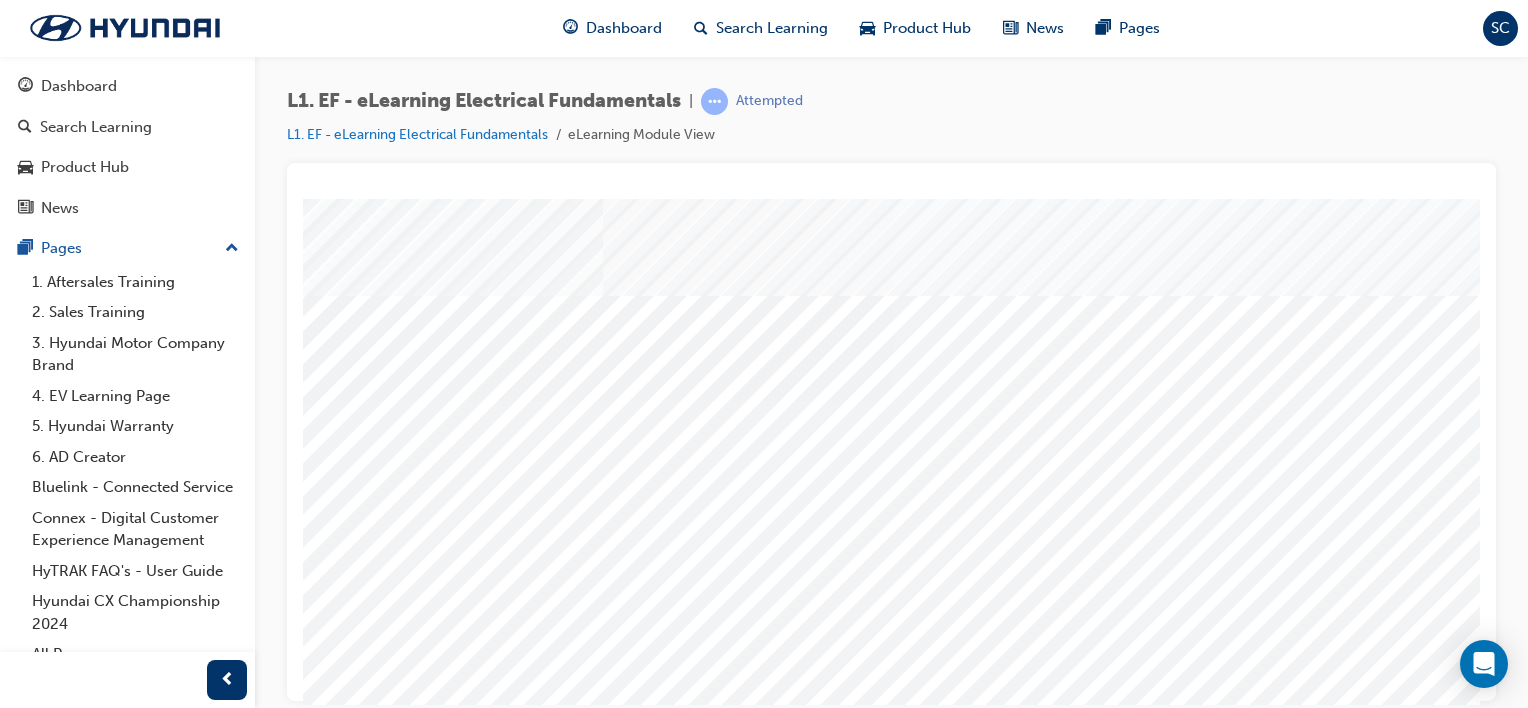 scroll, scrollTop: 259, scrollLeft: 0, axis: vertical 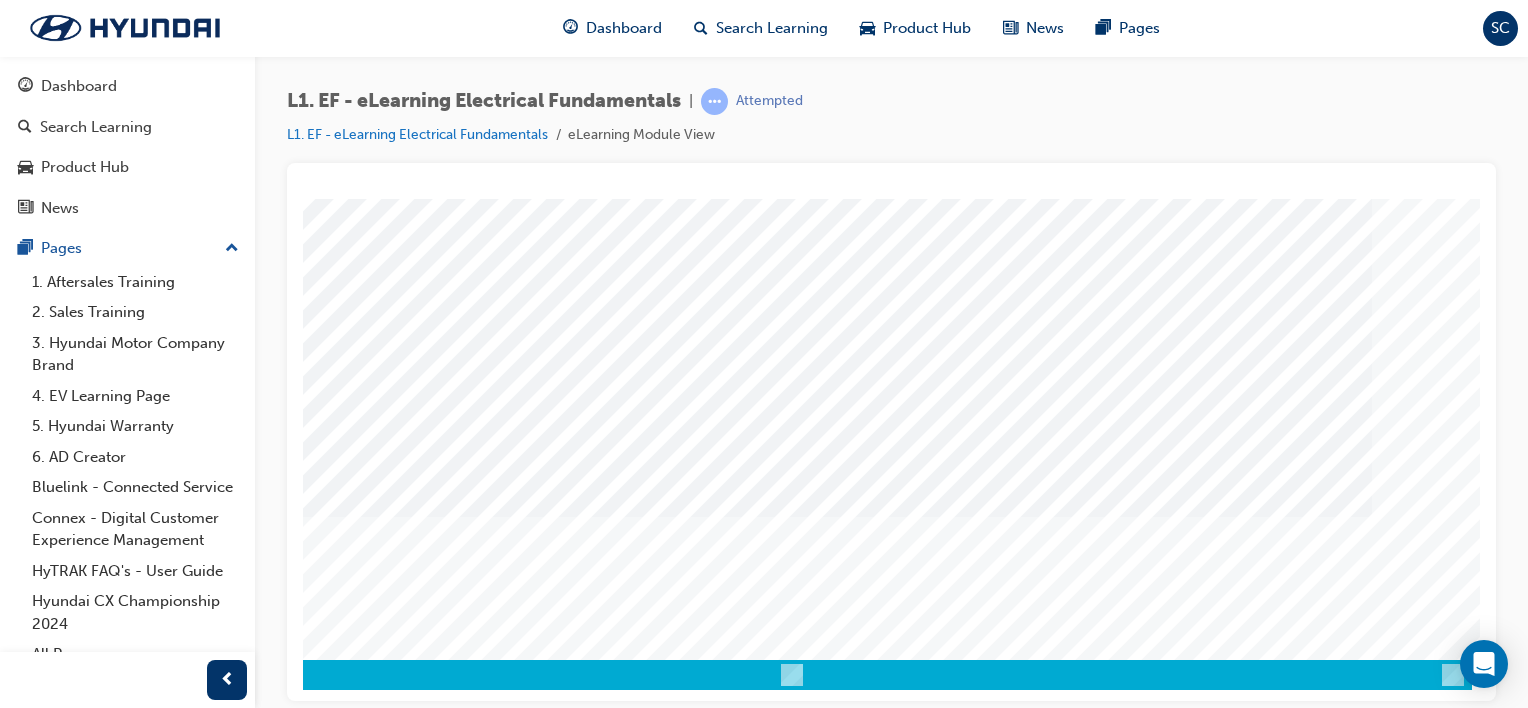 click at bounding box center (182, 2377) 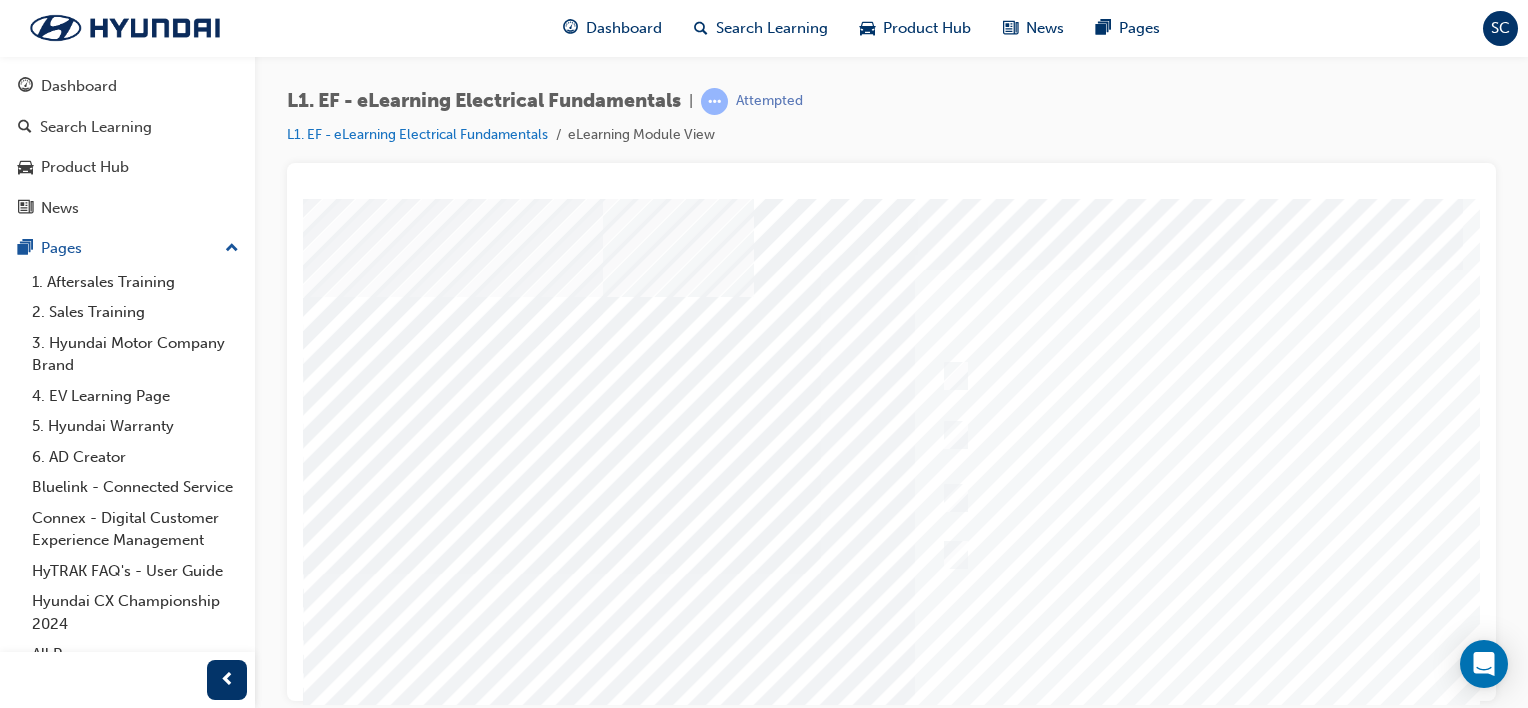 click on "L1. EF - eLearning Electrical Fundamentals | Attempted L1. EF - eLearning Electrical Fundamentals eLearning Module View" at bounding box center [764, 354] 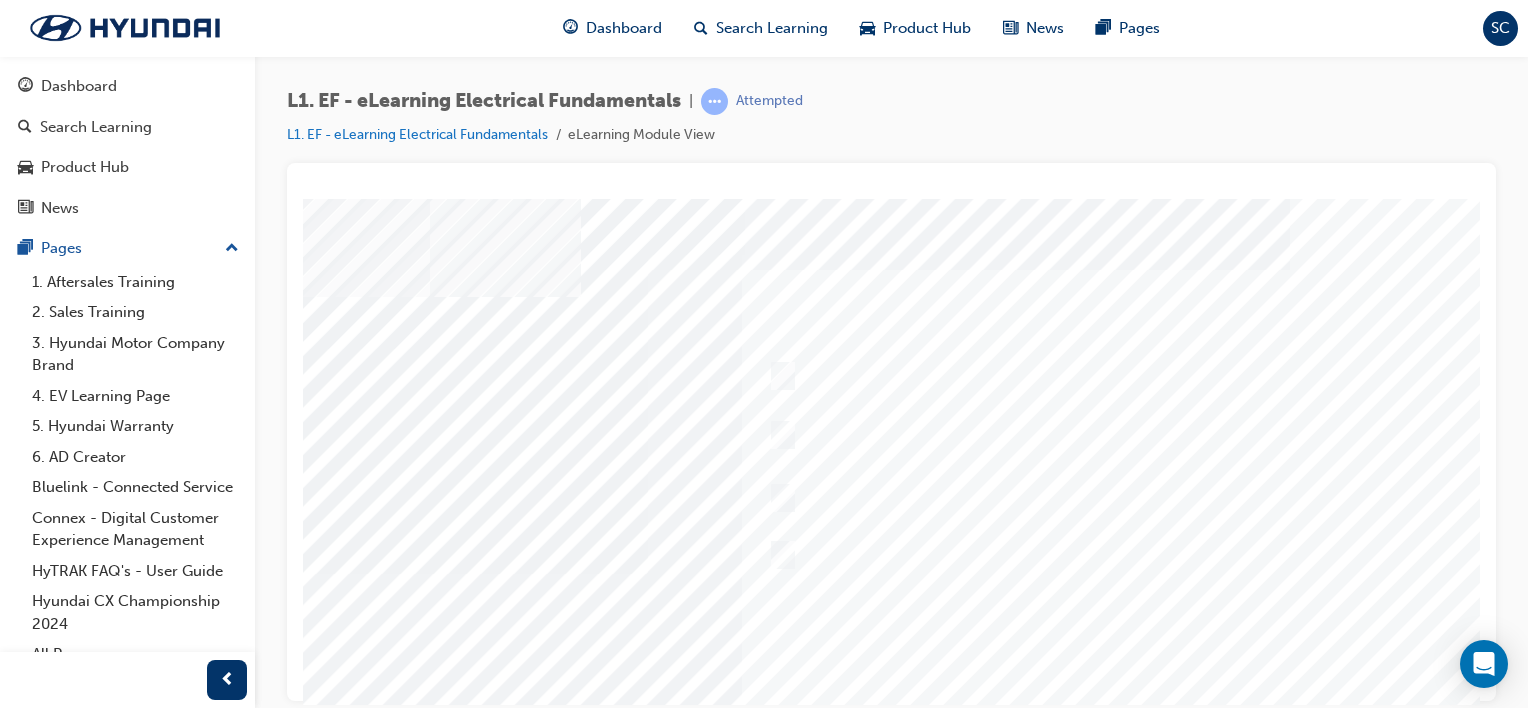 scroll, scrollTop: 0, scrollLeft: 198, axis: horizontal 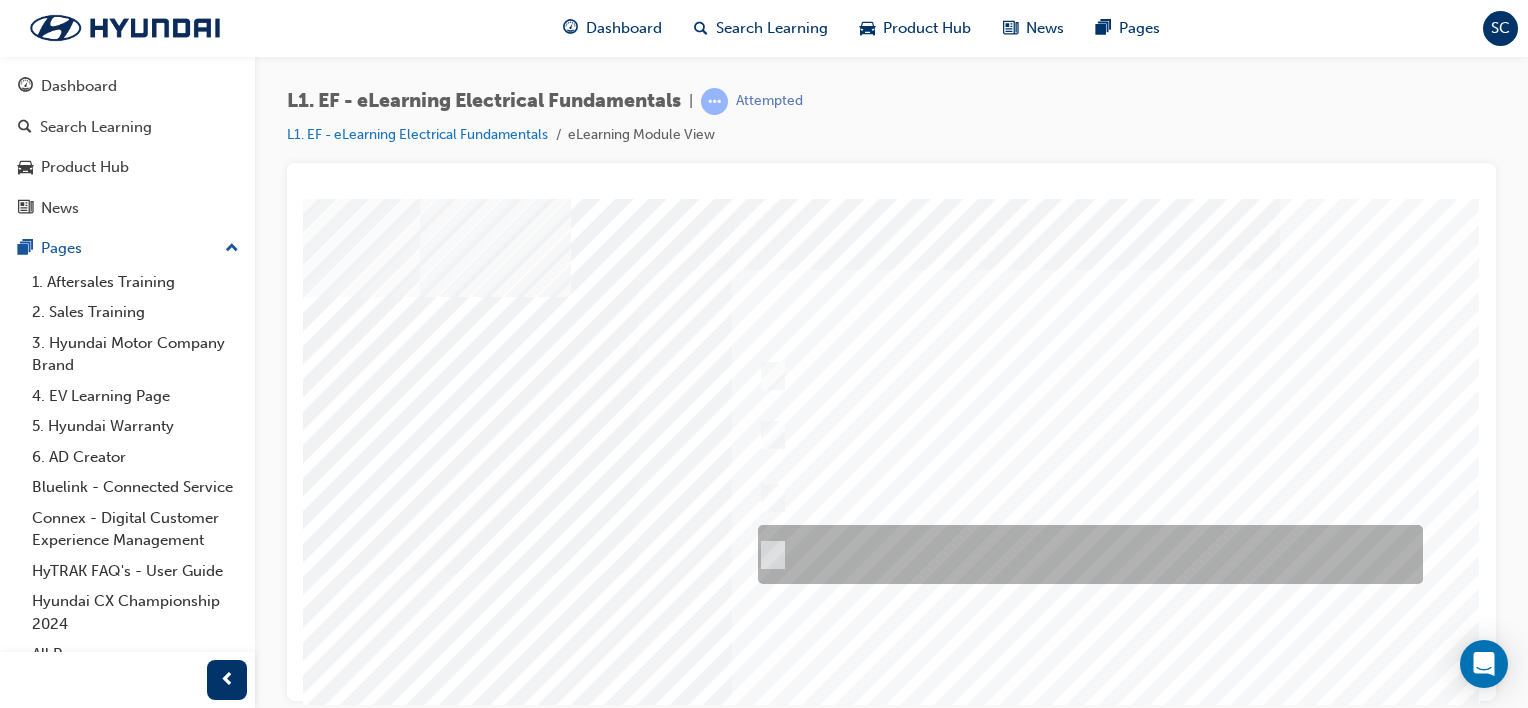 click at bounding box center [769, 555] 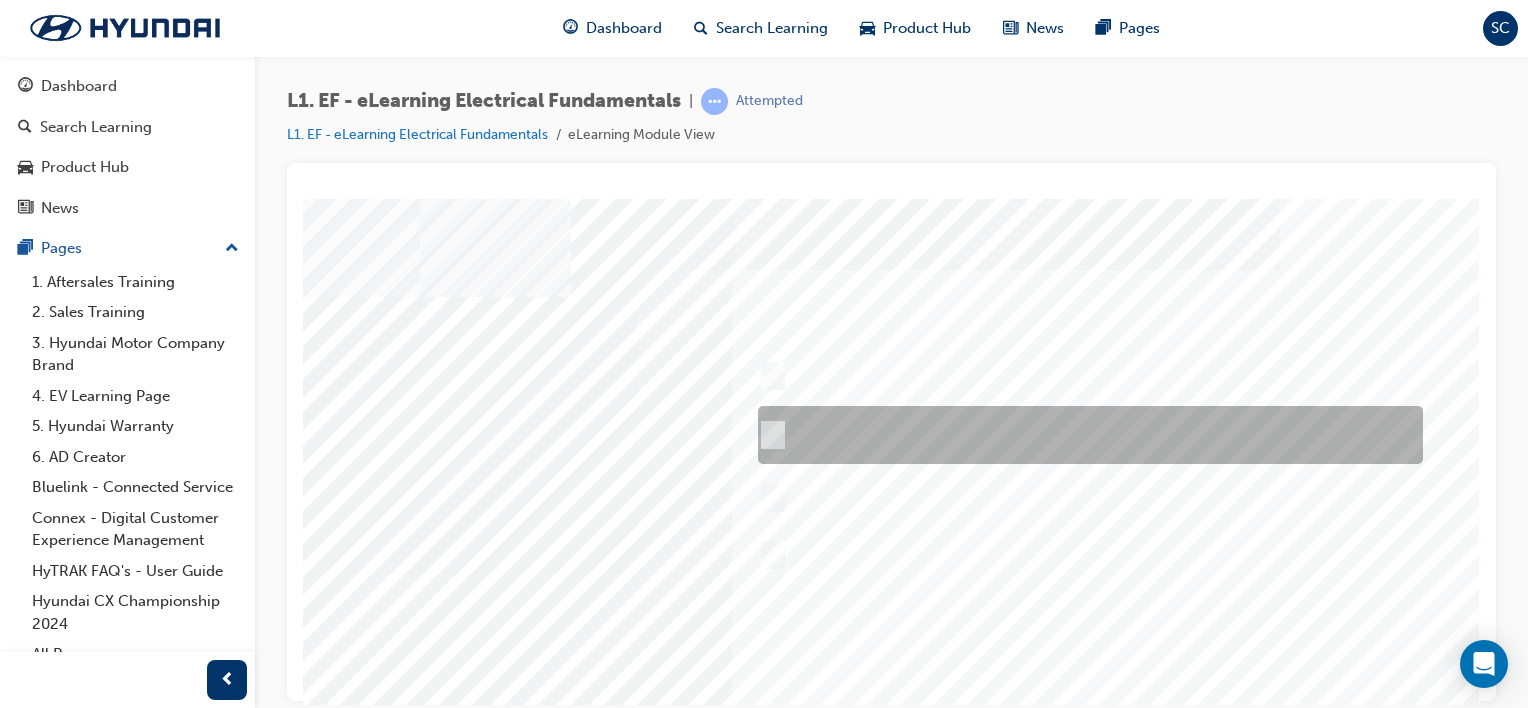 click at bounding box center (769, 435) 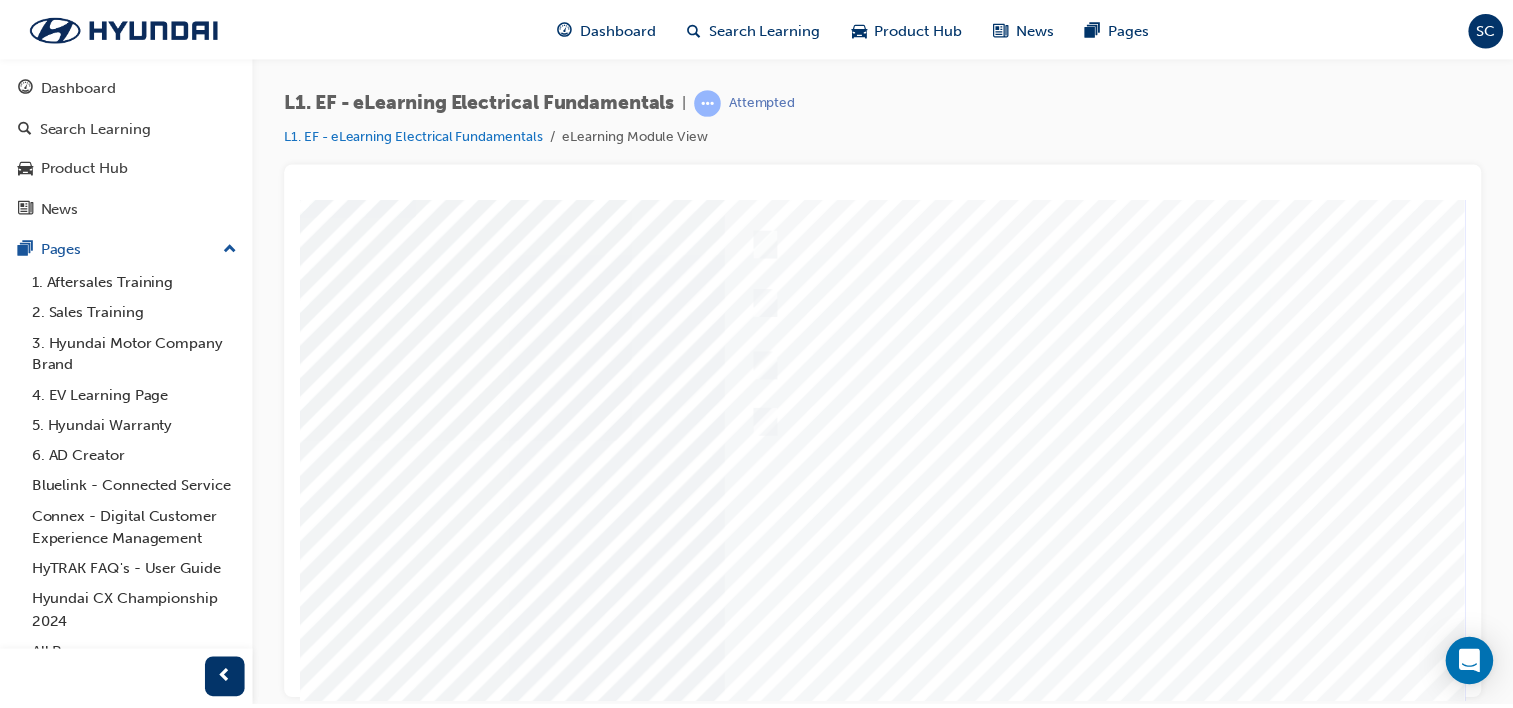 scroll, scrollTop: 259, scrollLeft: 198, axis: both 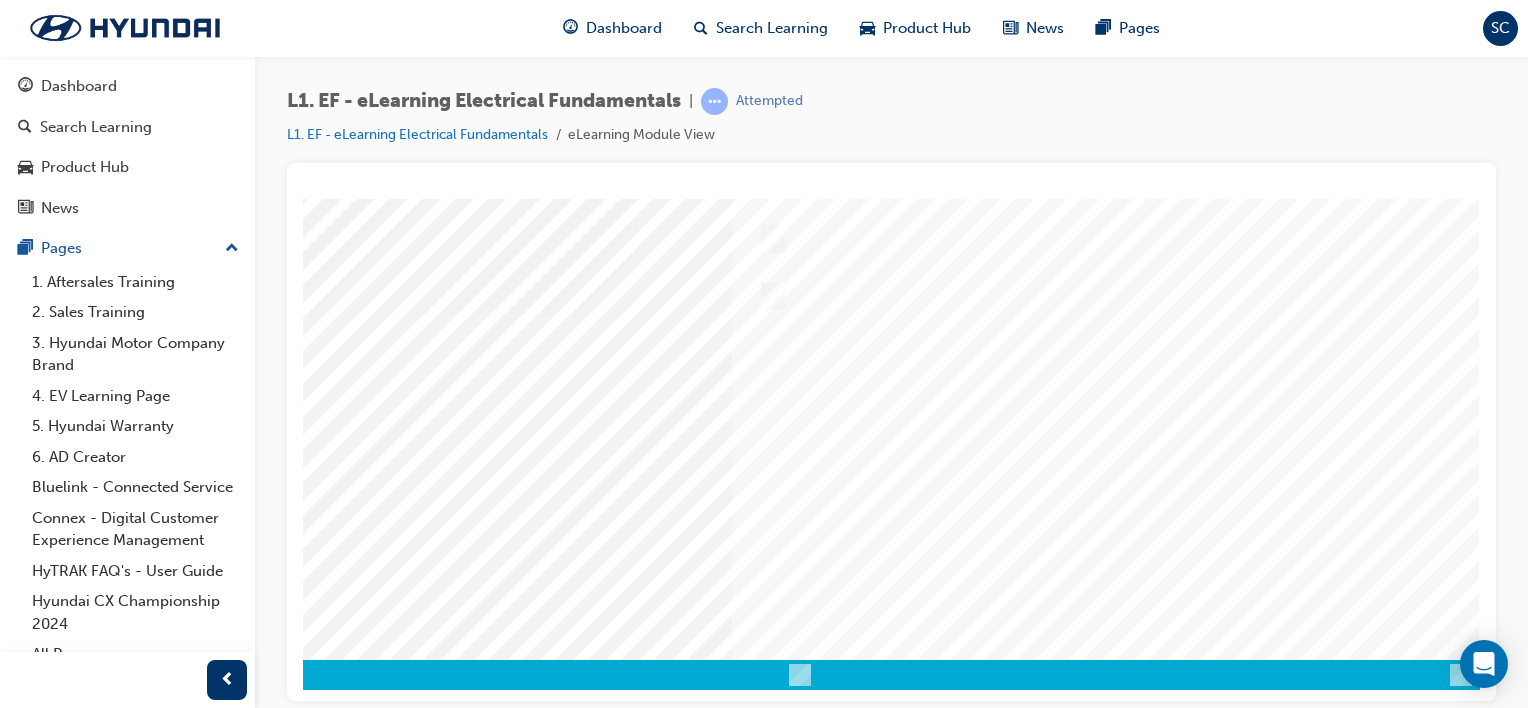 click at bounding box center [190, 3396] 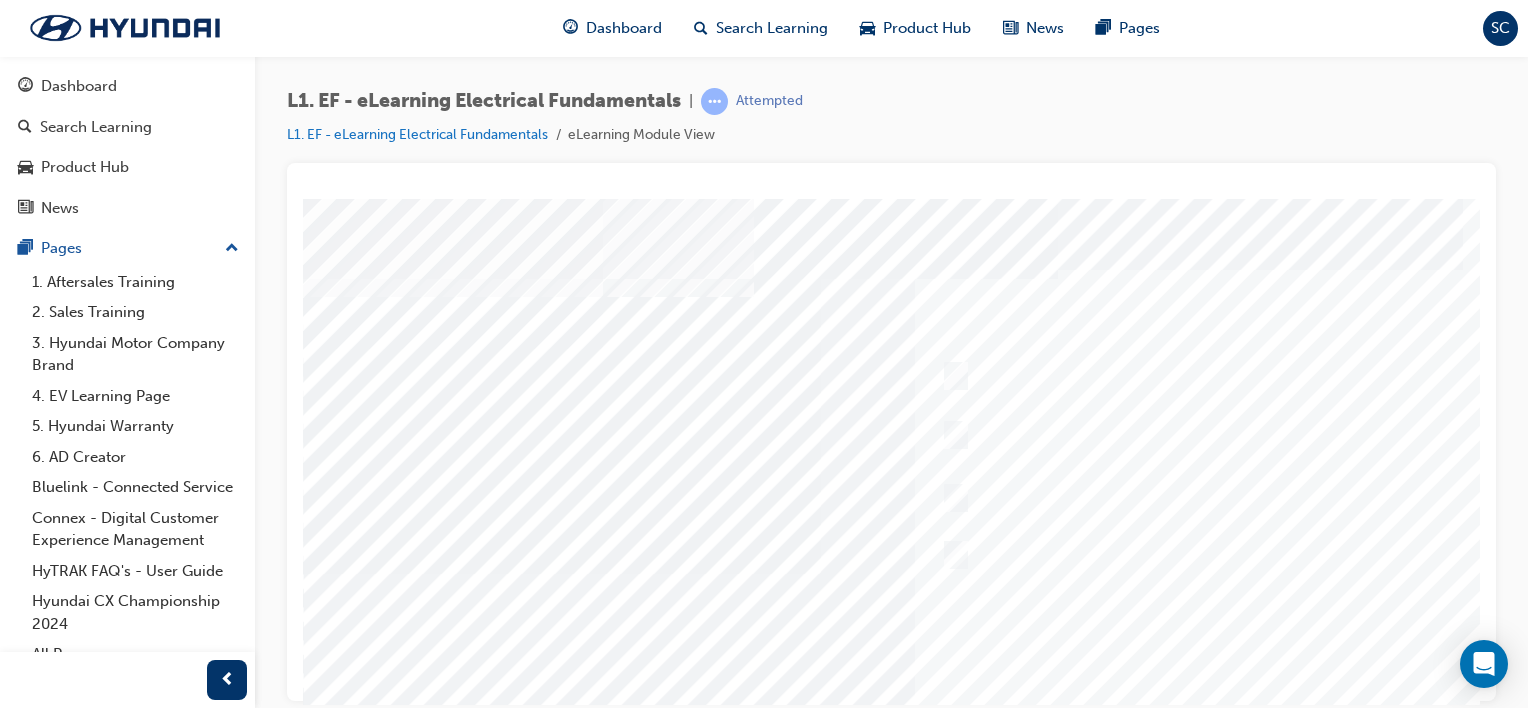 click at bounding box center (891, 432) 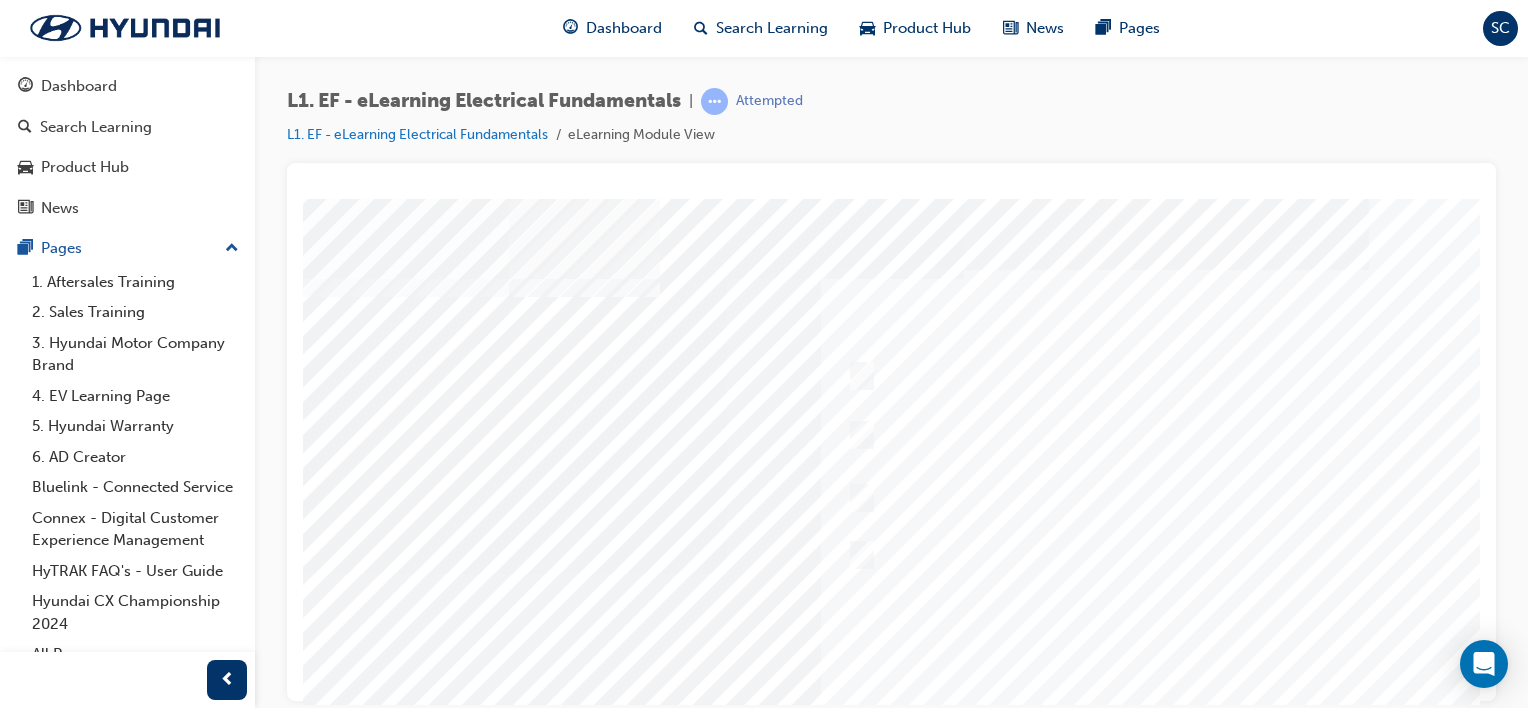 scroll, scrollTop: 0, scrollLeft: 198, axis: horizontal 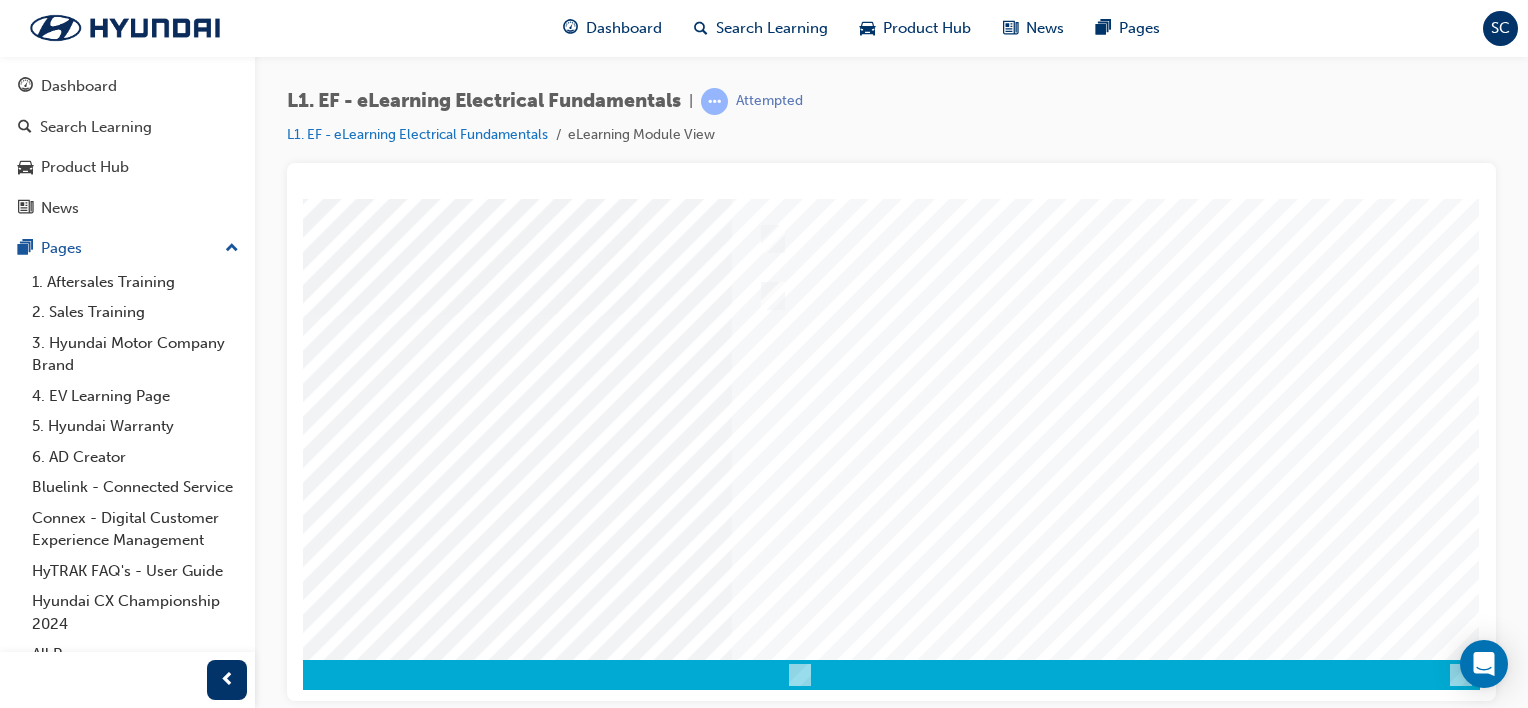 click at bounding box center [800, 314] 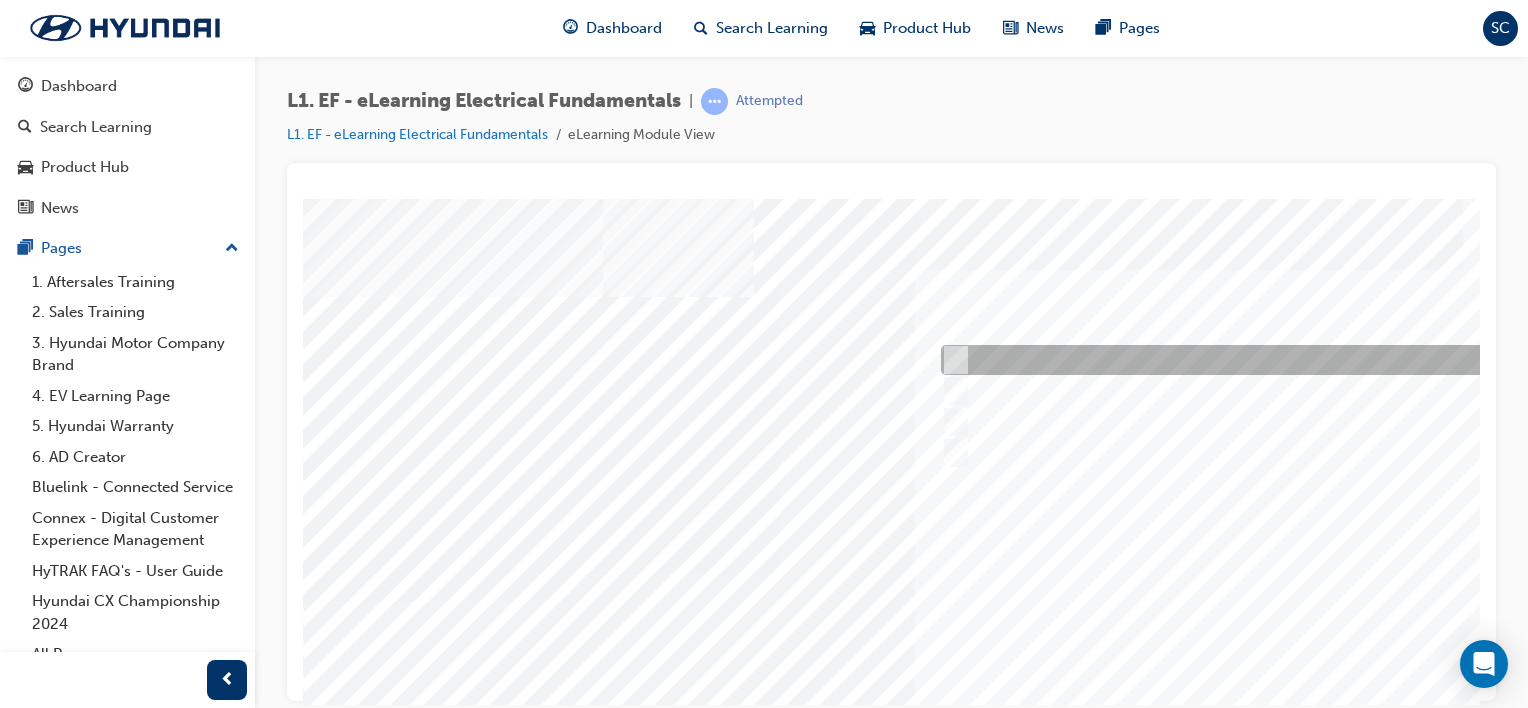 click at bounding box center [952, 360] 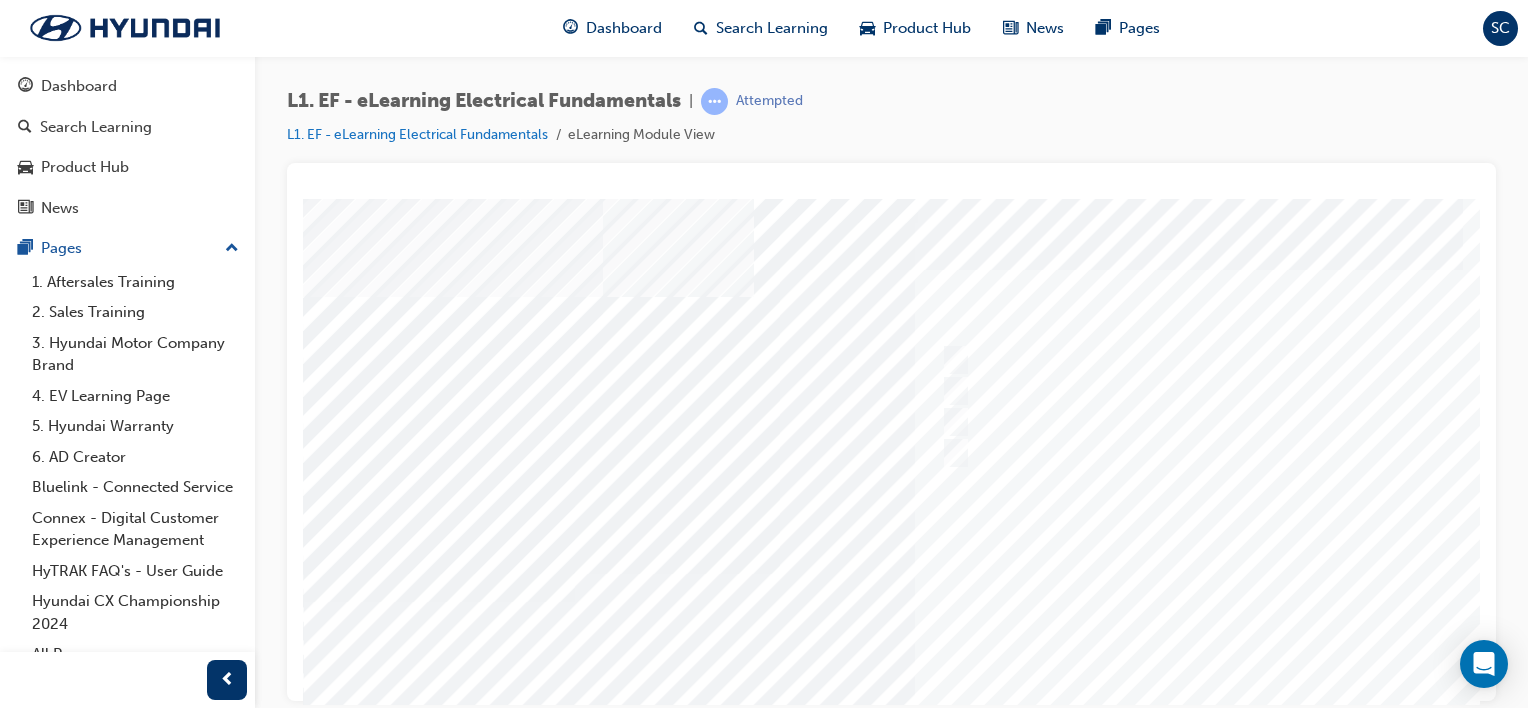 scroll, scrollTop: 259, scrollLeft: 0, axis: vertical 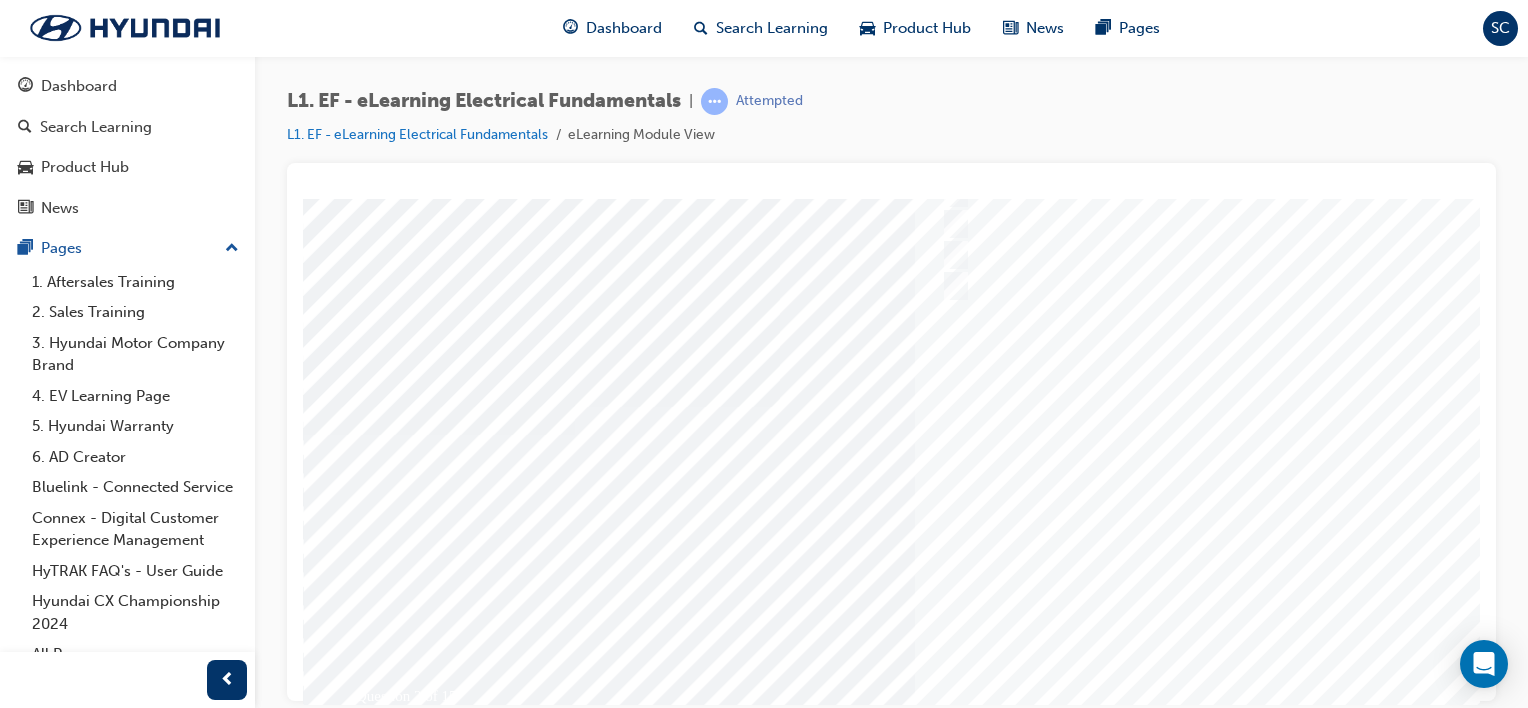 drag, startPoint x: 1470, startPoint y: 375, endPoint x: 1793, endPoint y: 672, distance: 438.79153 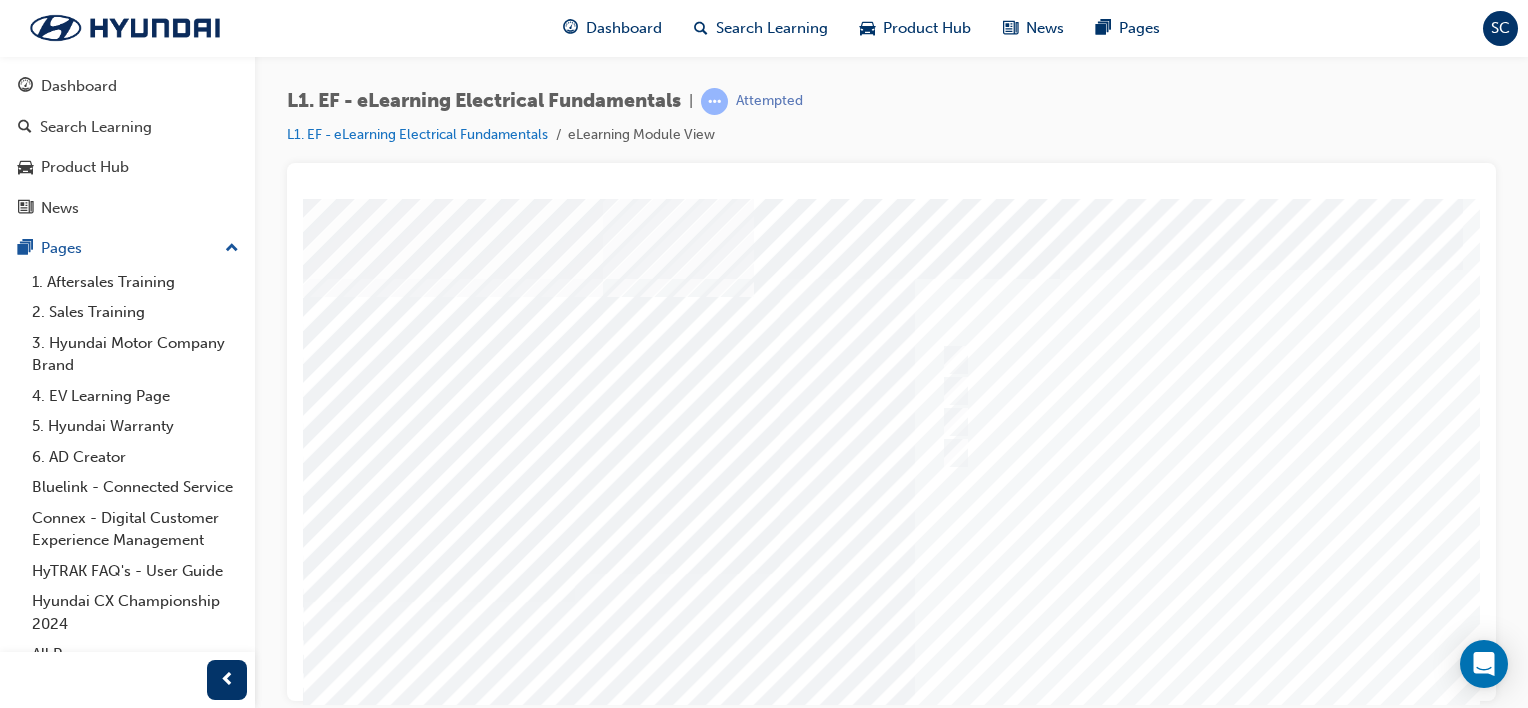 scroll, scrollTop: 166, scrollLeft: 0, axis: vertical 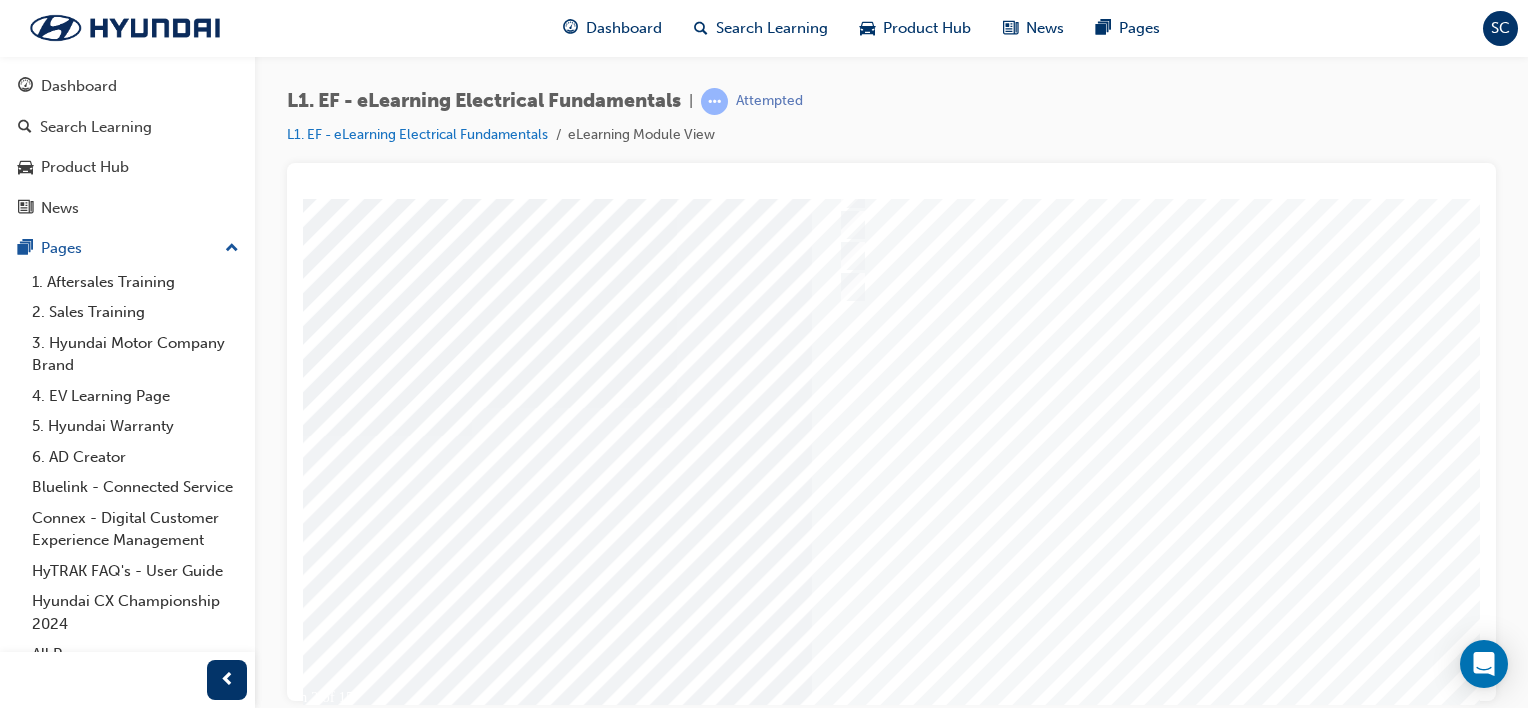 click at bounding box center [880, 407] 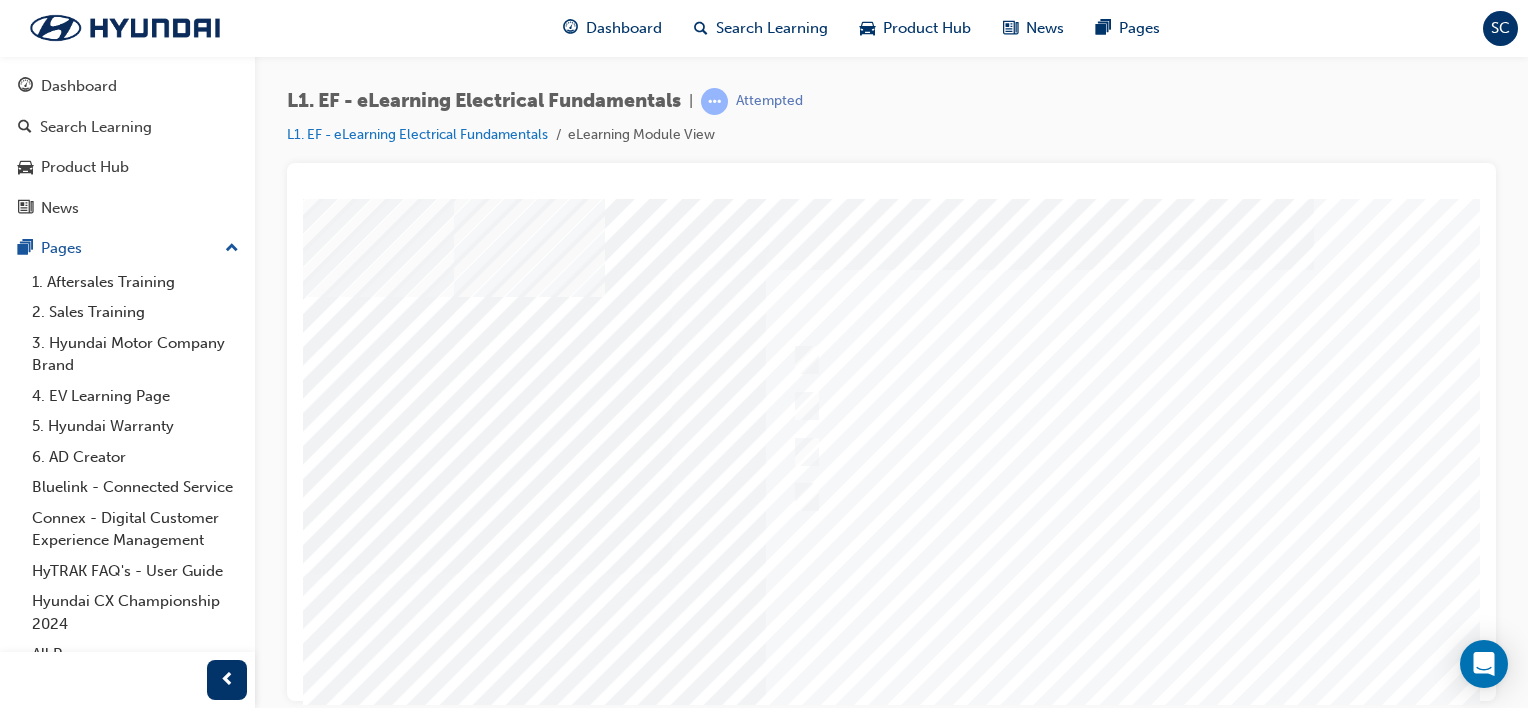 scroll, scrollTop: 0, scrollLeft: 147, axis: horizontal 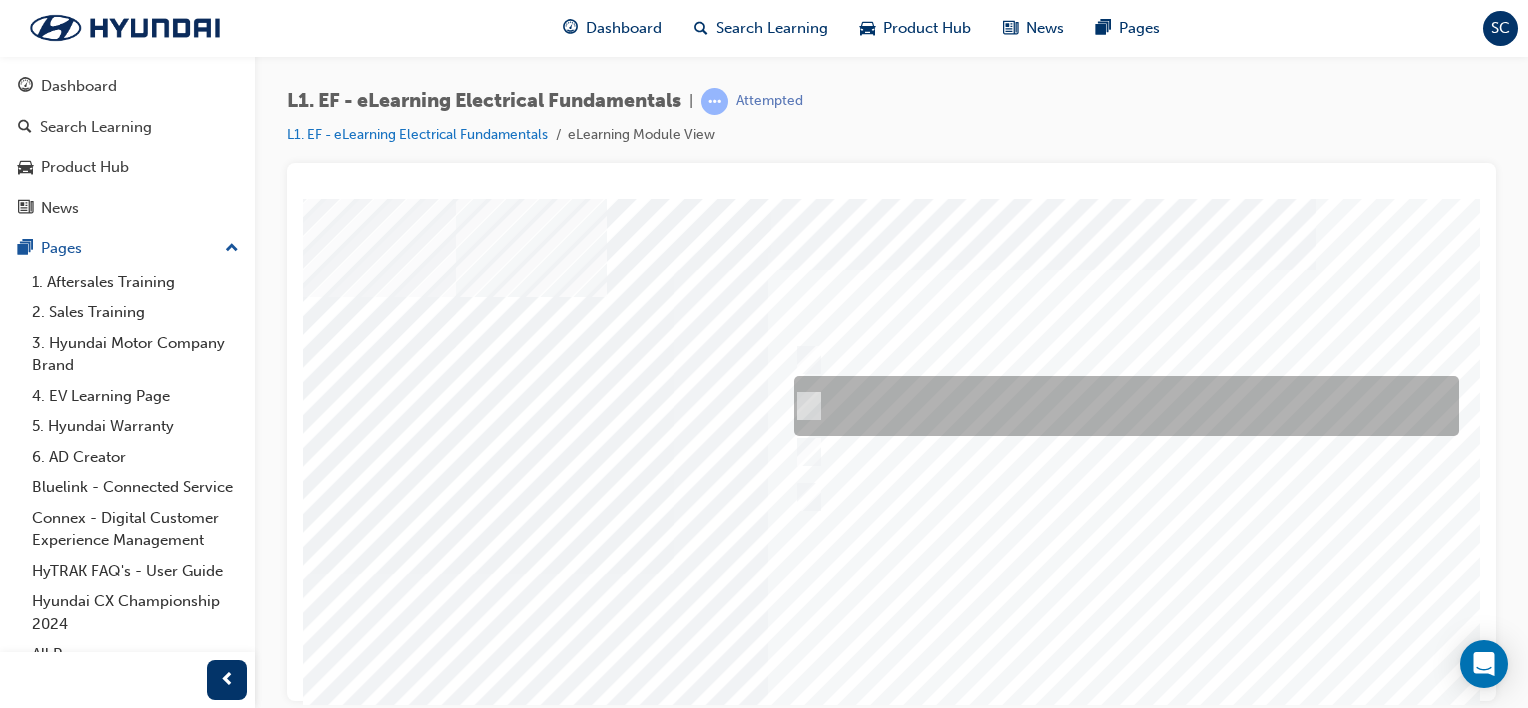 click at bounding box center [1121, 406] 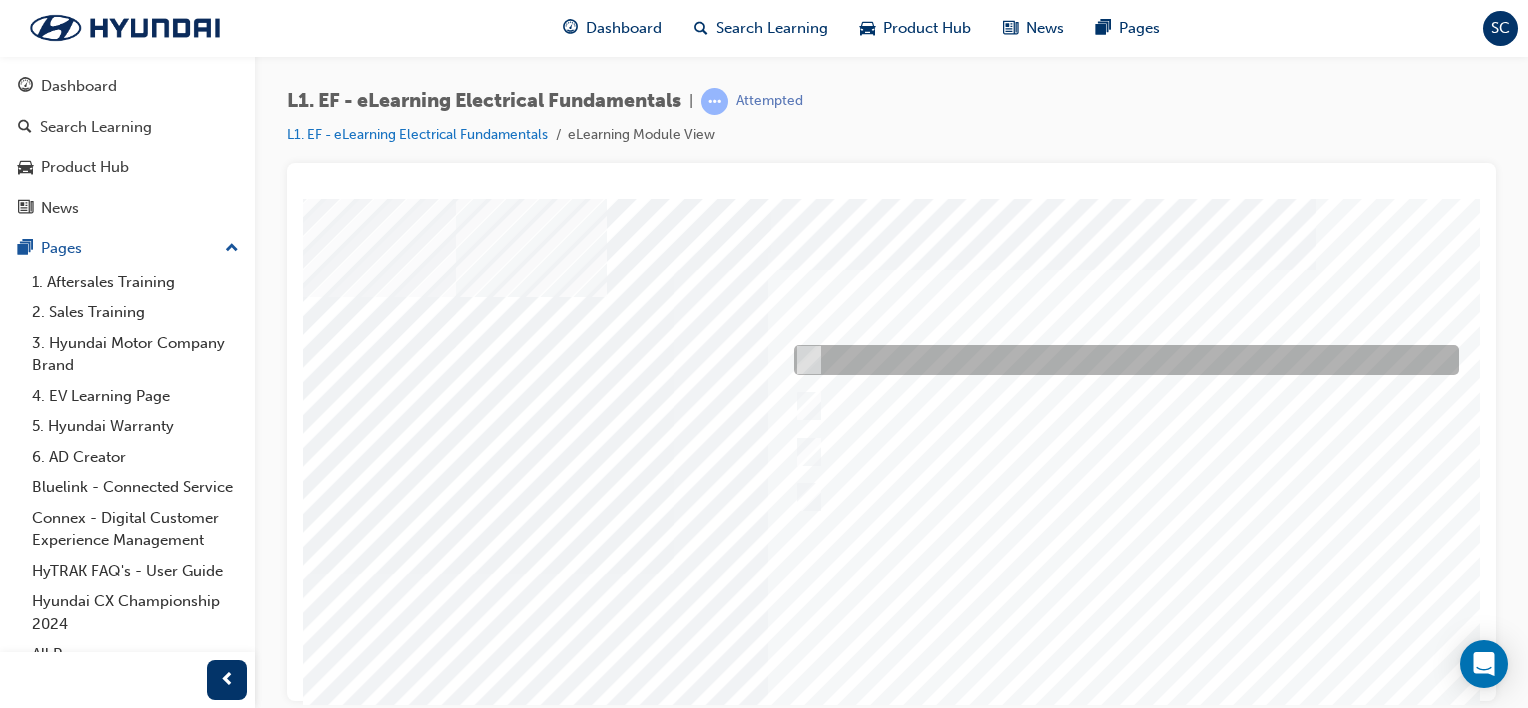 click at bounding box center (805, 360) 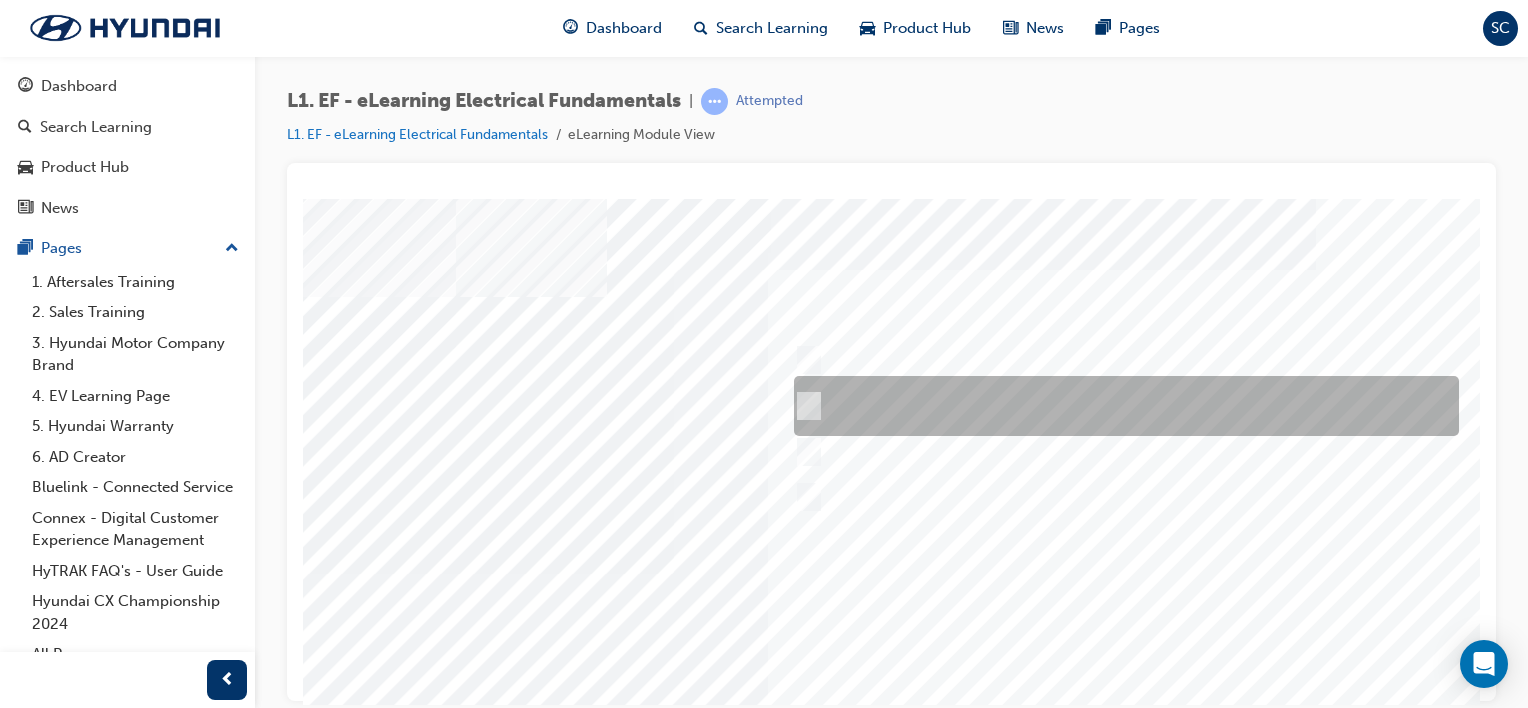 click at bounding box center [805, 406] 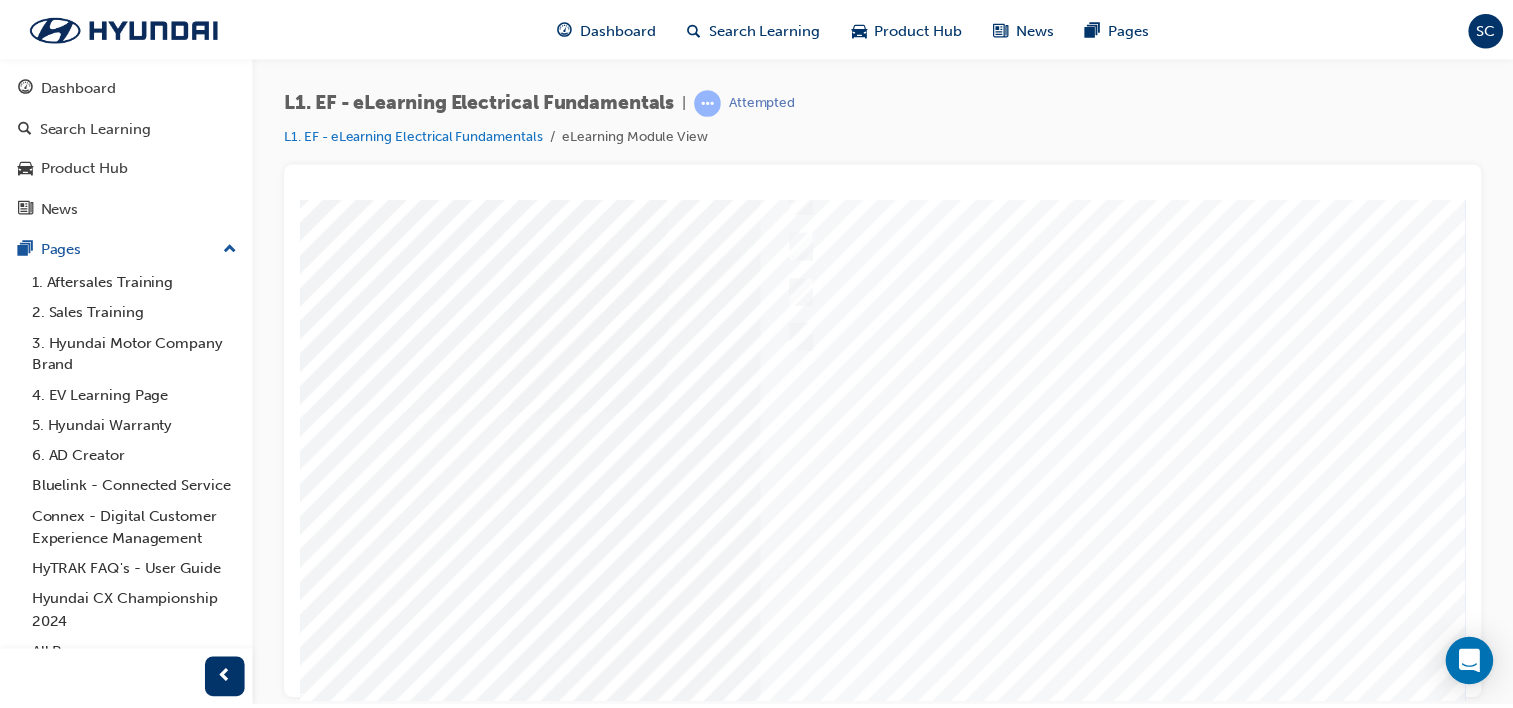 scroll, scrollTop: 183, scrollLeft: 147, axis: both 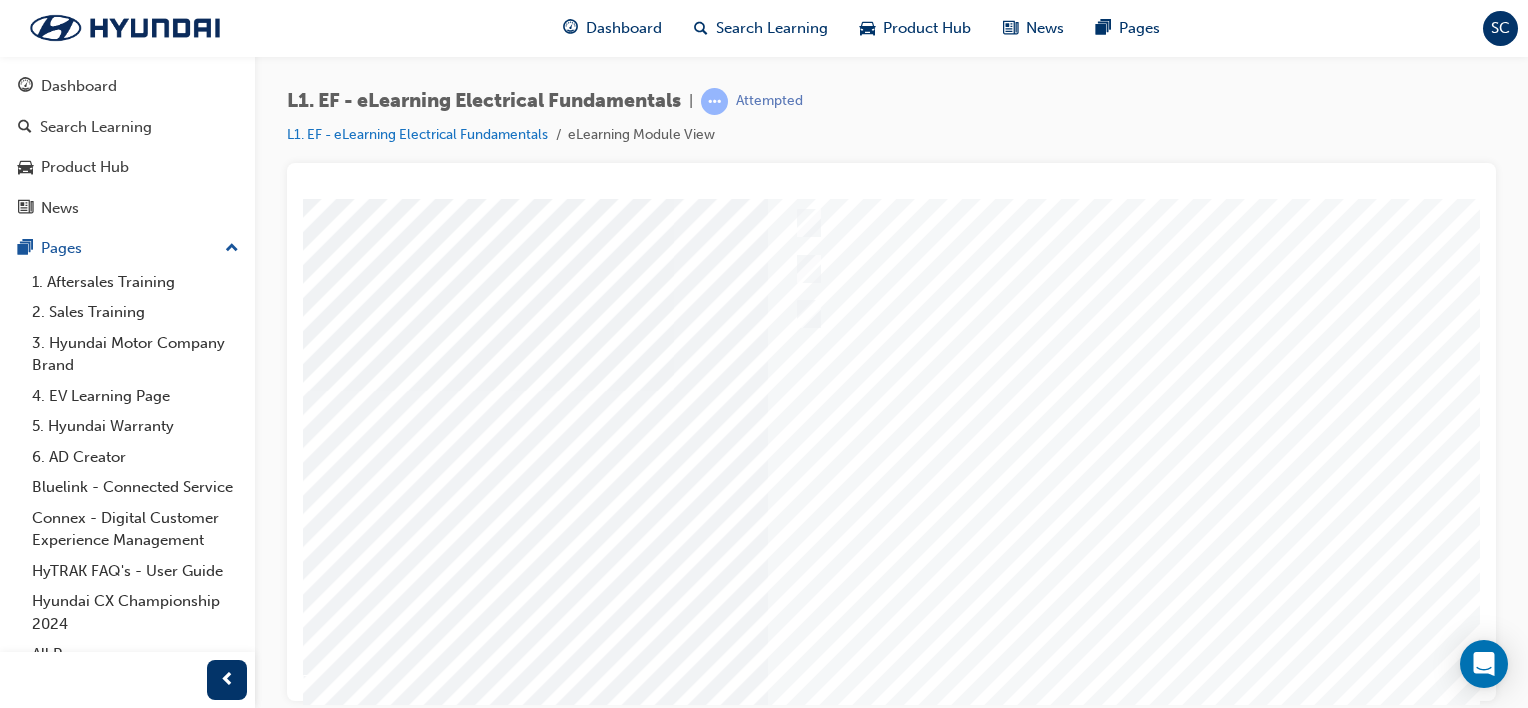 click at bounding box center [226, 3472] 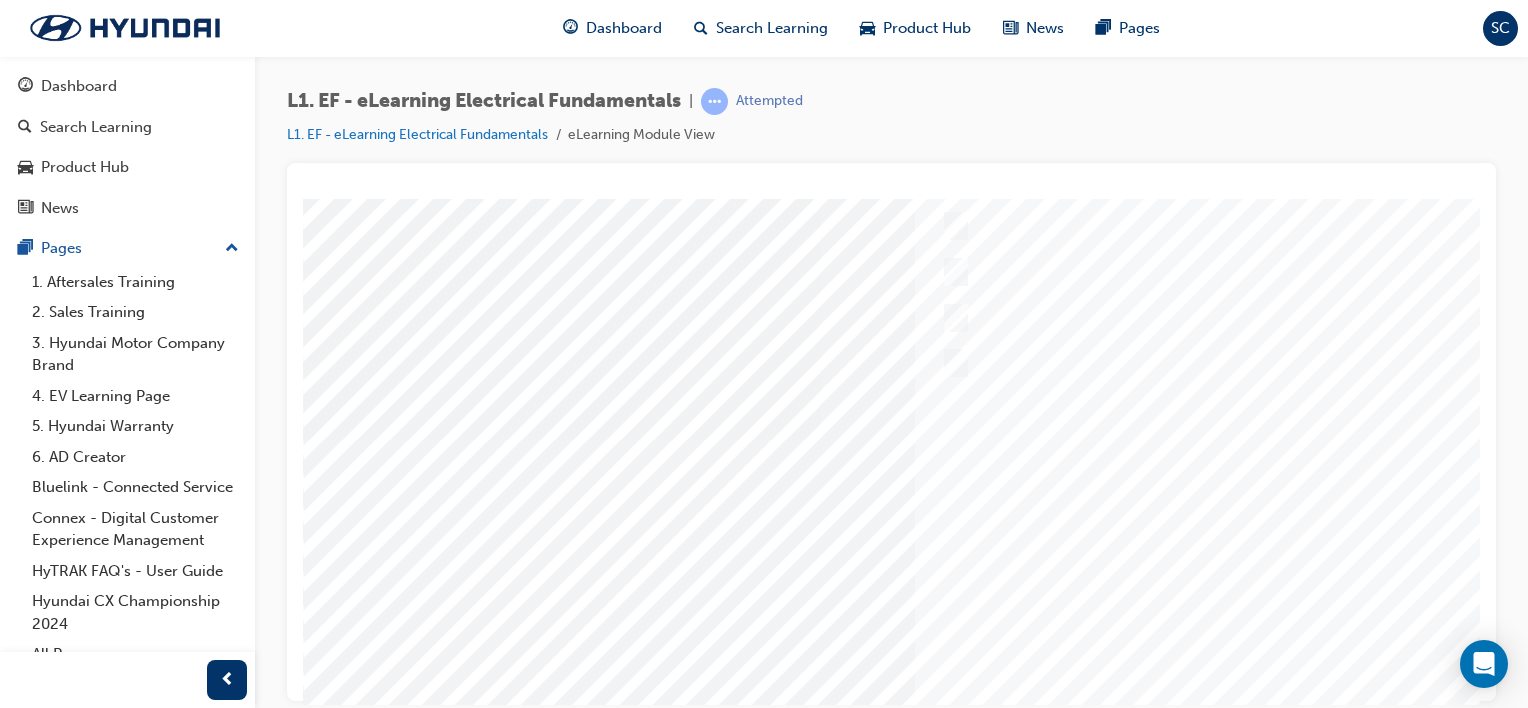 scroll, scrollTop: 259, scrollLeft: 0, axis: vertical 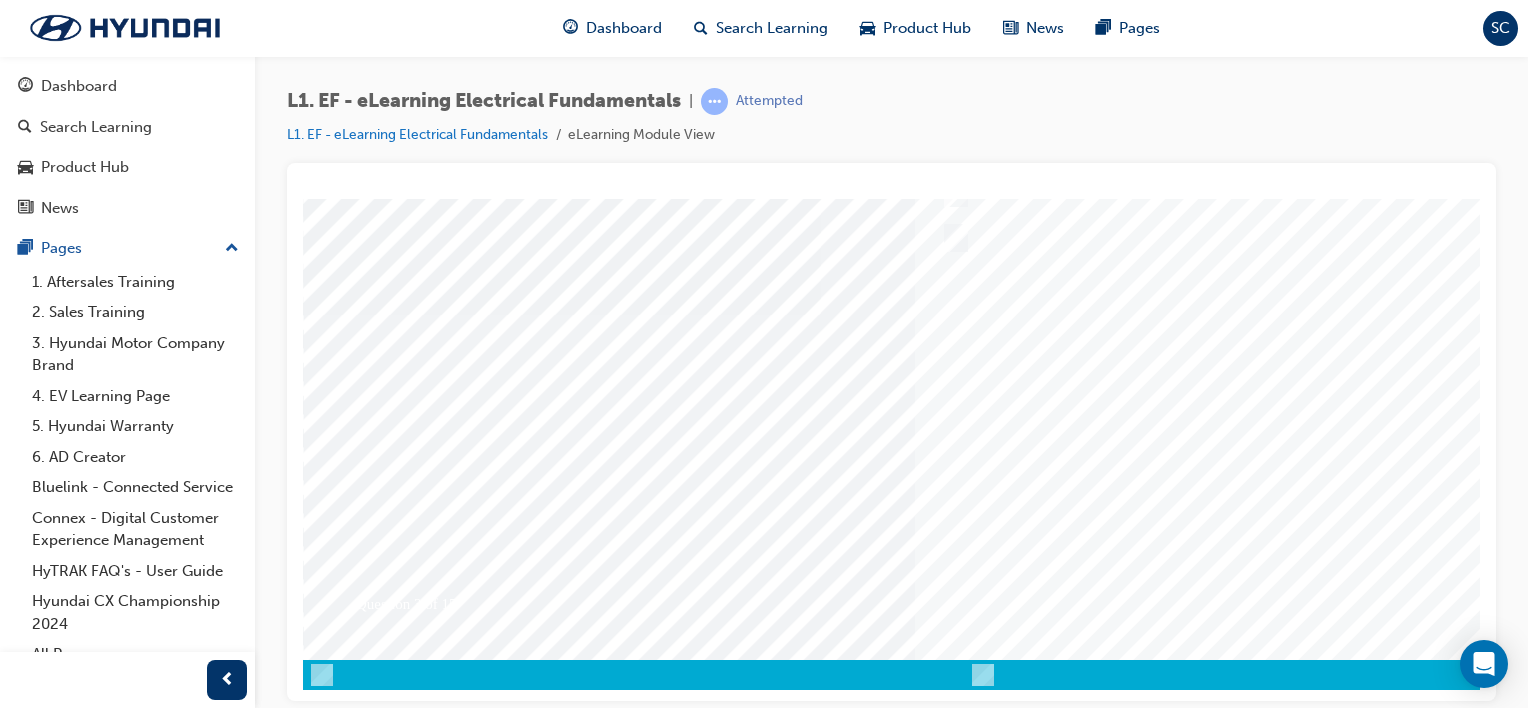 click at bounding box center [983, 314] 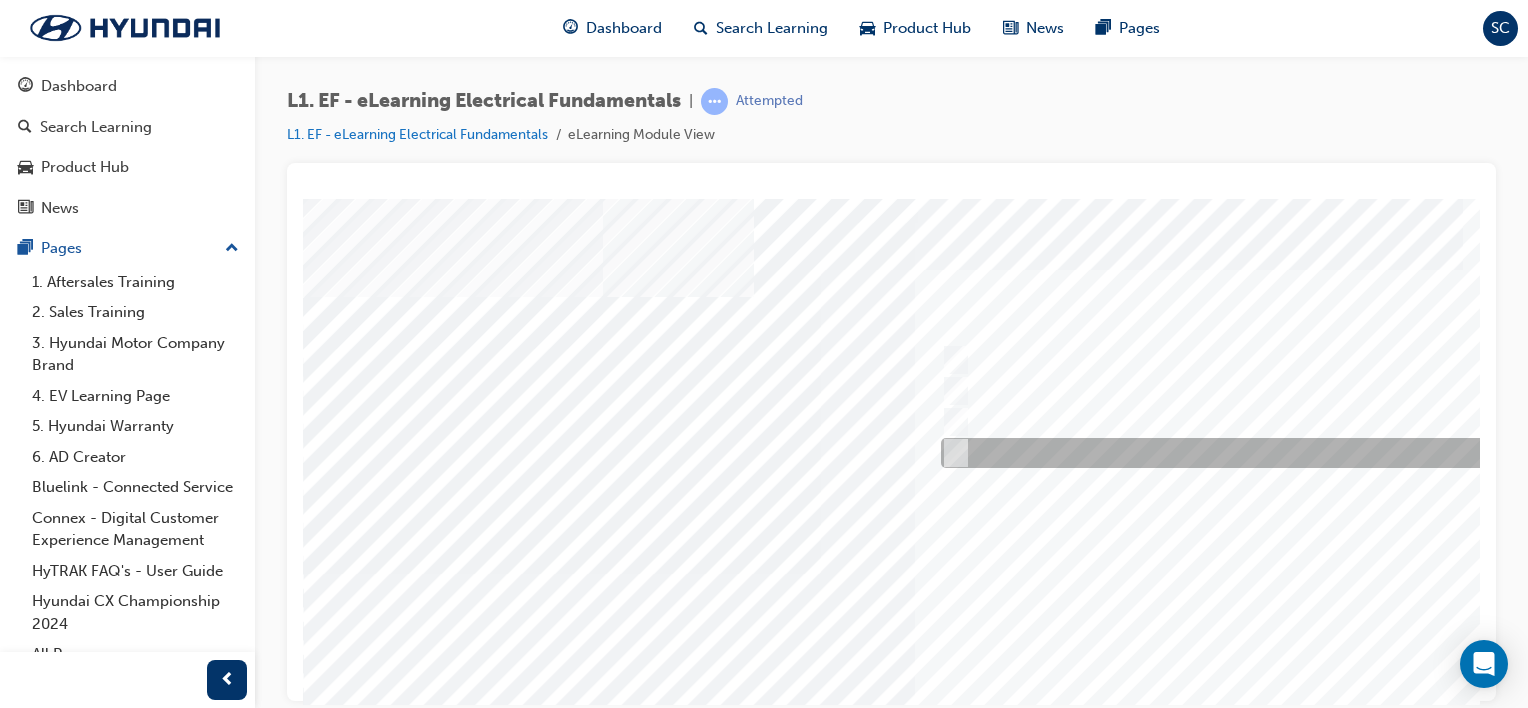 click at bounding box center (952, 453) 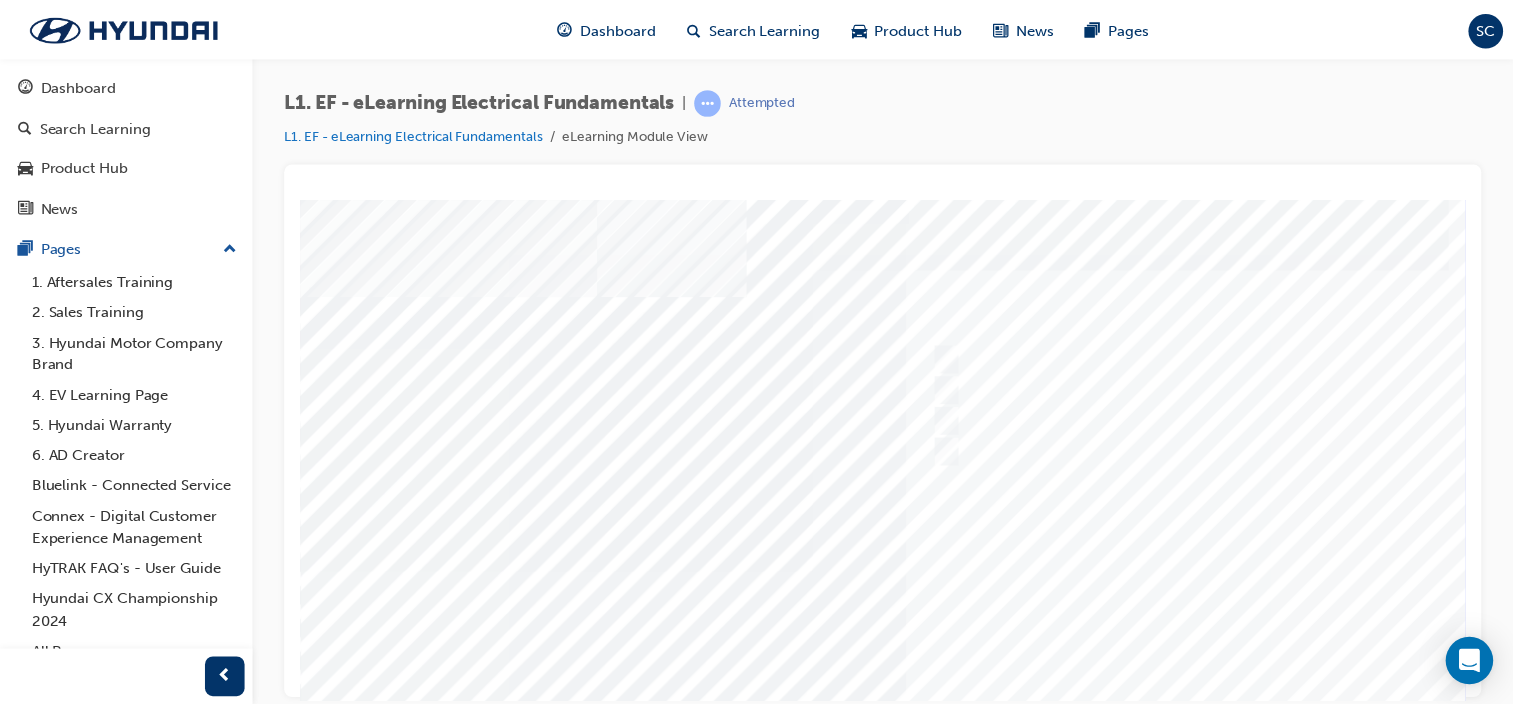 scroll, scrollTop: 259, scrollLeft: 0, axis: vertical 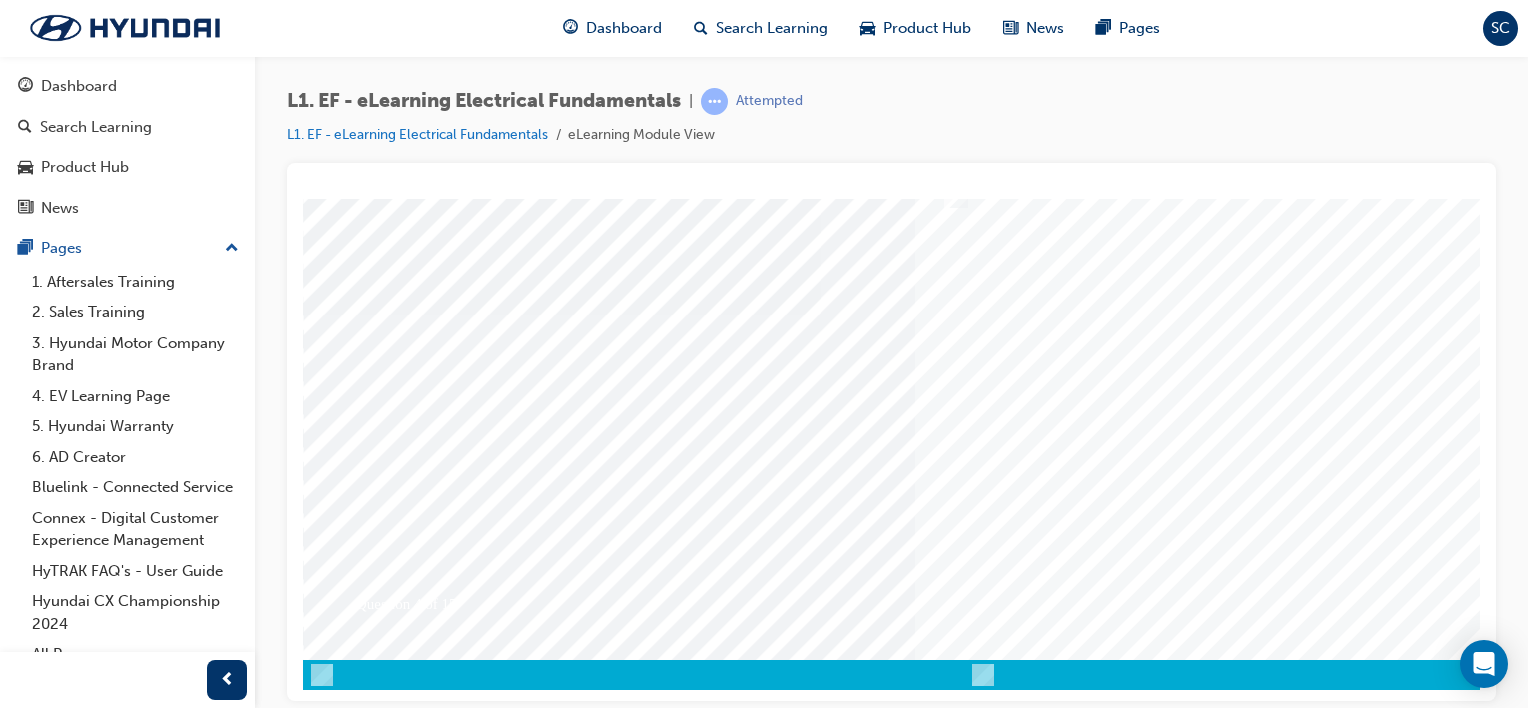 click at bounding box center (373, 3396) 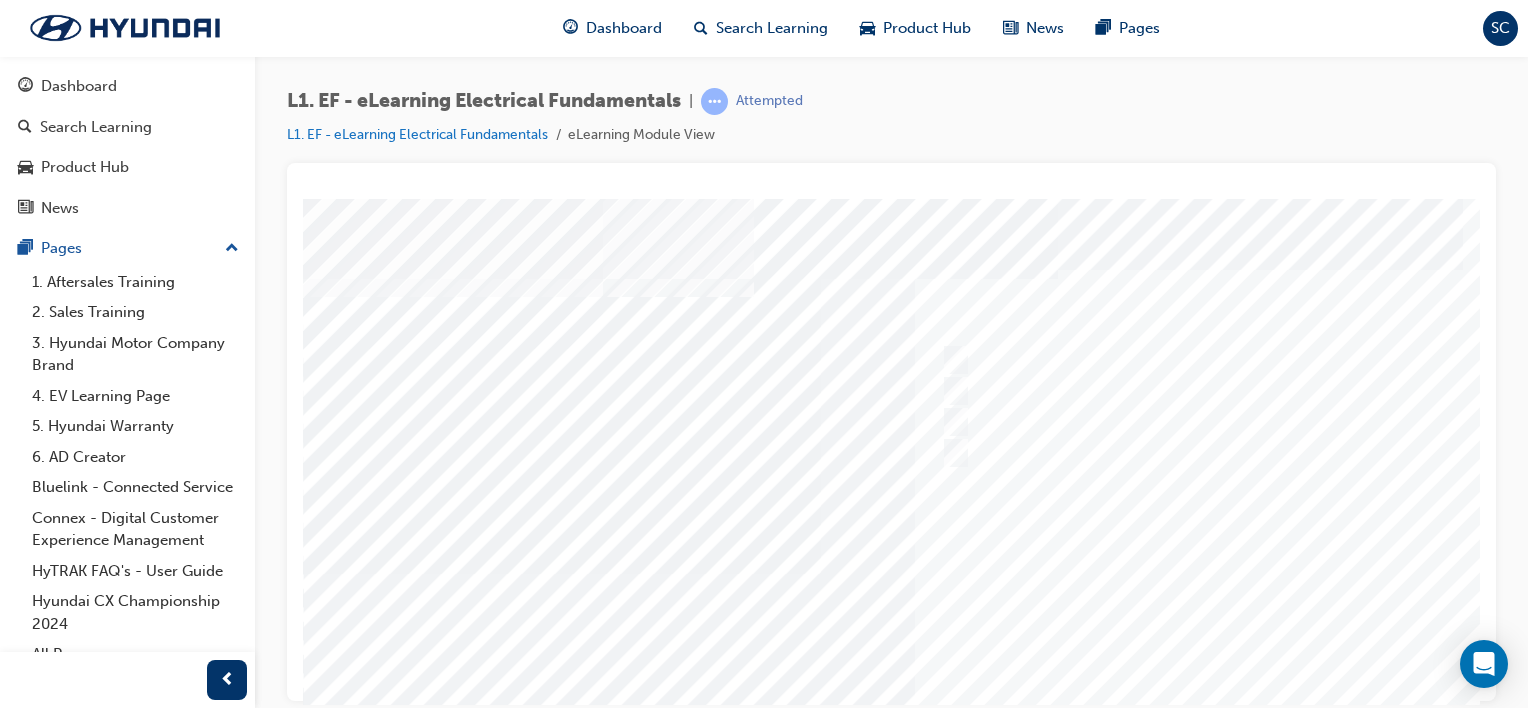 scroll, scrollTop: 259, scrollLeft: 0, axis: vertical 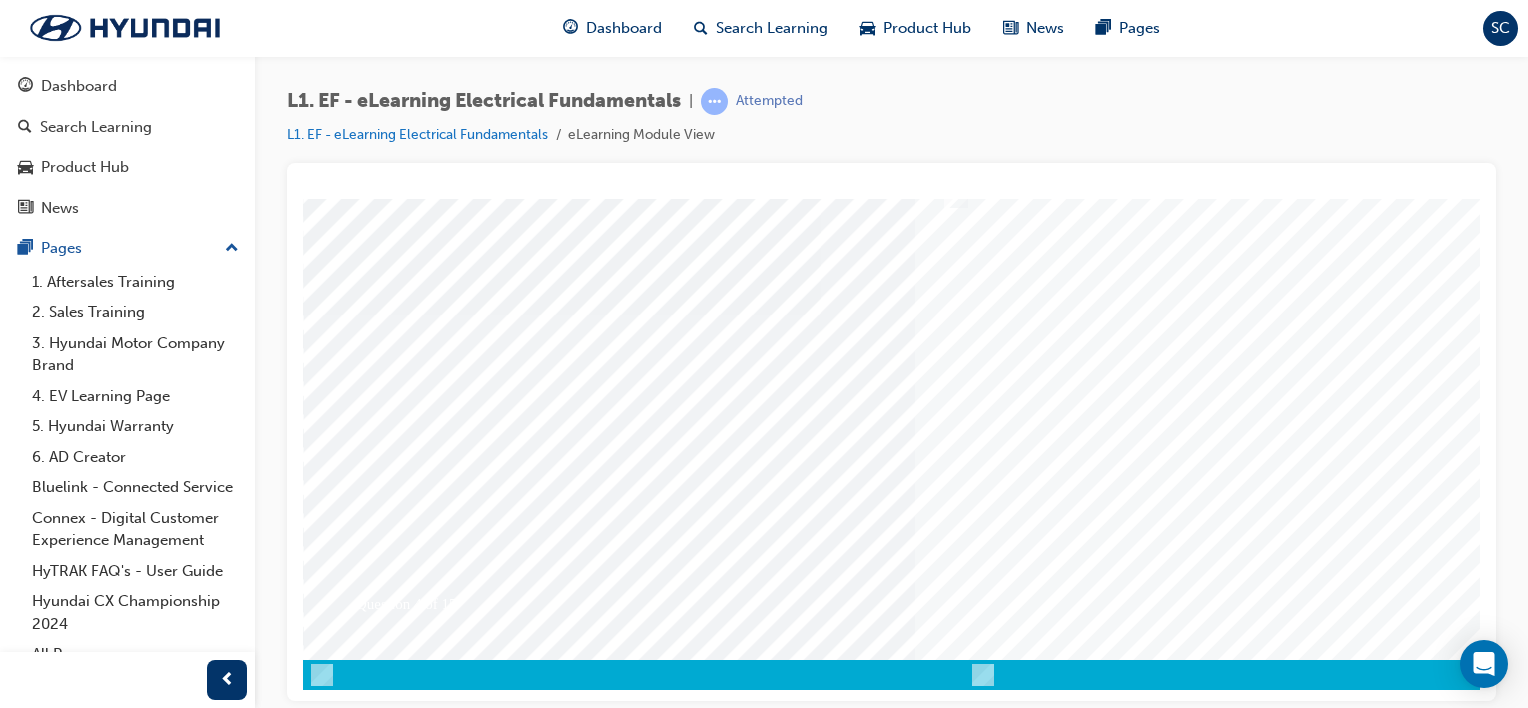 click at bounding box center [983, 314] 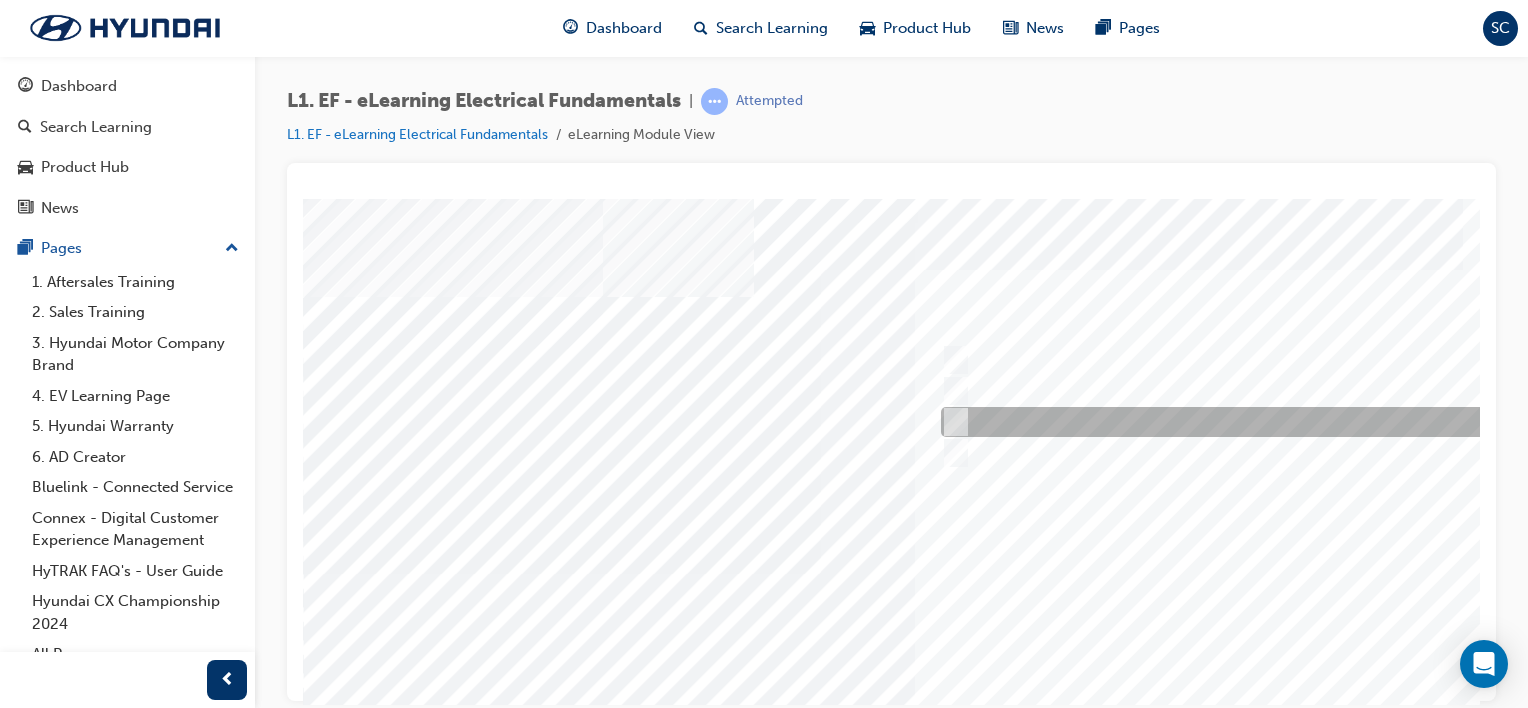 click at bounding box center [952, 422] 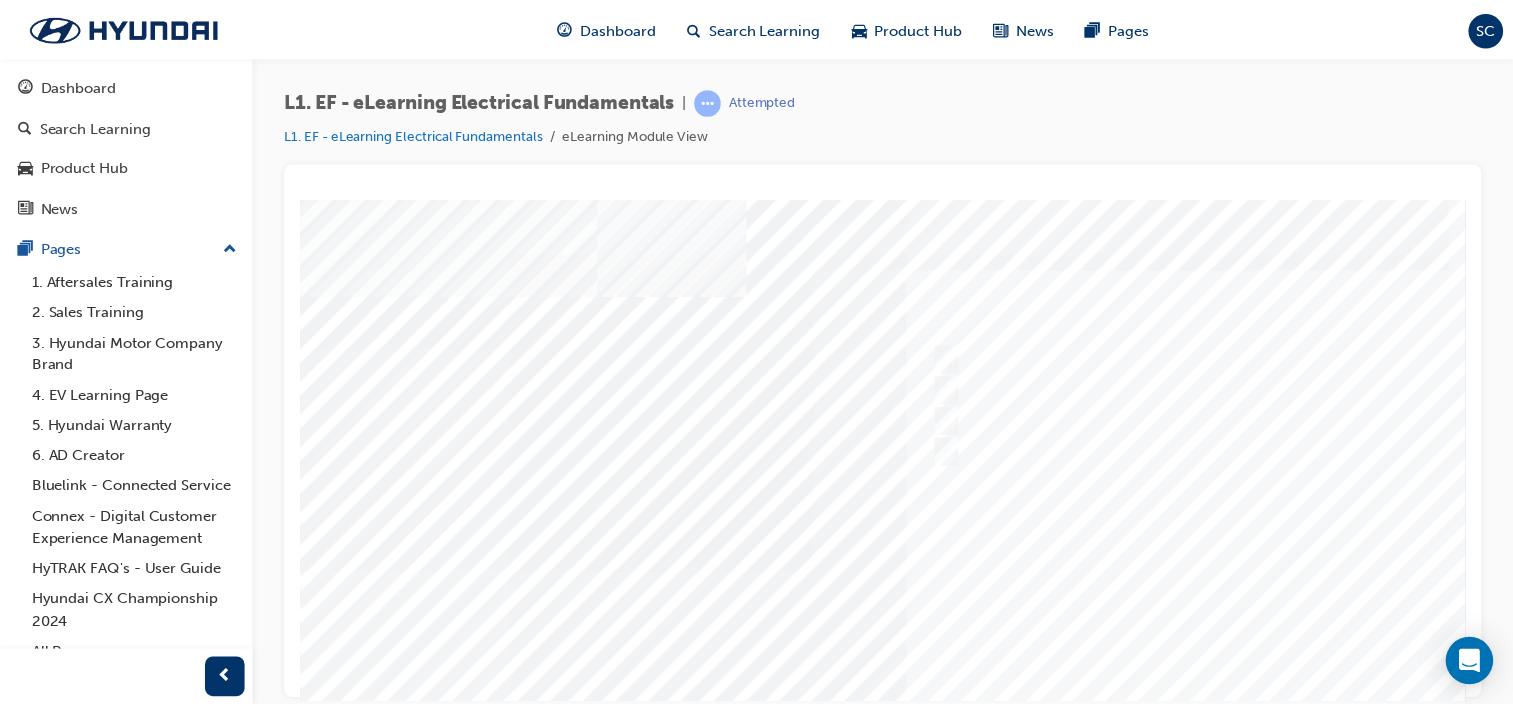 scroll, scrollTop: 259, scrollLeft: 0, axis: vertical 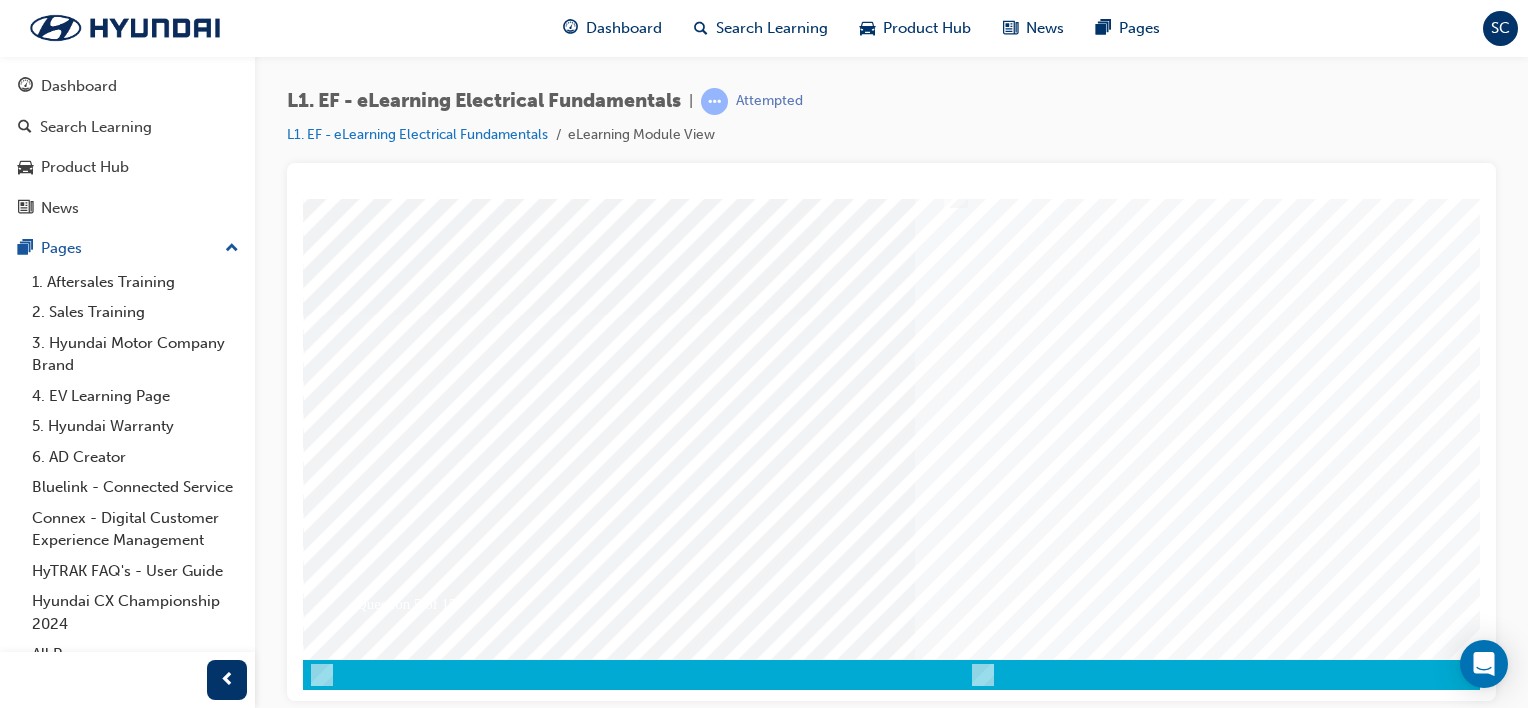 click at bounding box center [373, 3396] 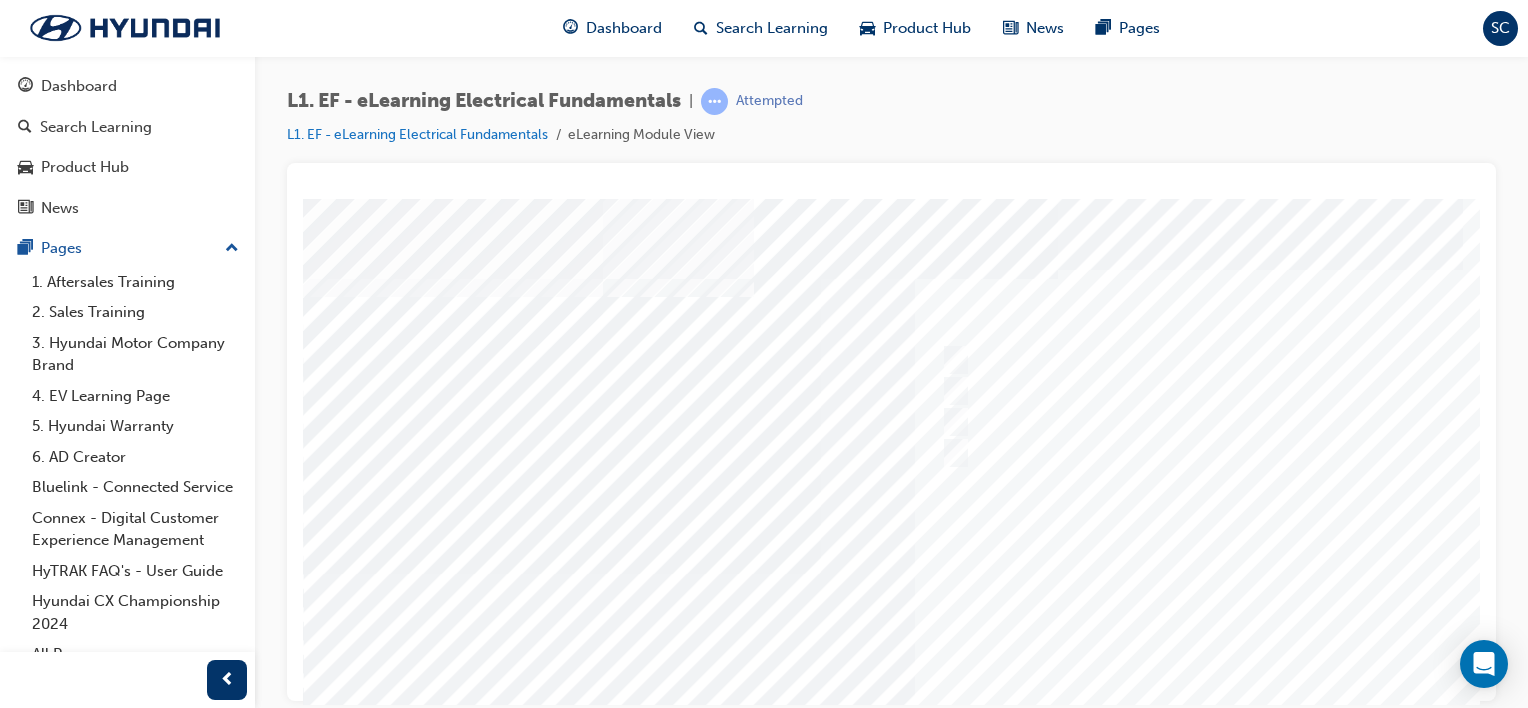 scroll, scrollTop: 259, scrollLeft: 0, axis: vertical 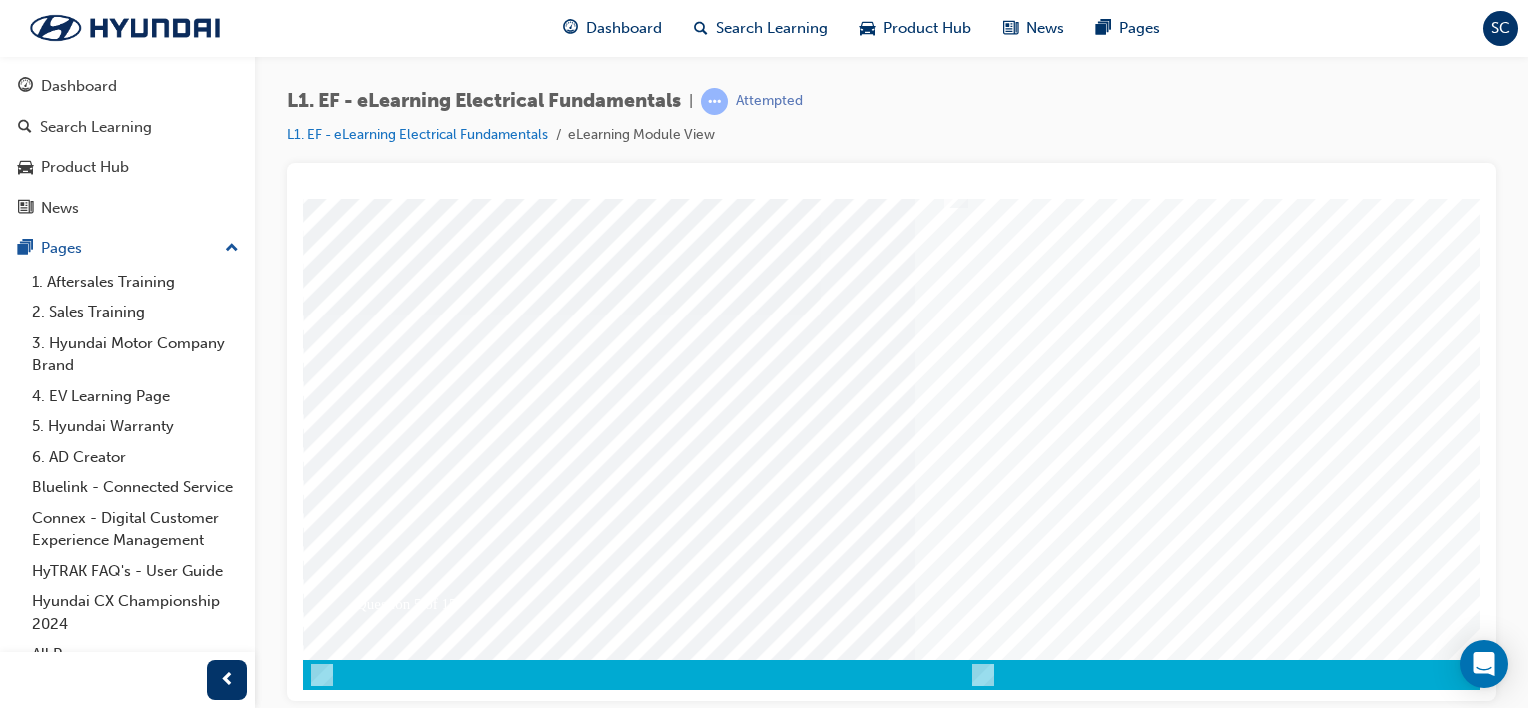 click at bounding box center [983, 314] 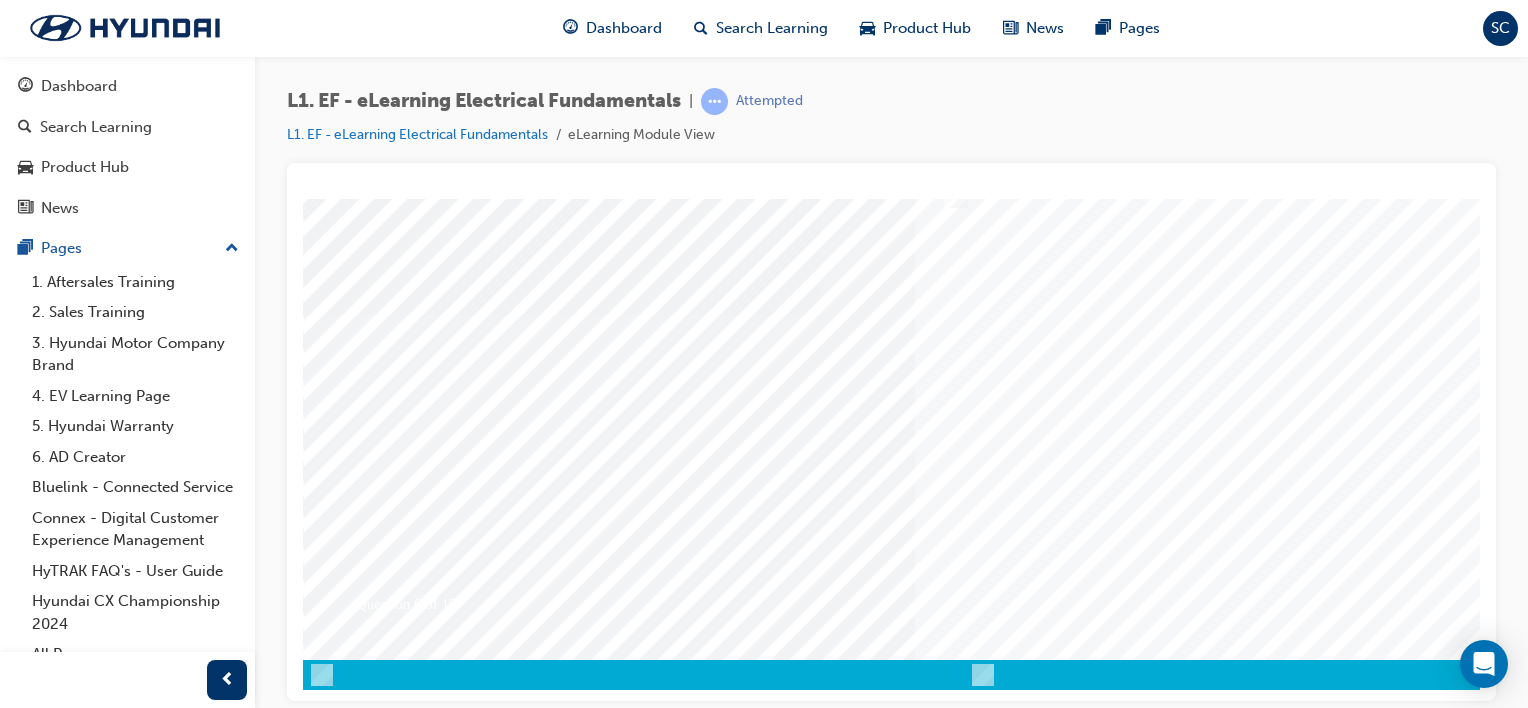 scroll, scrollTop: 0, scrollLeft: 0, axis: both 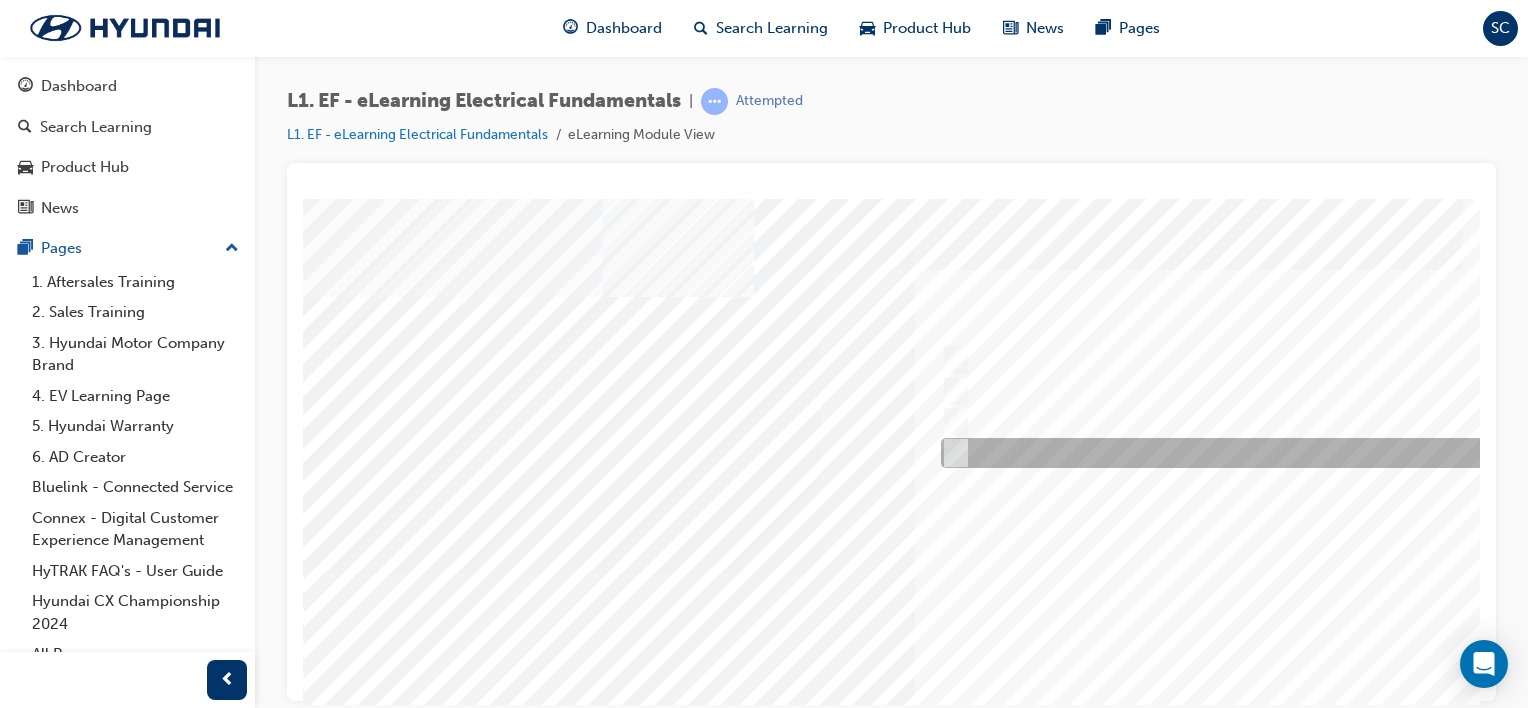click at bounding box center (952, 453) 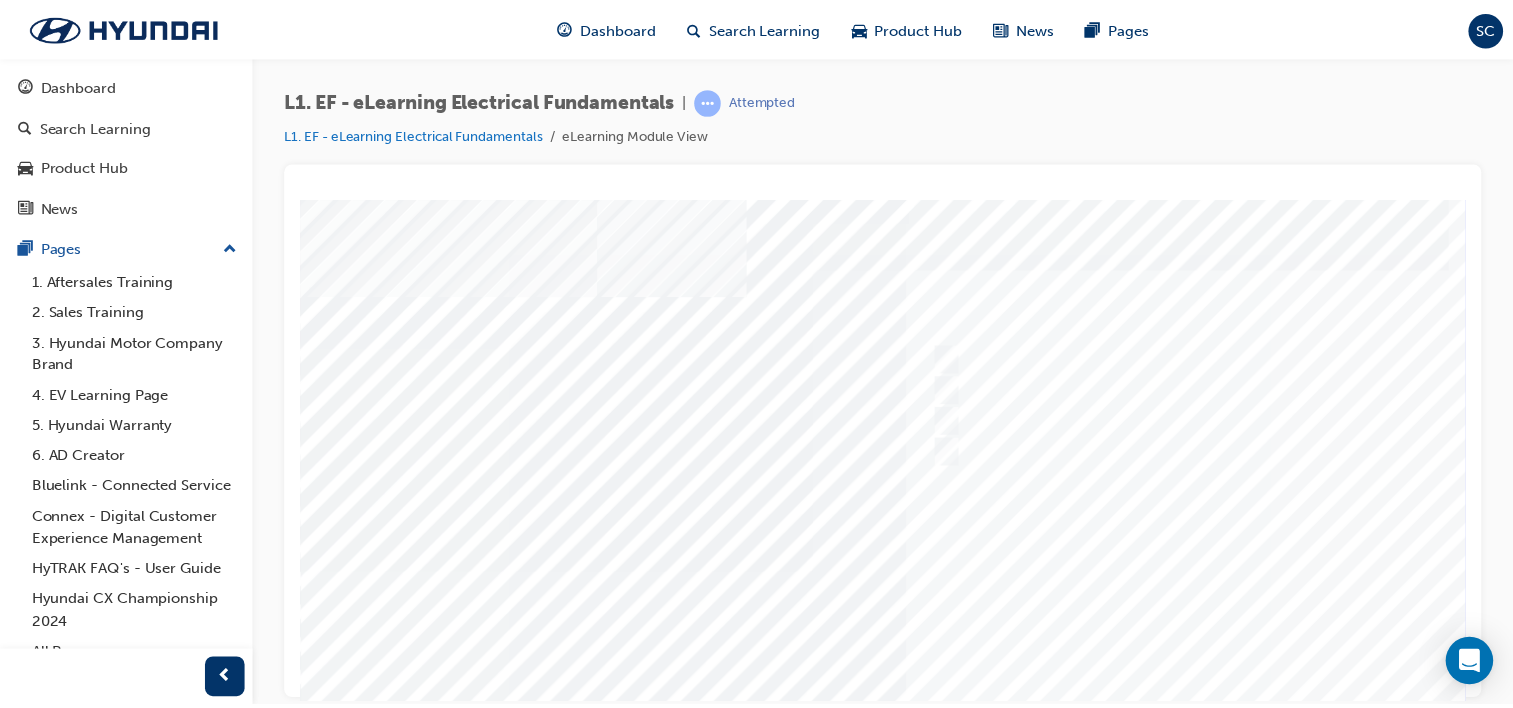 scroll, scrollTop: 259, scrollLeft: 0, axis: vertical 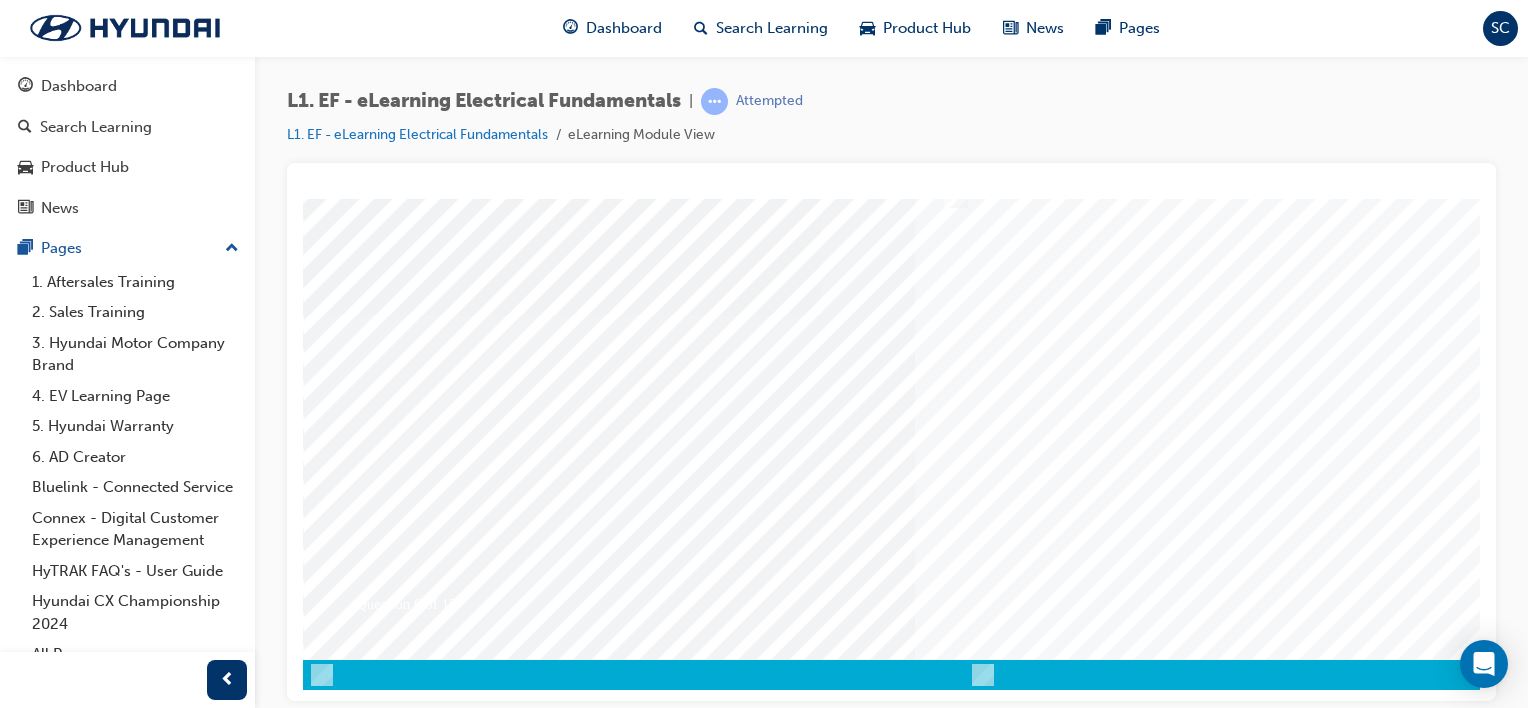 click at bounding box center (373, 3396) 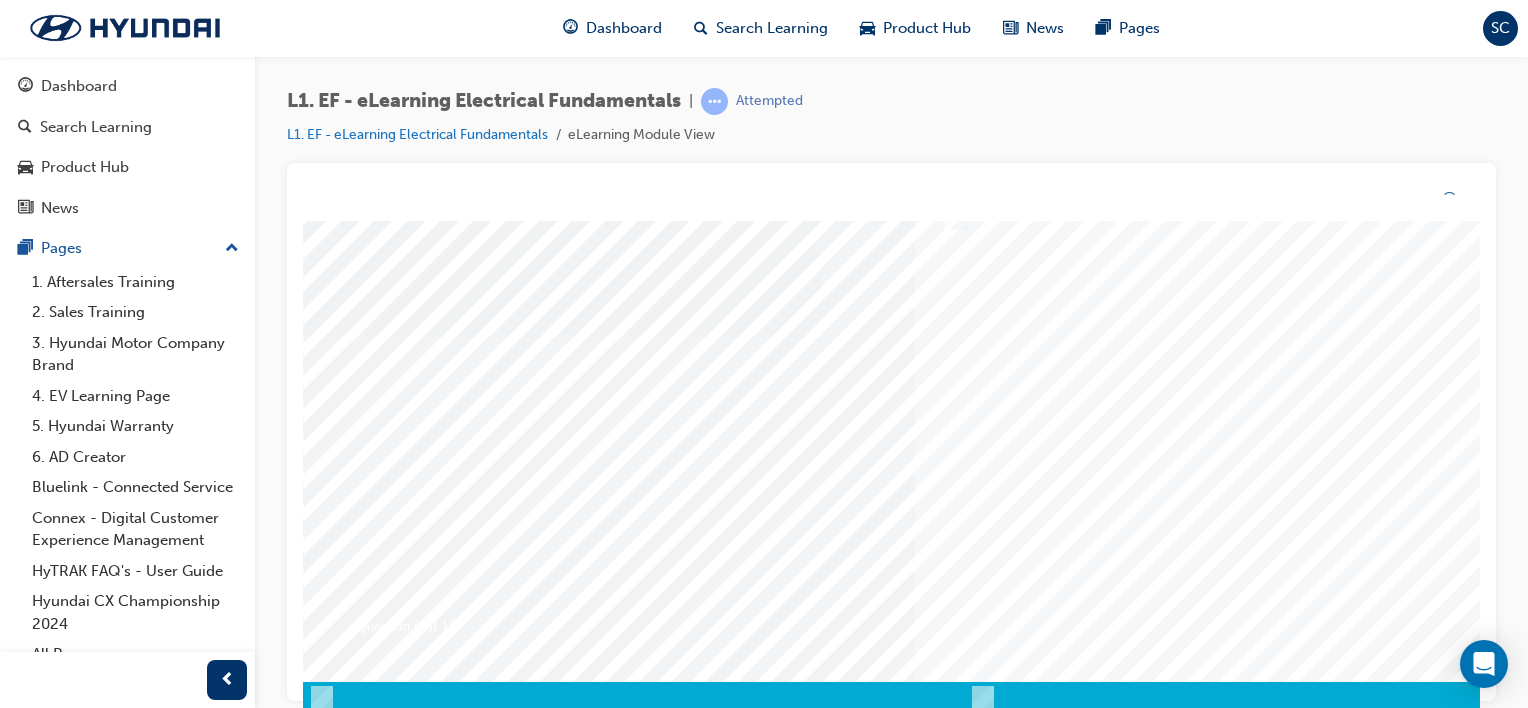 scroll, scrollTop: 0, scrollLeft: 0, axis: both 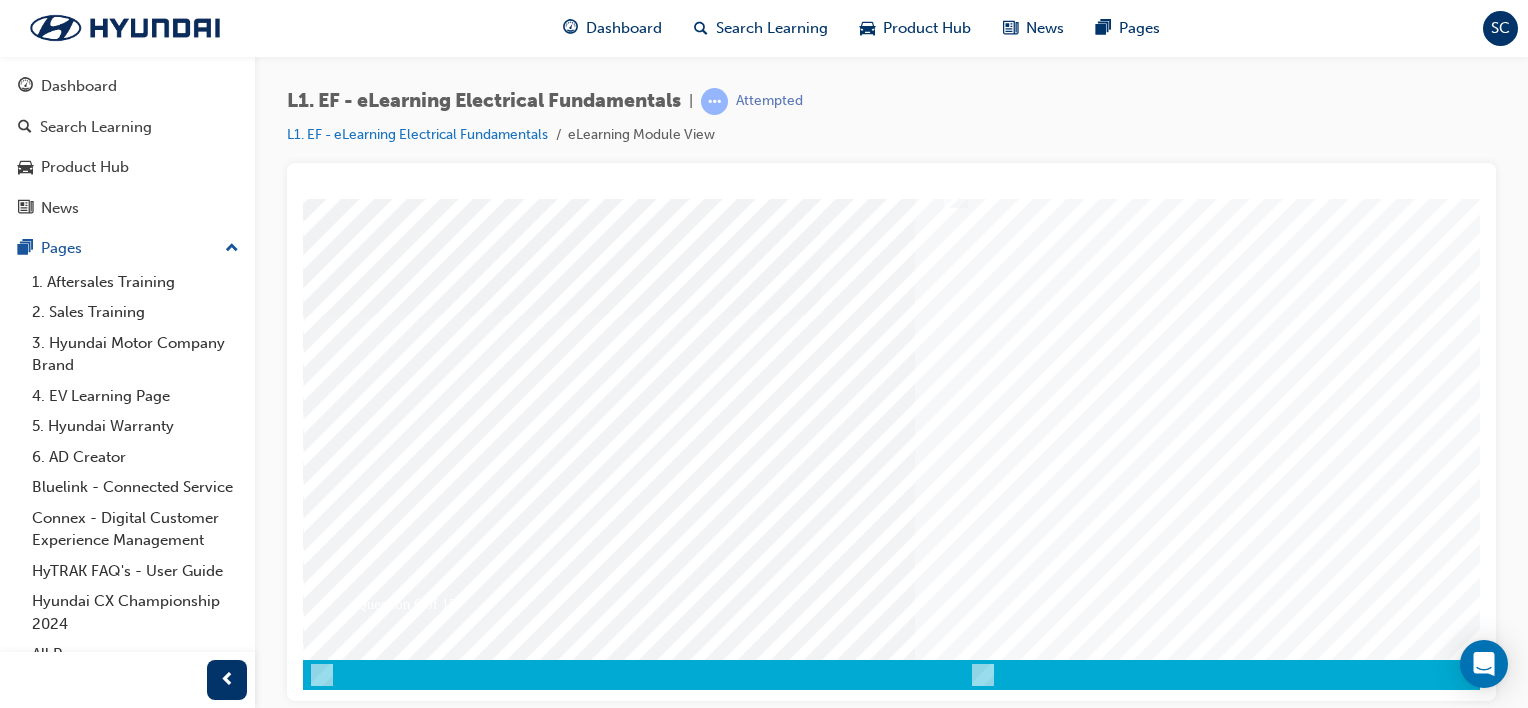 click at bounding box center (983, 314) 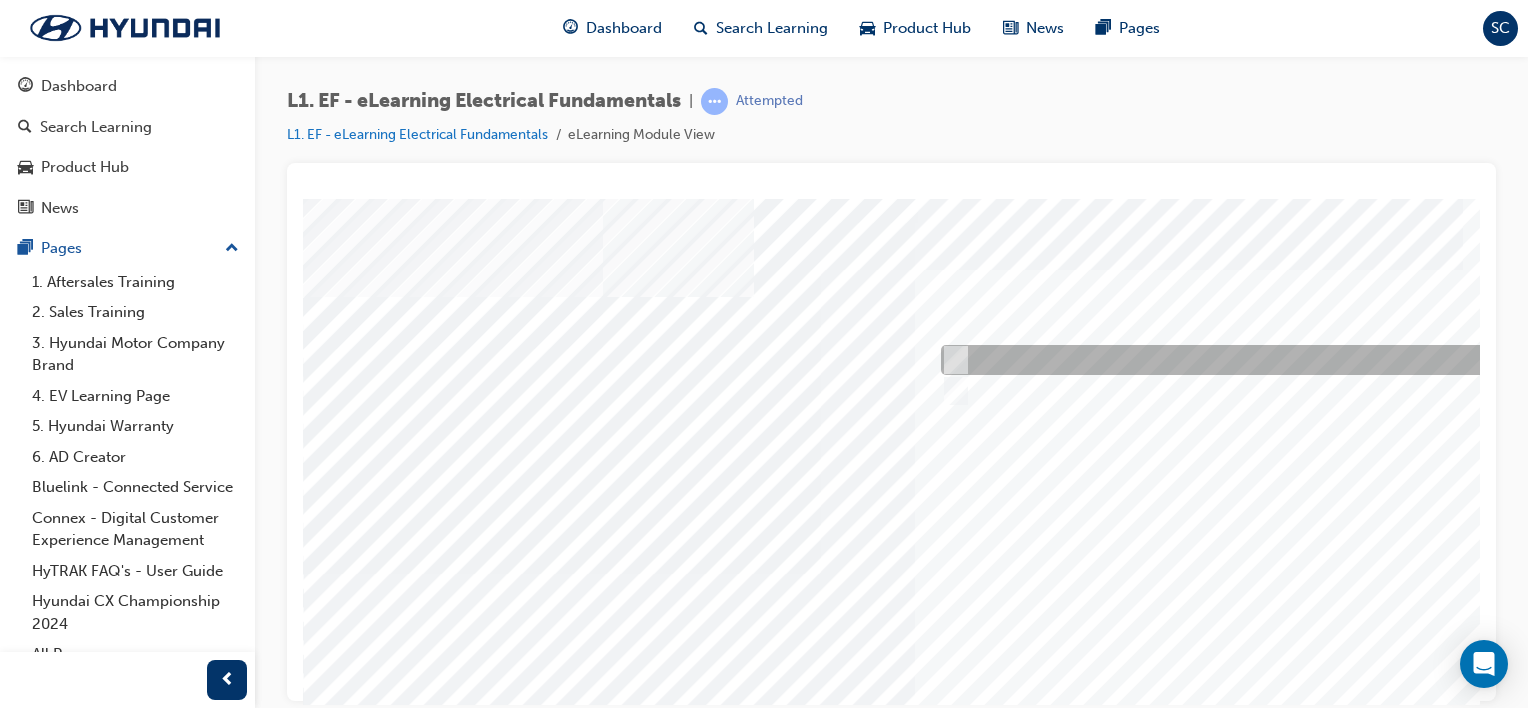 click at bounding box center (952, 360) 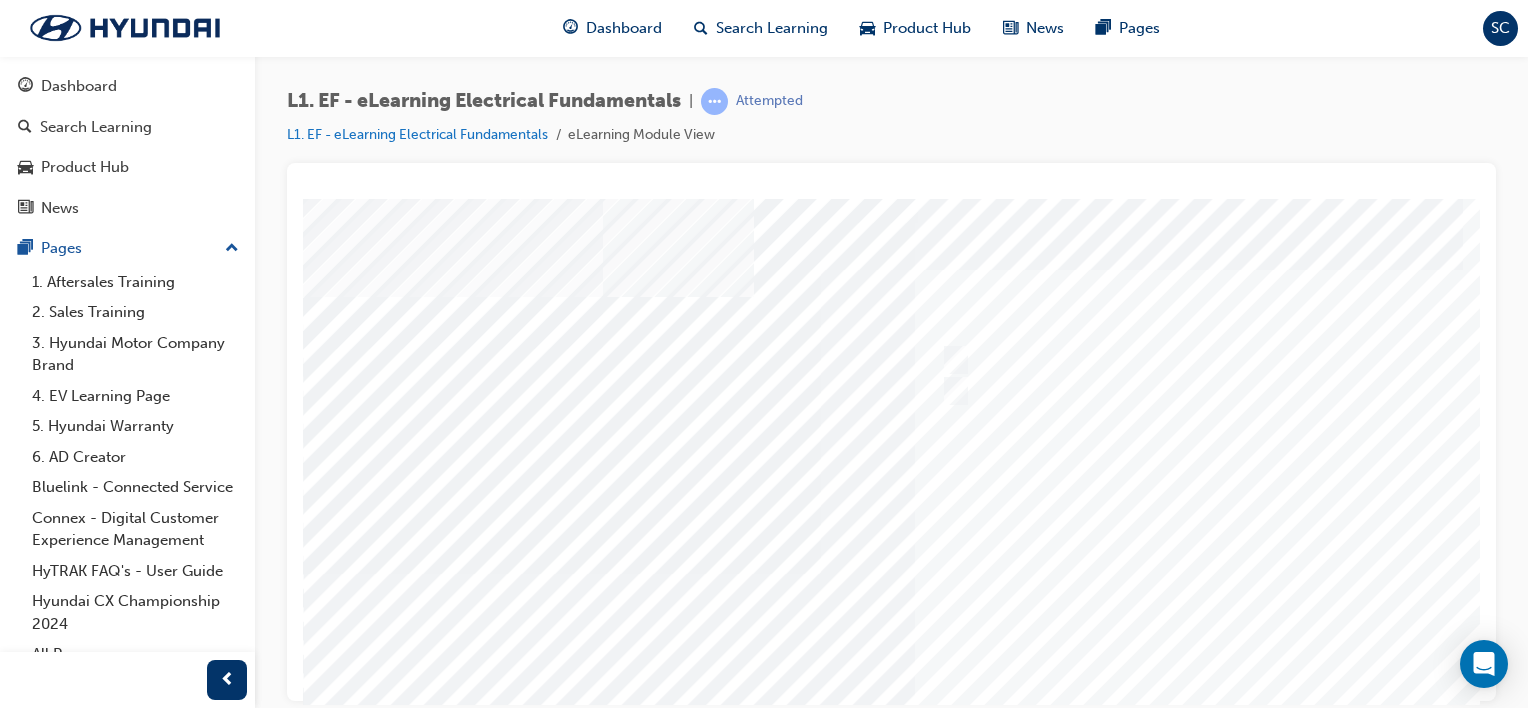 scroll, scrollTop: 259, scrollLeft: 0, axis: vertical 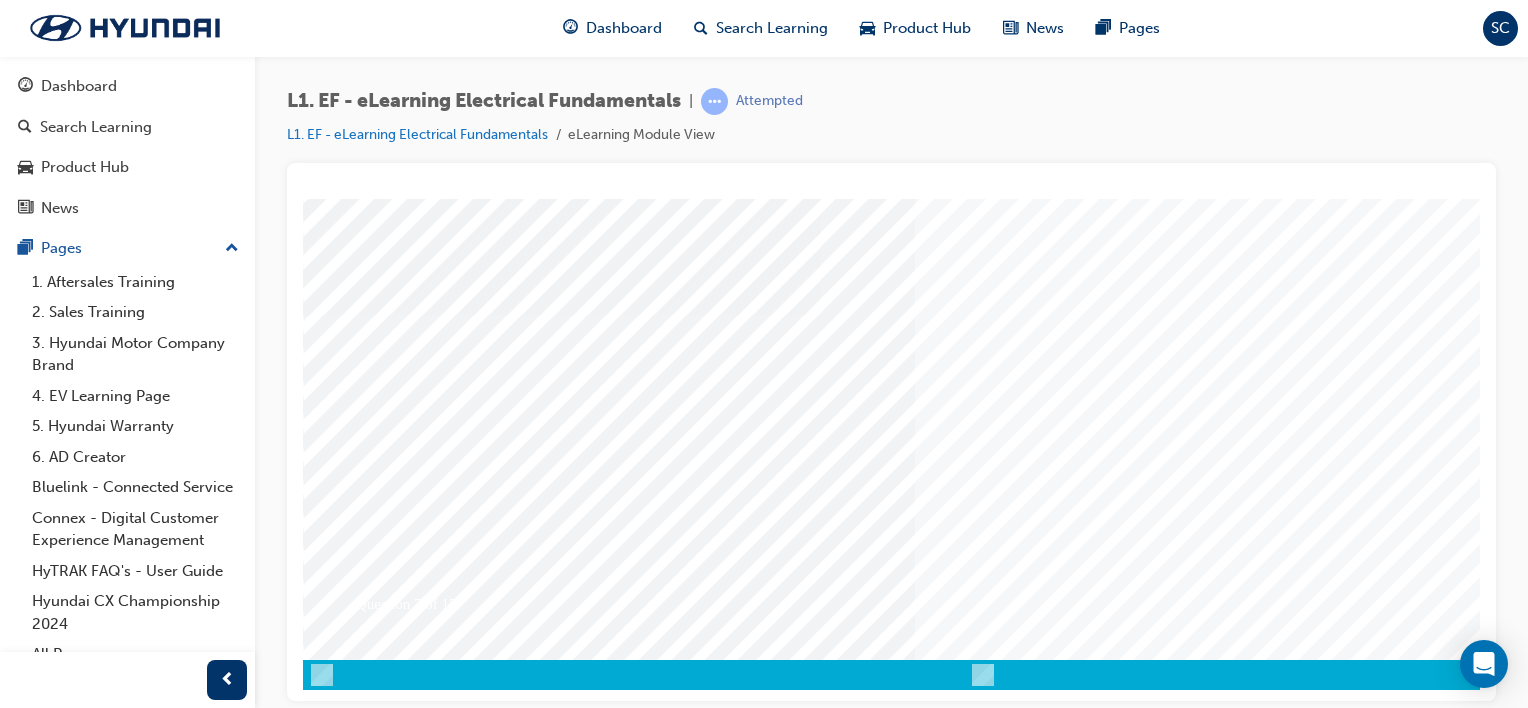 click at bounding box center (373, 3352) 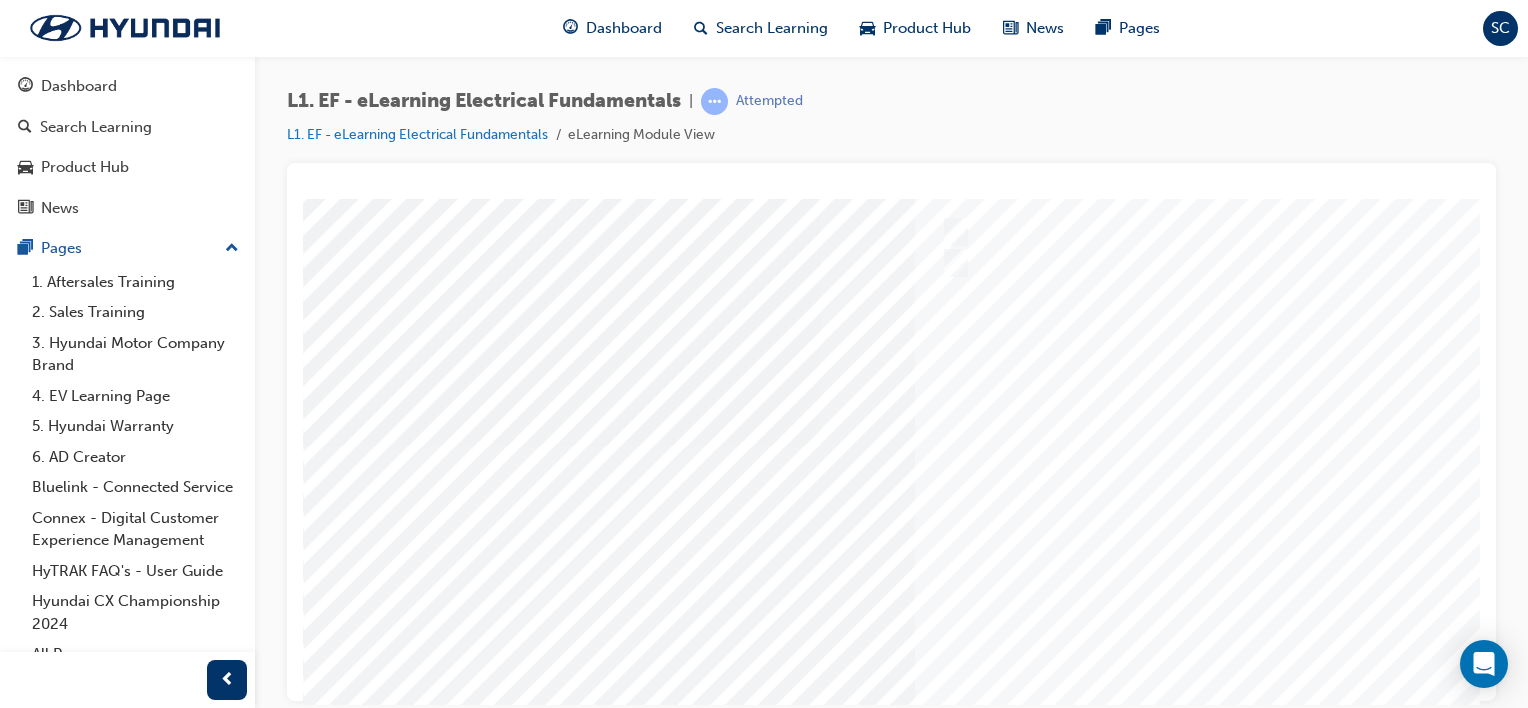 scroll, scrollTop: 259, scrollLeft: 0, axis: vertical 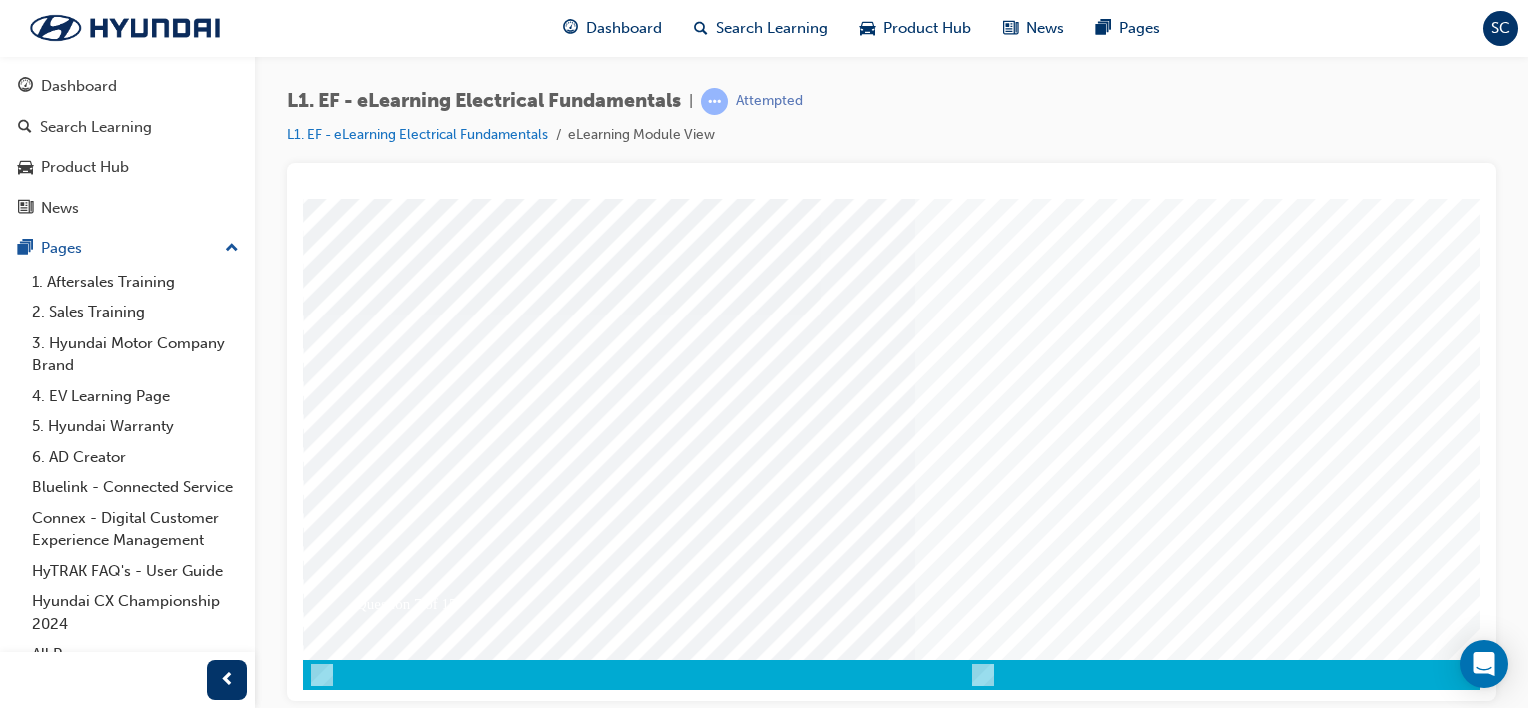 click at bounding box center (983, 314) 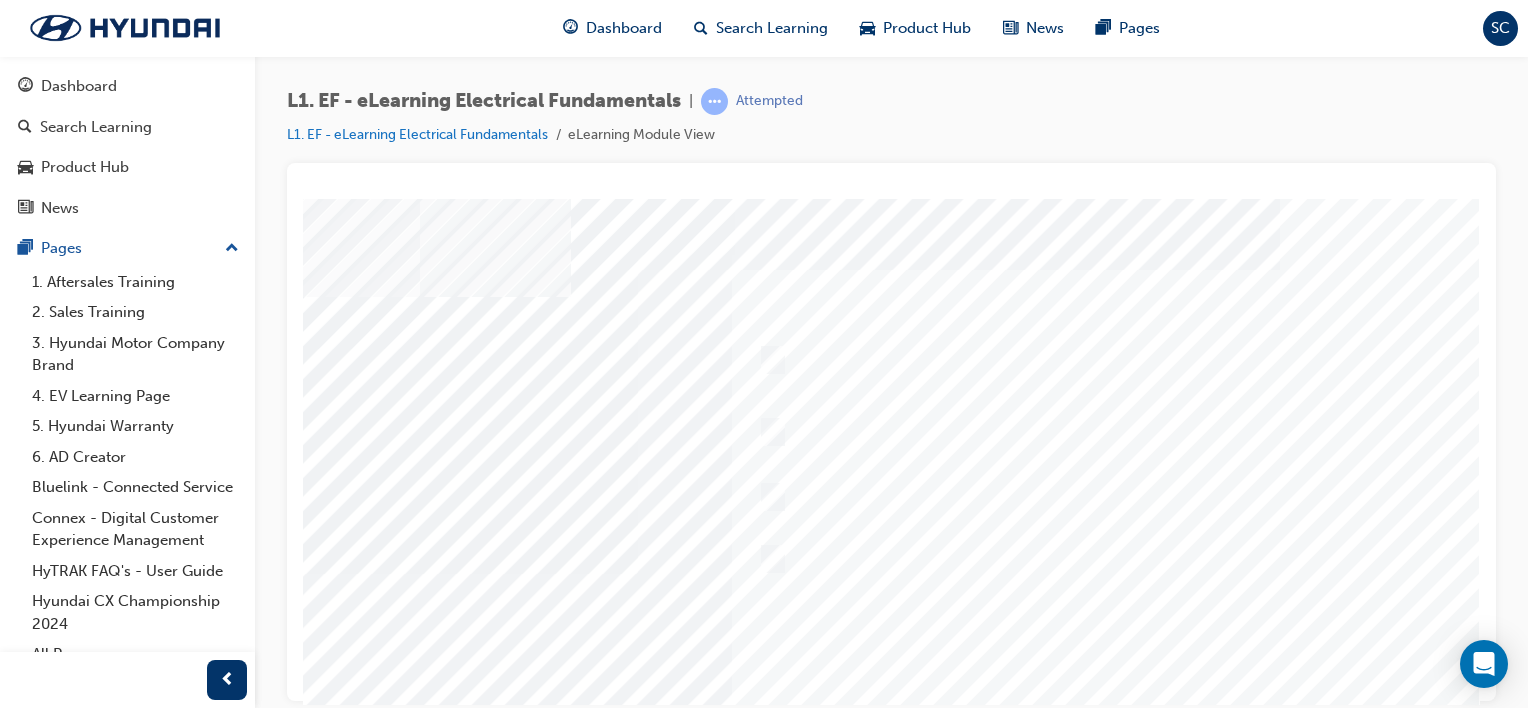 scroll, scrollTop: 0, scrollLeft: 198, axis: horizontal 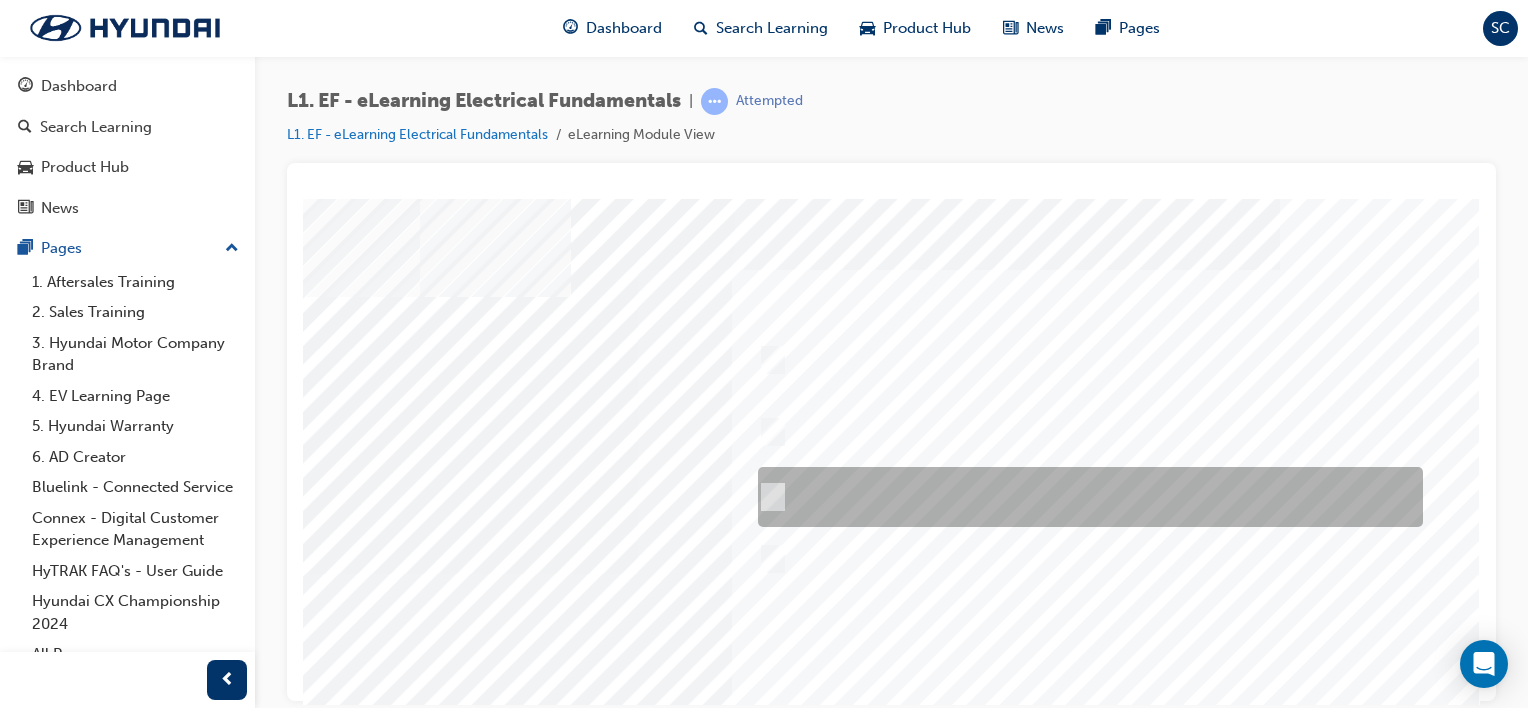 click at bounding box center (1085, 497) 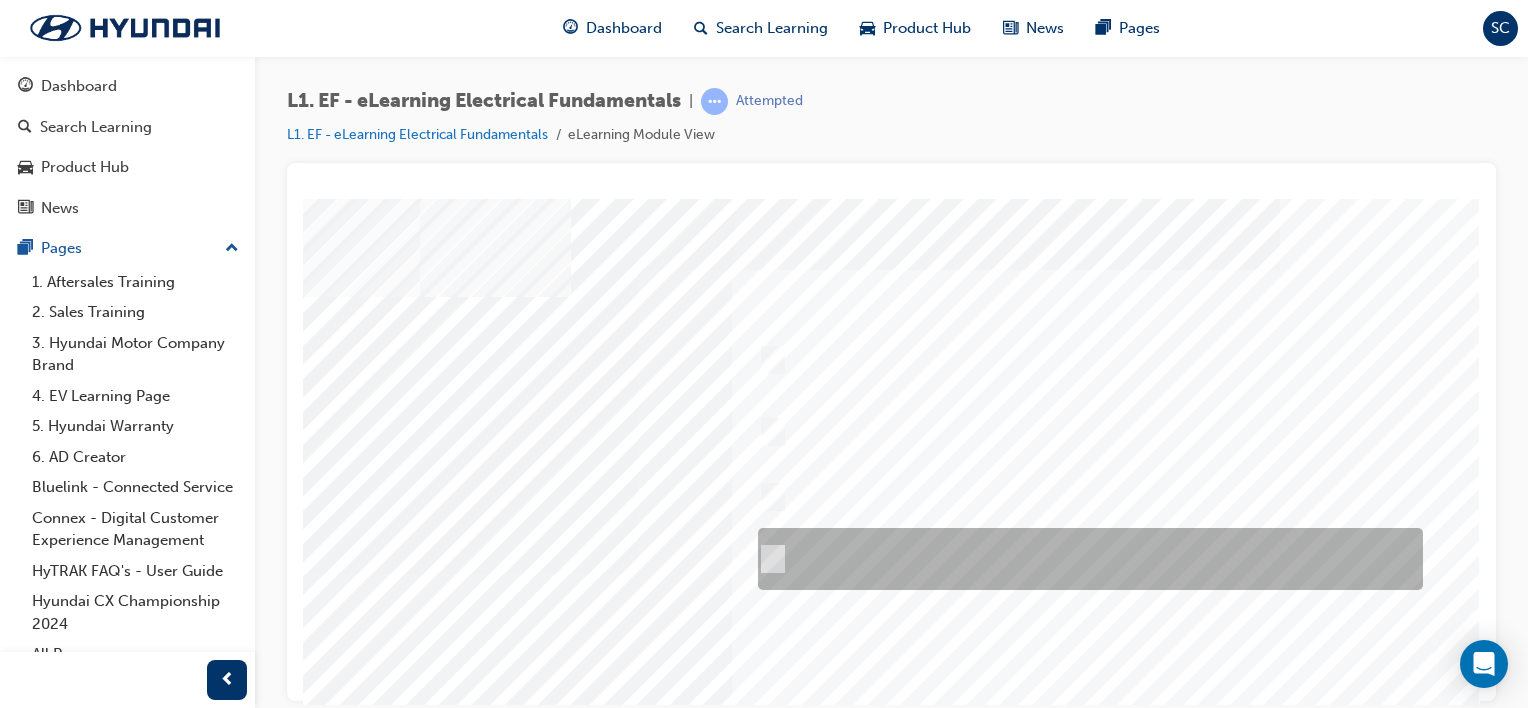 click at bounding box center (769, 559) 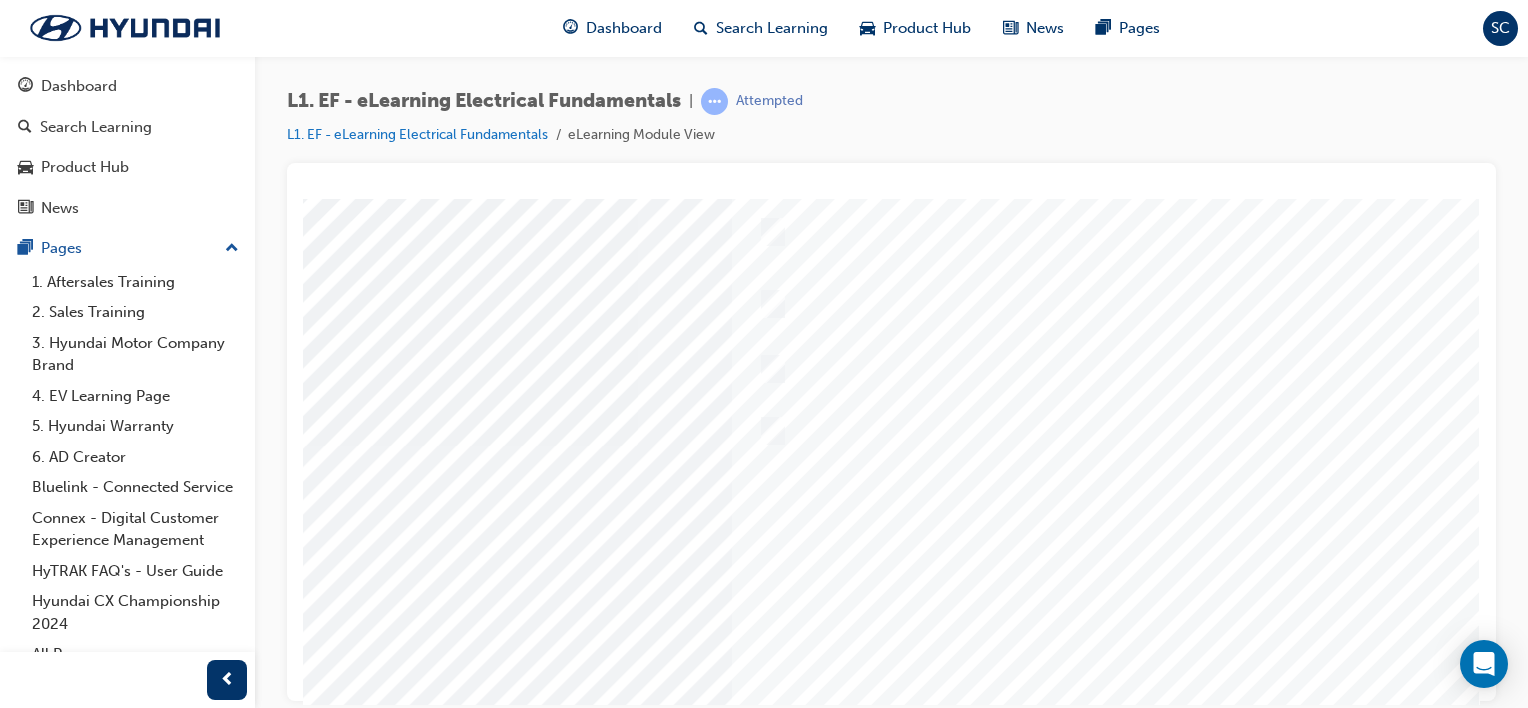 scroll, scrollTop: 259, scrollLeft: 198, axis: both 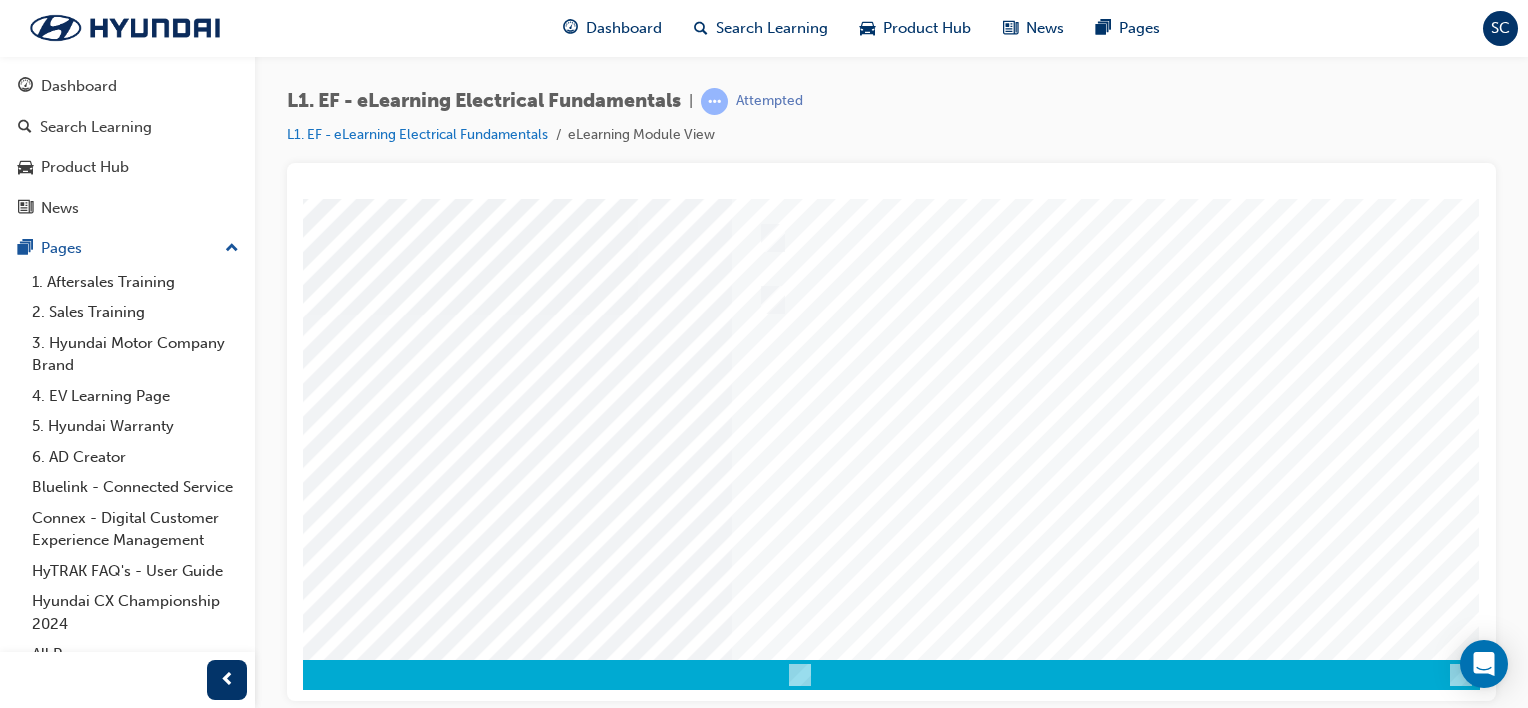 click at bounding box center [190, 3396] 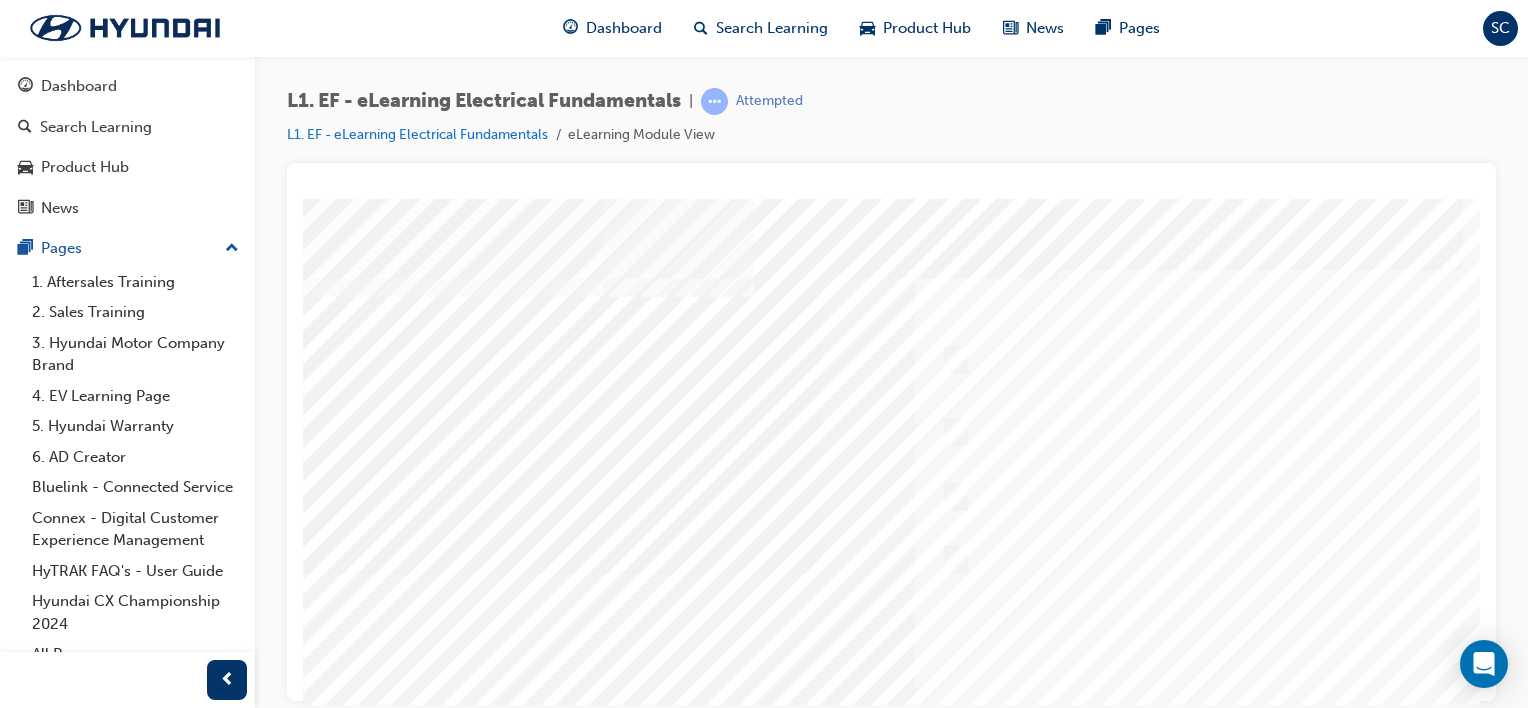 scroll, scrollTop: 259, scrollLeft: 0, axis: vertical 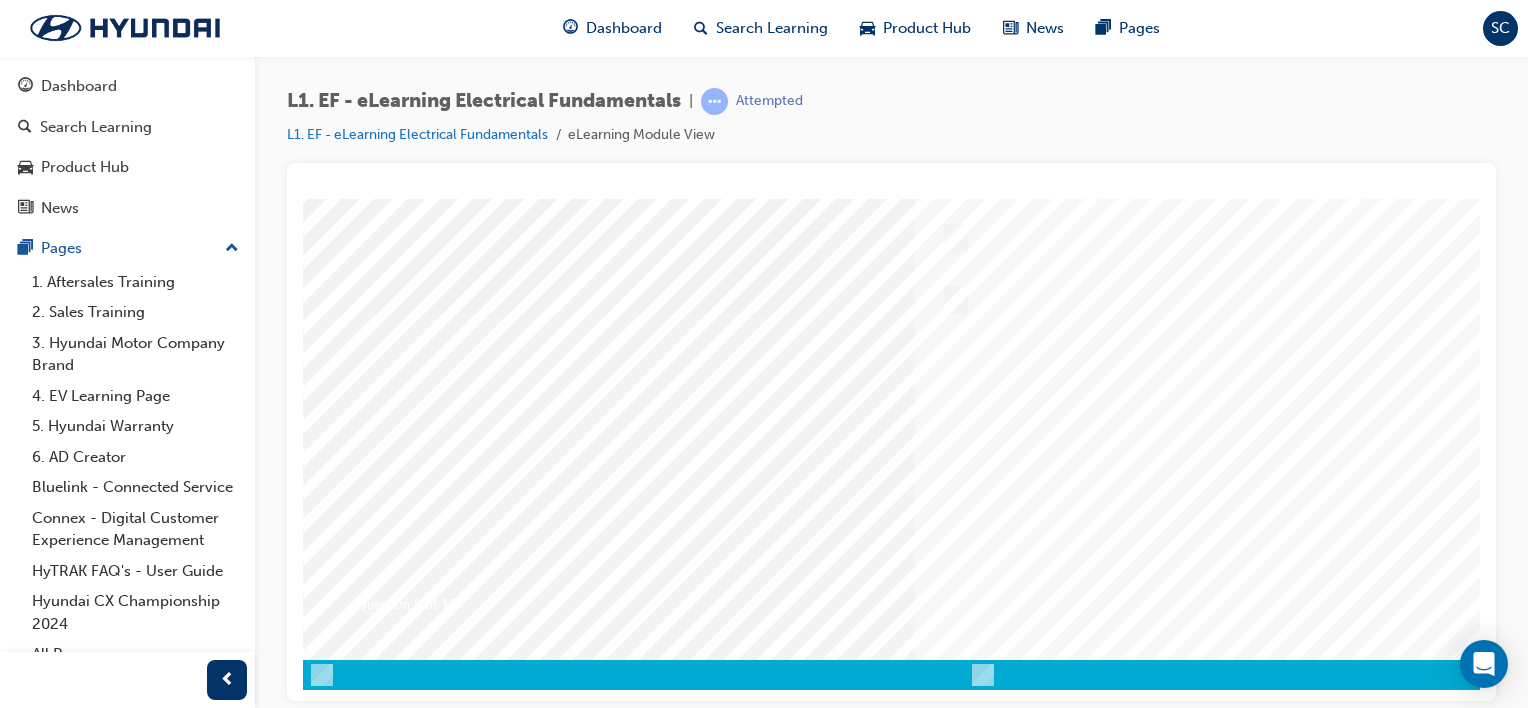 click at bounding box center [983, 314] 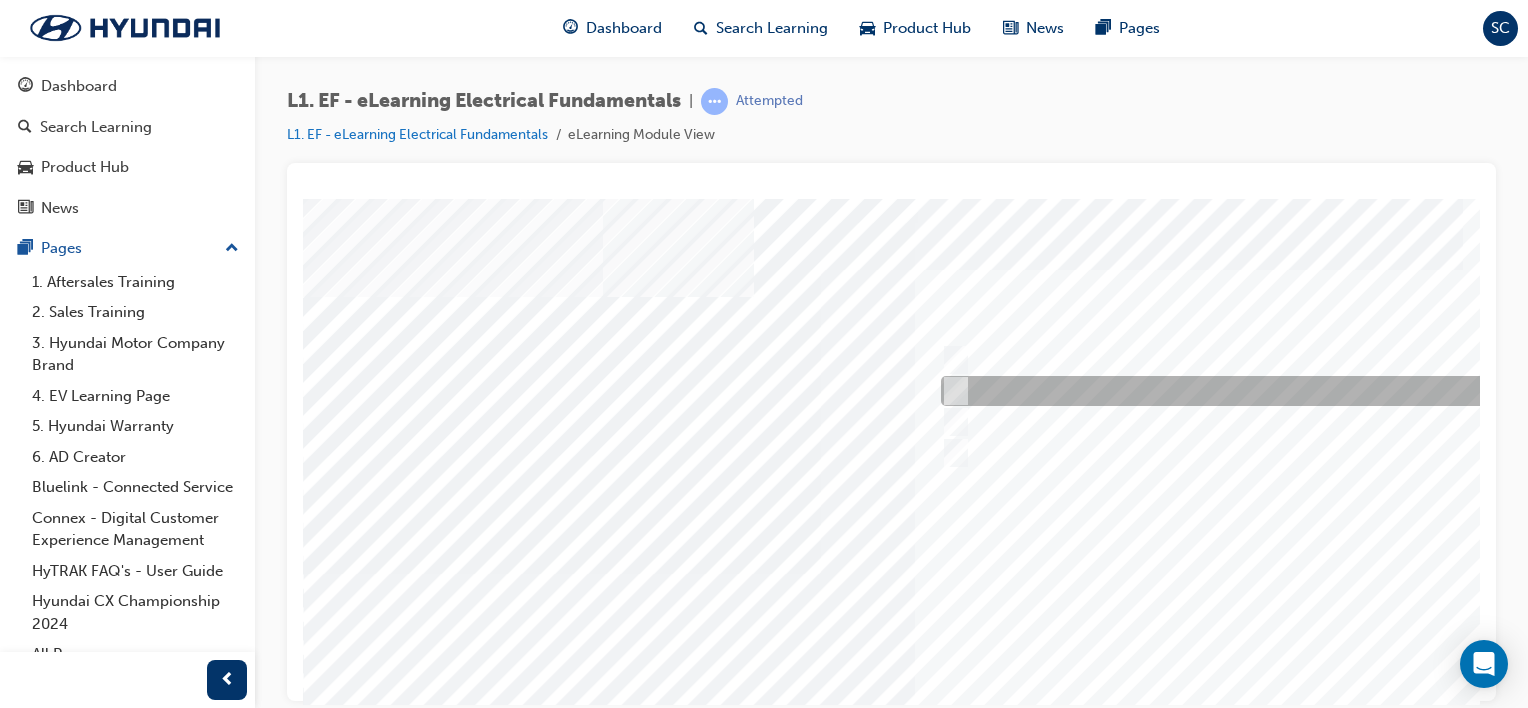 click at bounding box center [952, 391] 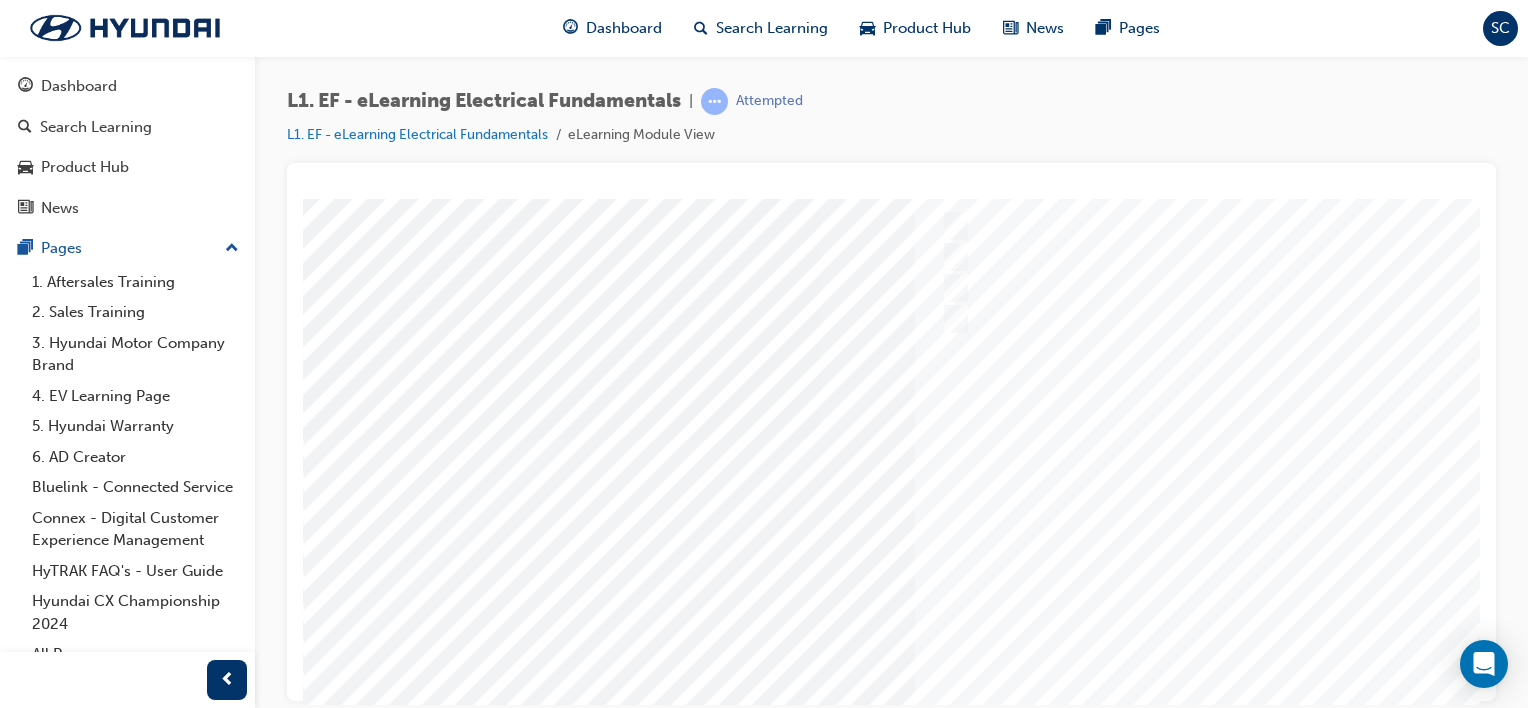 scroll, scrollTop: 259, scrollLeft: 0, axis: vertical 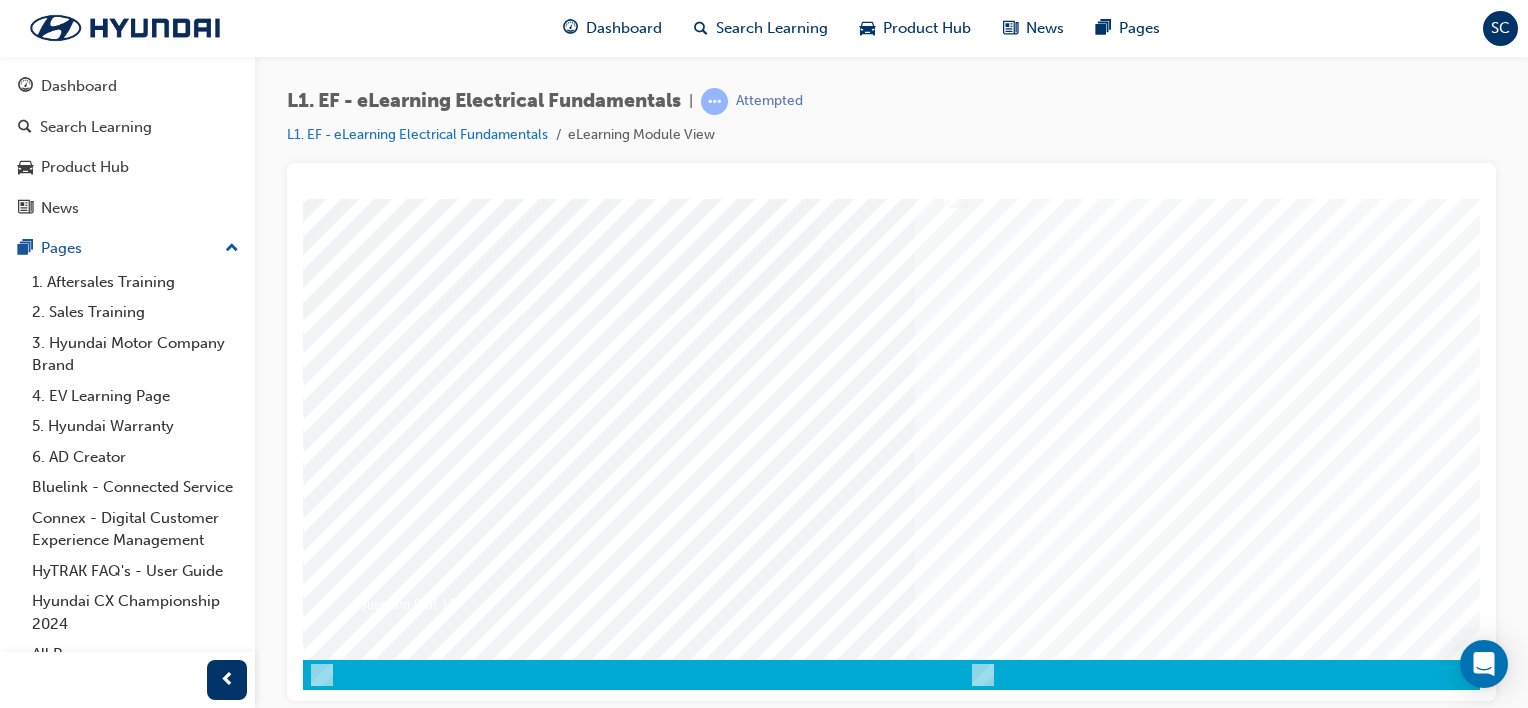 click at bounding box center (373, 3653) 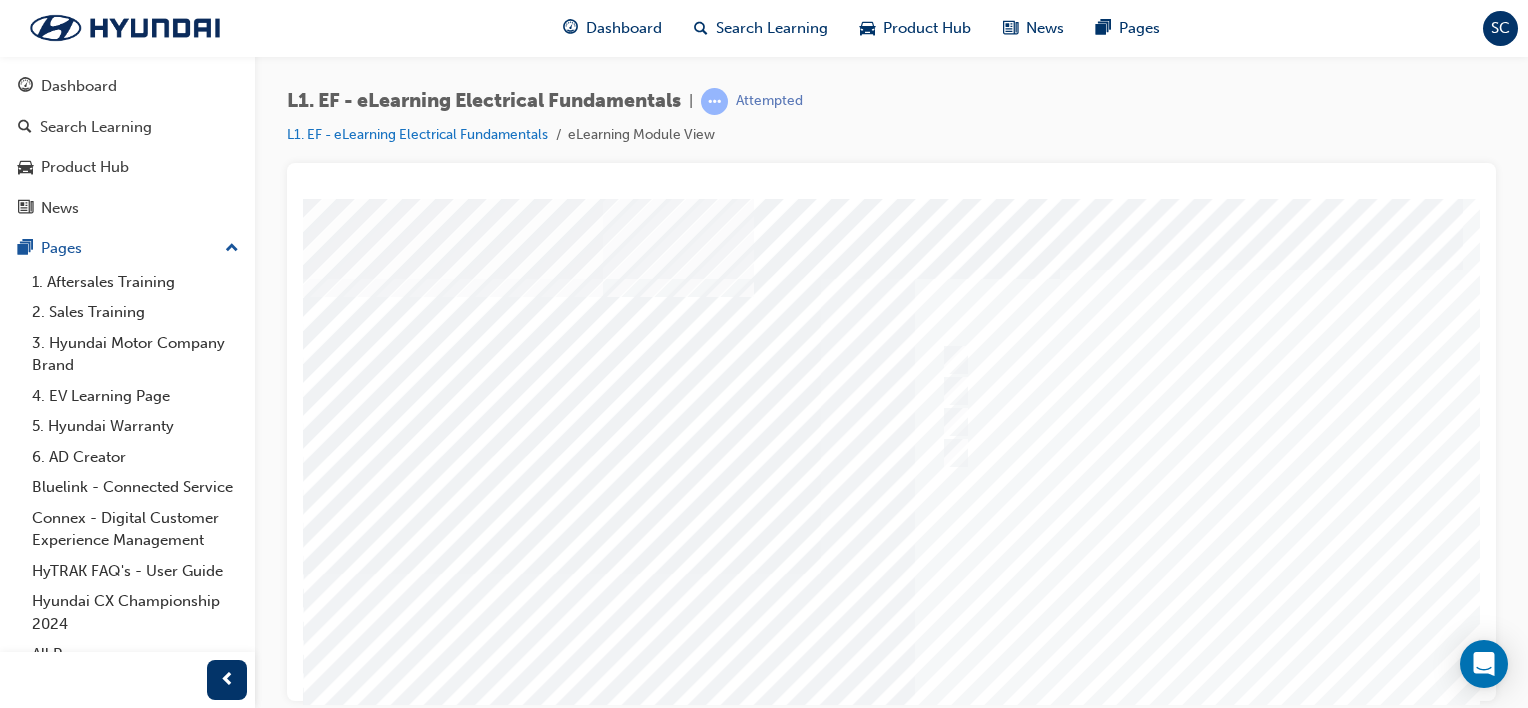 scroll, scrollTop: 259, scrollLeft: 0, axis: vertical 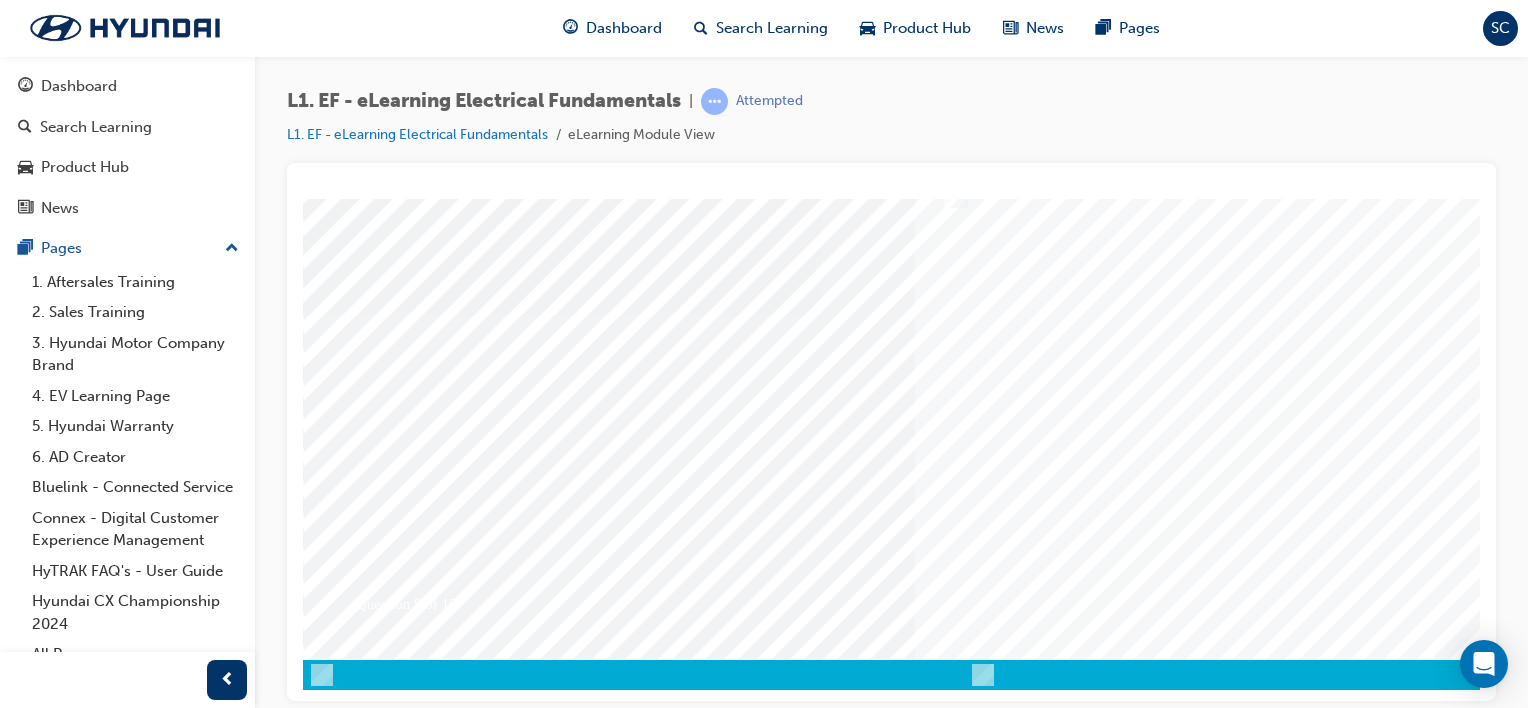 click at bounding box center (983, 314) 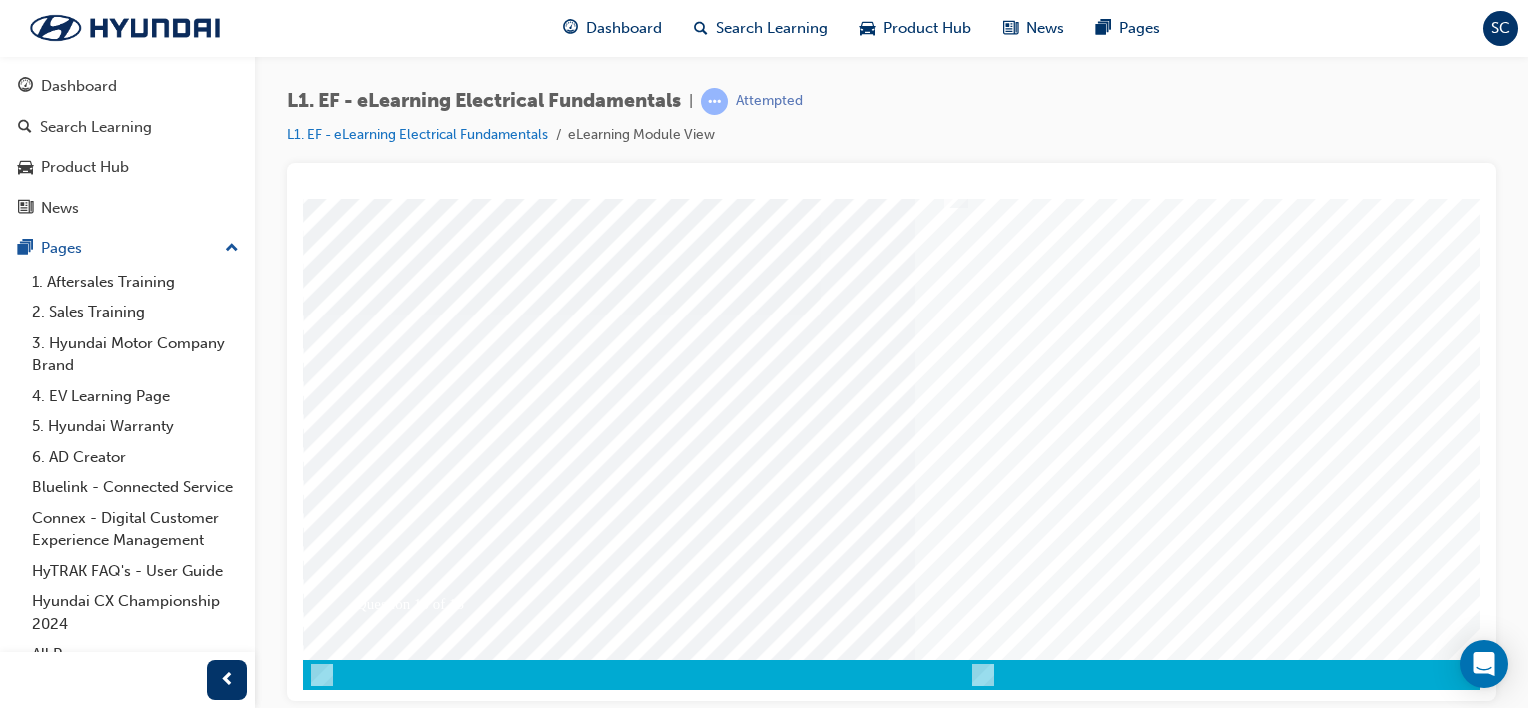 scroll, scrollTop: 0, scrollLeft: 0, axis: both 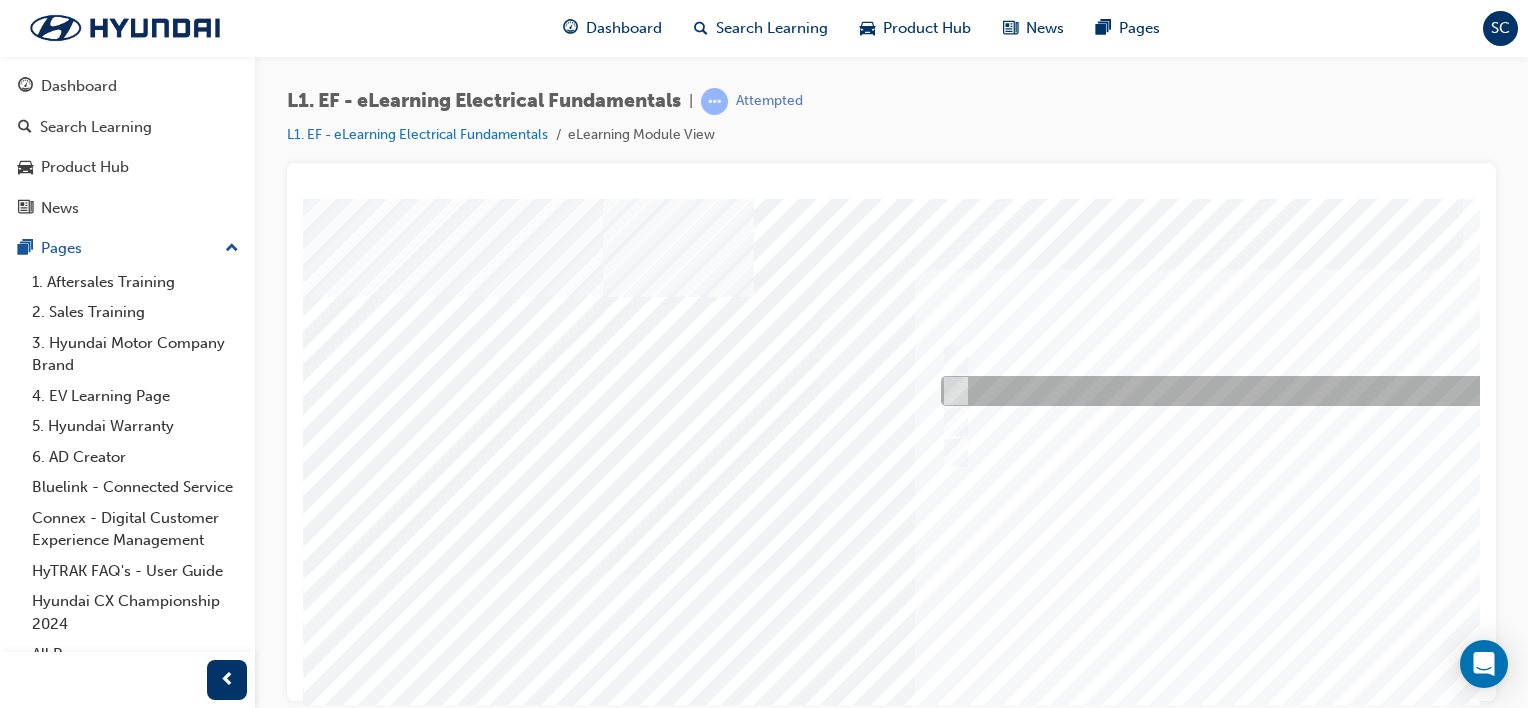 click at bounding box center (1268, 391) 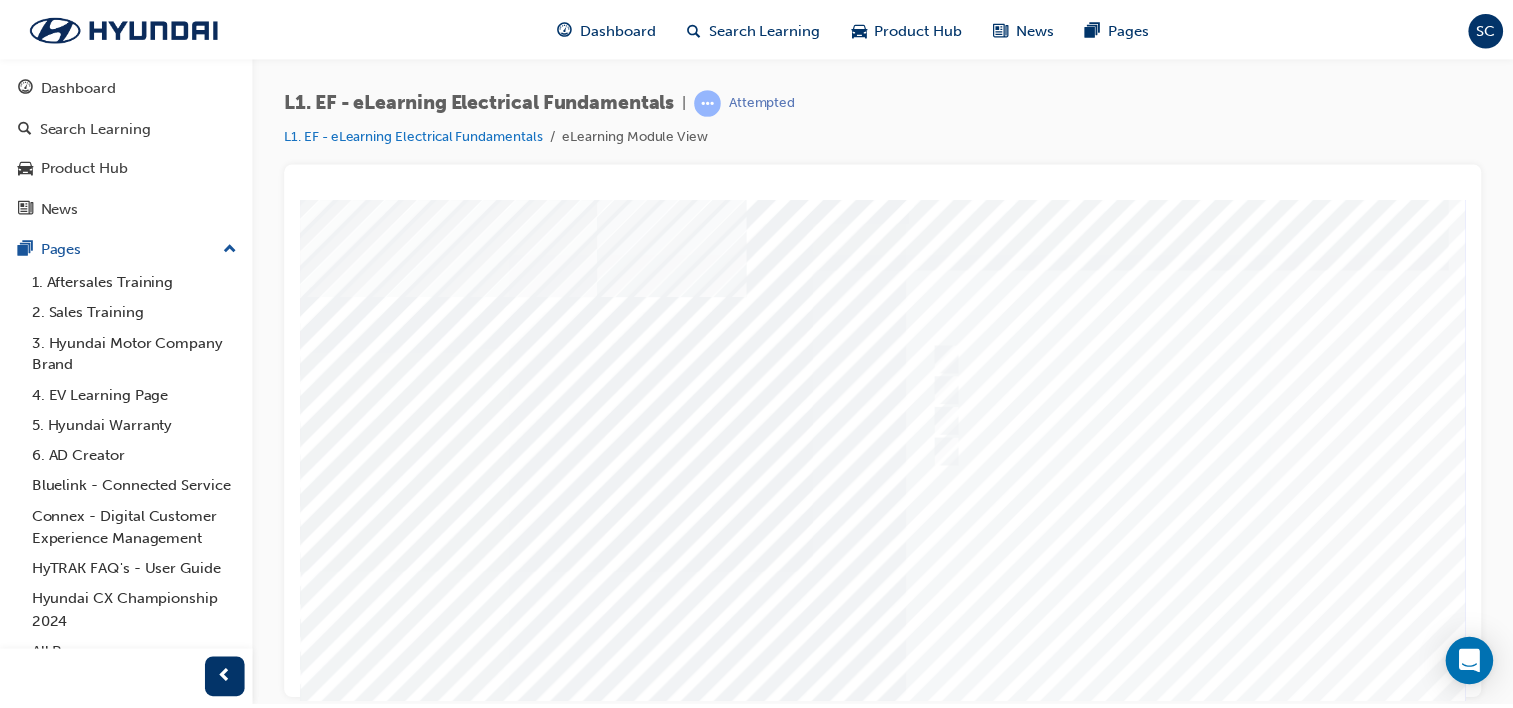 scroll, scrollTop: 259, scrollLeft: 0, axis: vertical 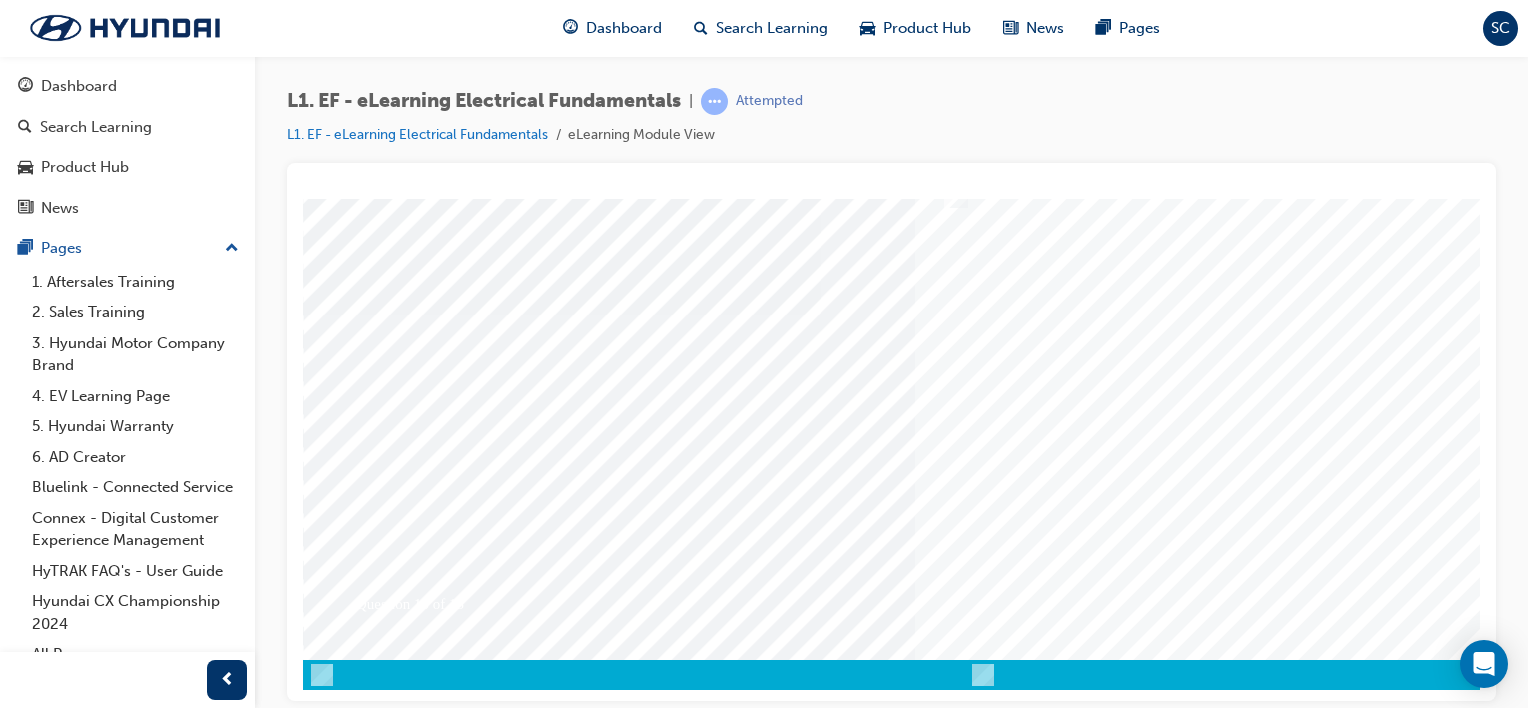 click at bounding box center [373, 3550] 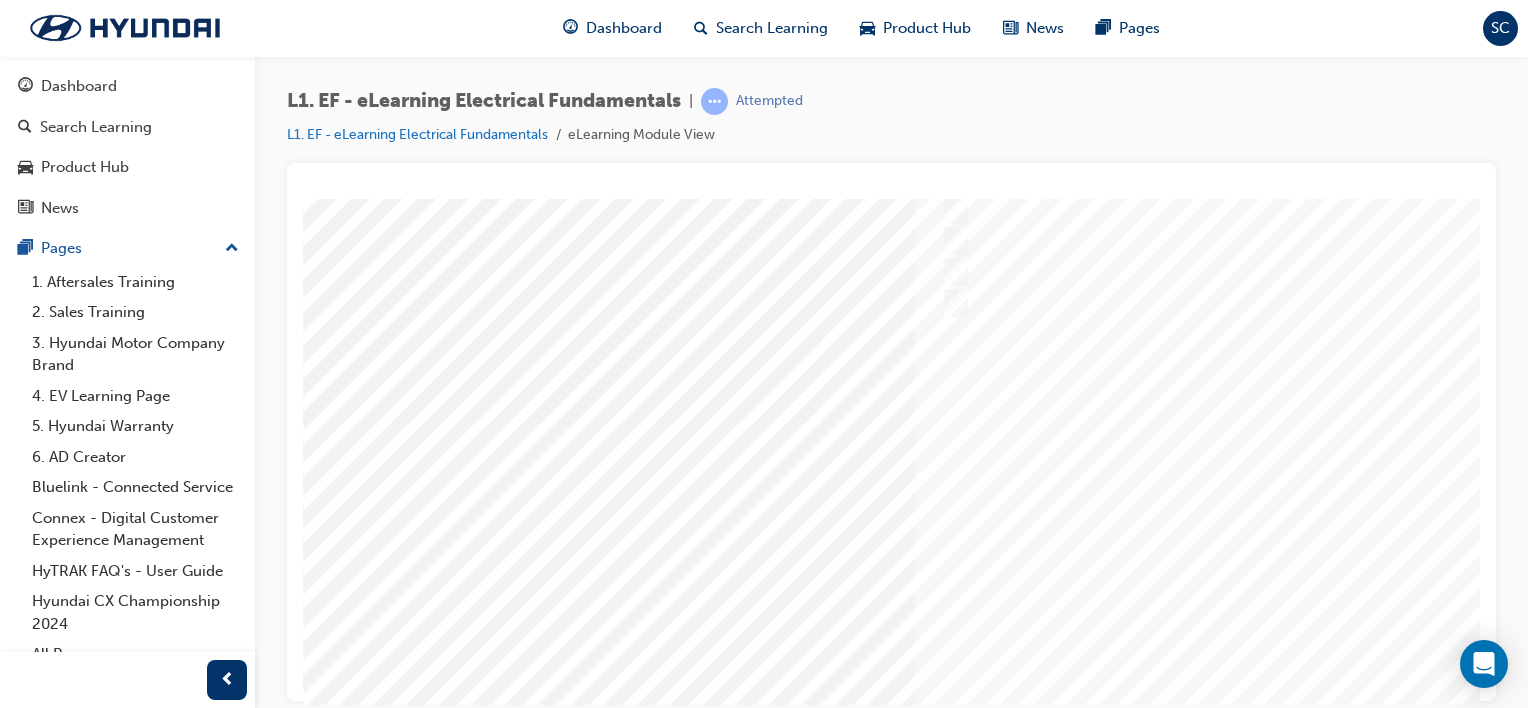 scroll, scrollTop: 259, scrollLeft: 0, axis: vertical 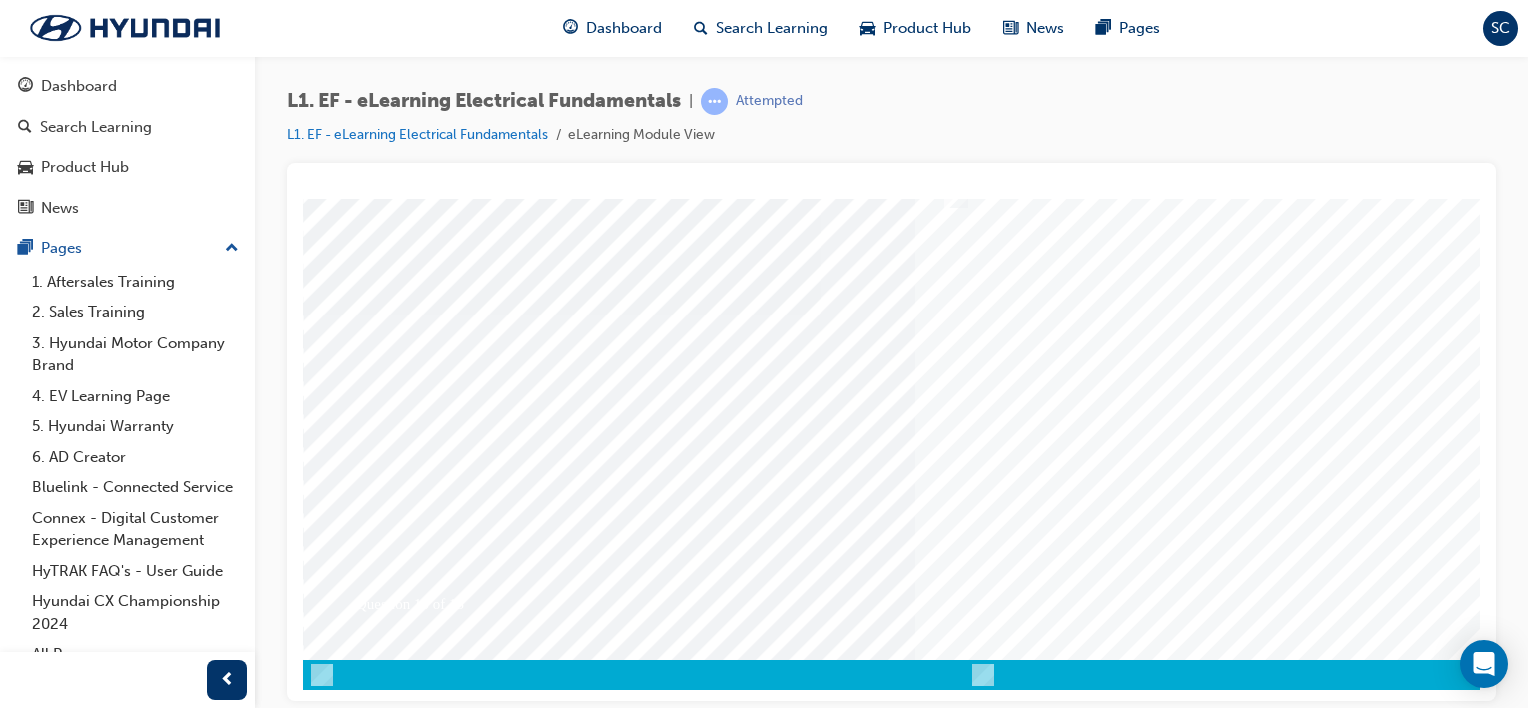 click at bounding box center [983, 314] 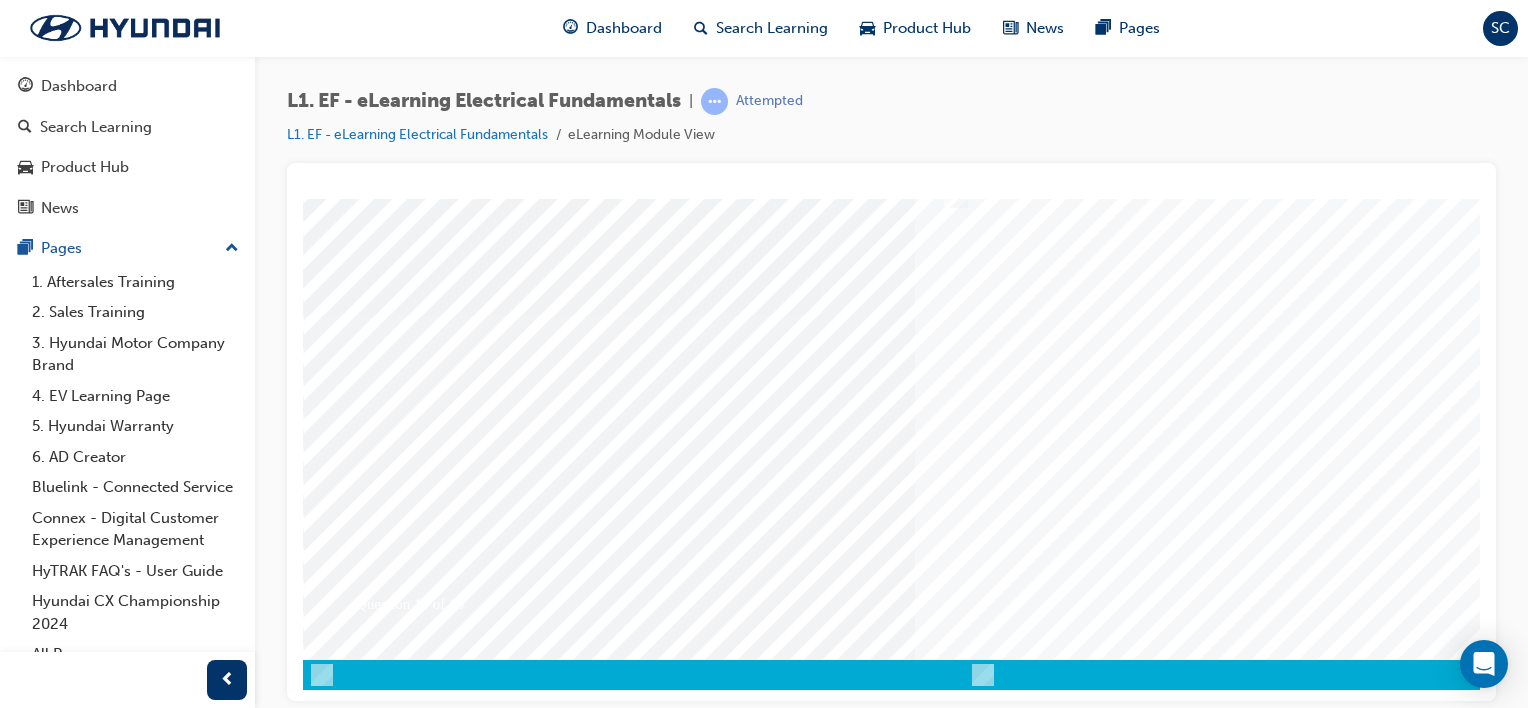 scroll, scrollTop: 0, scrollLeft: 0, axis: both 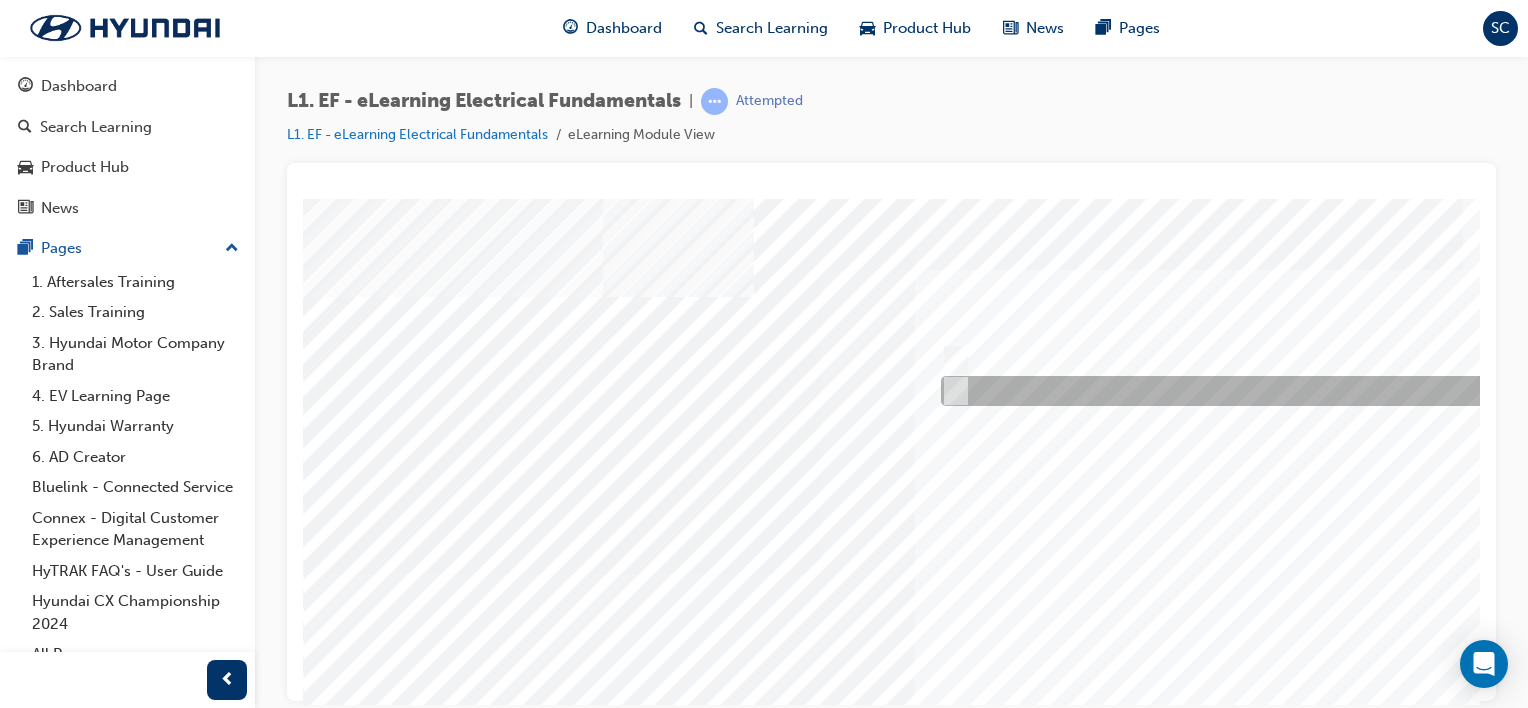 click at bounding box center [952, 391] 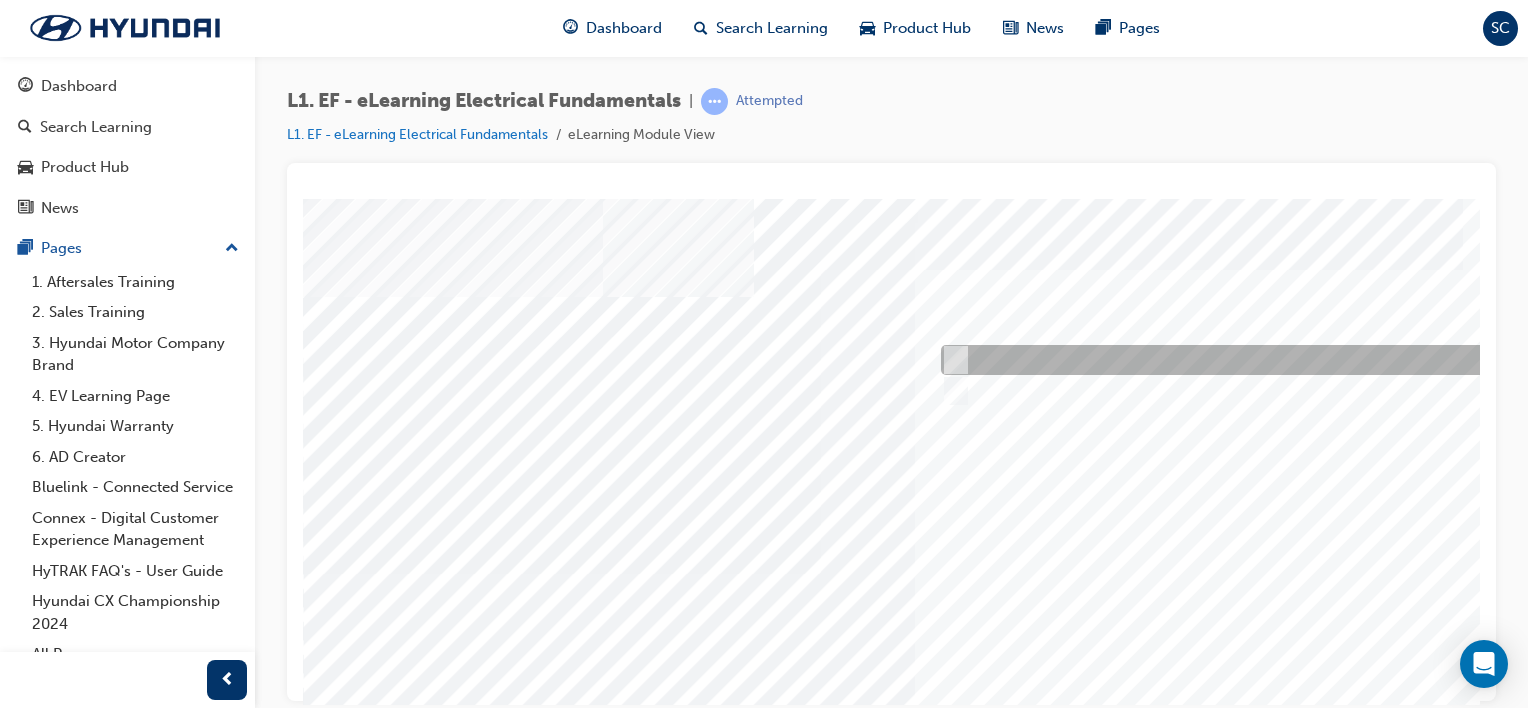click at bounding box center [952, 360] 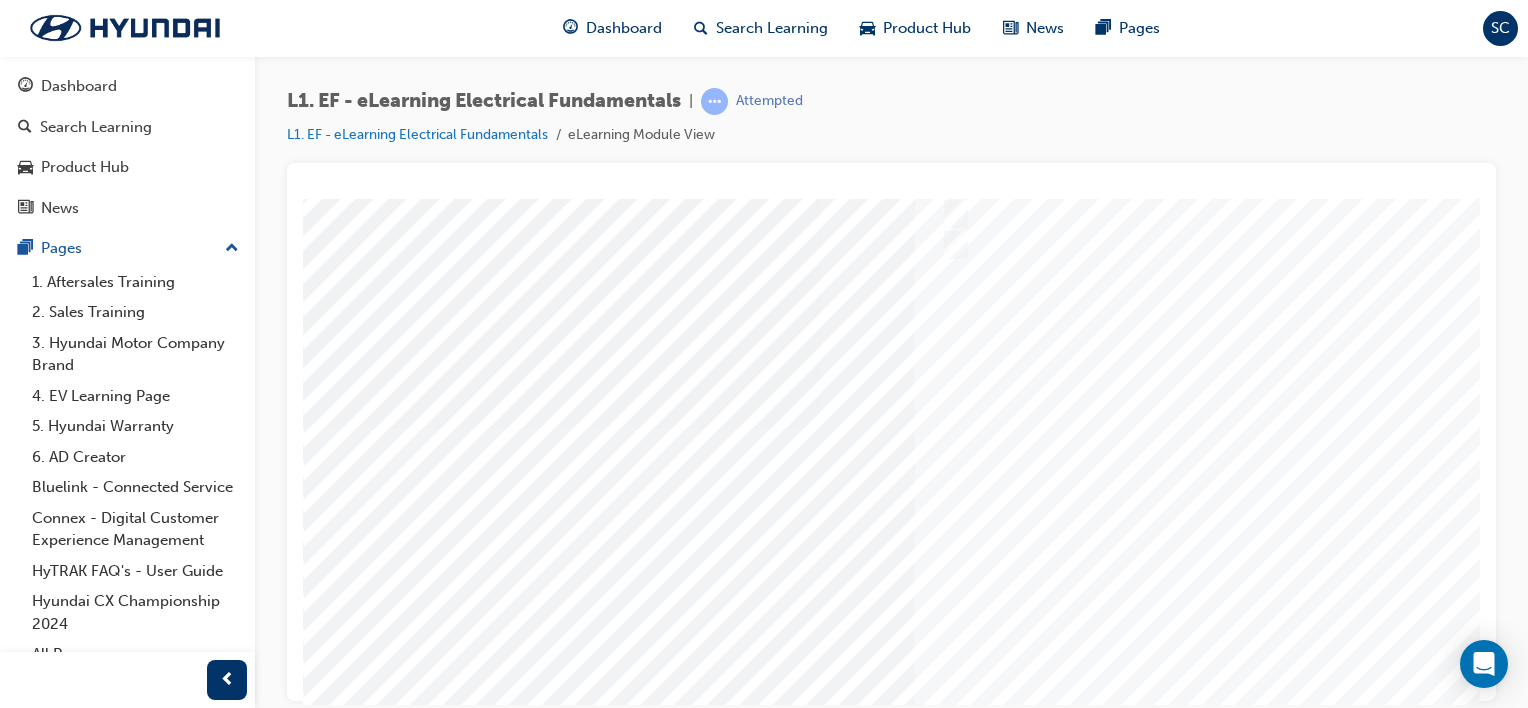 scroll, scrollTop: 259, scrollLeft: 0, axis: vertical 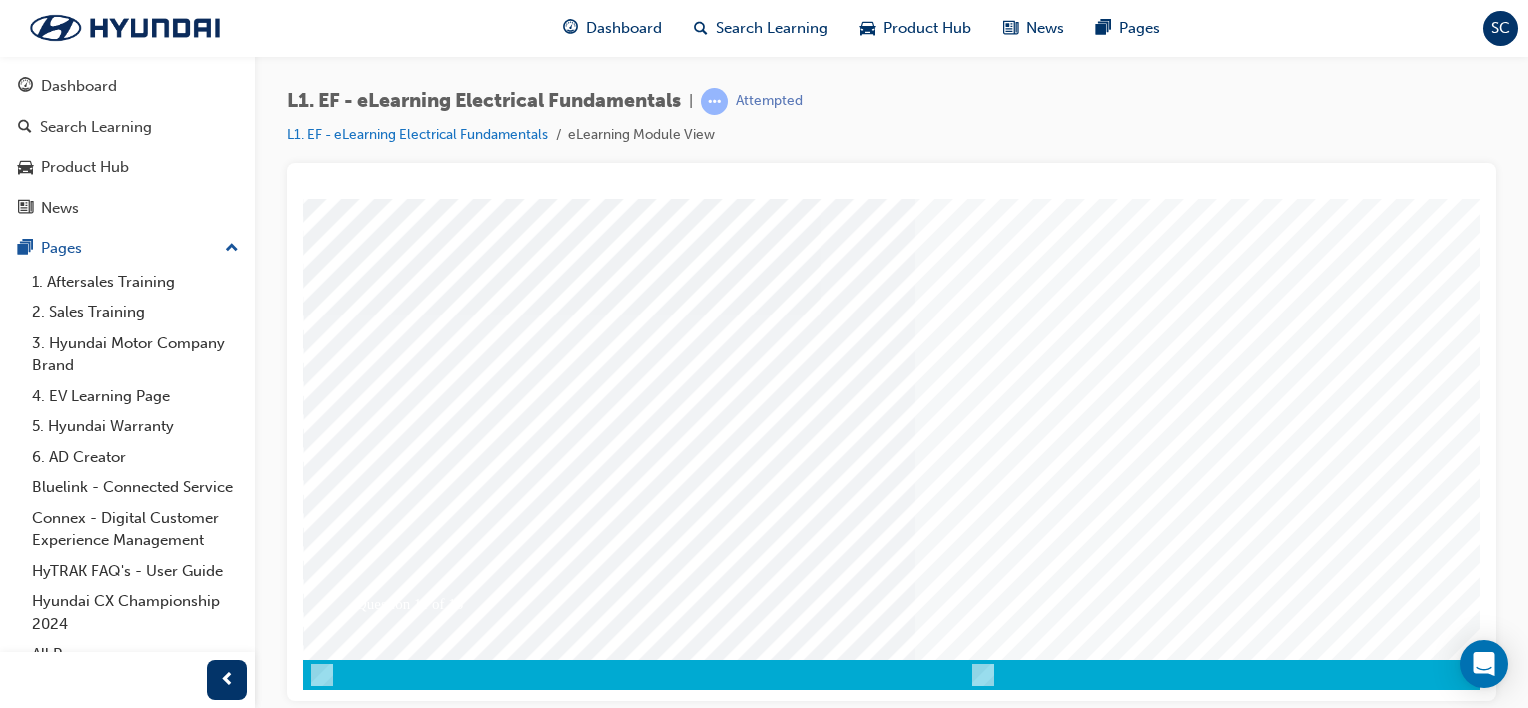 click at bounding box center (373, 3490) 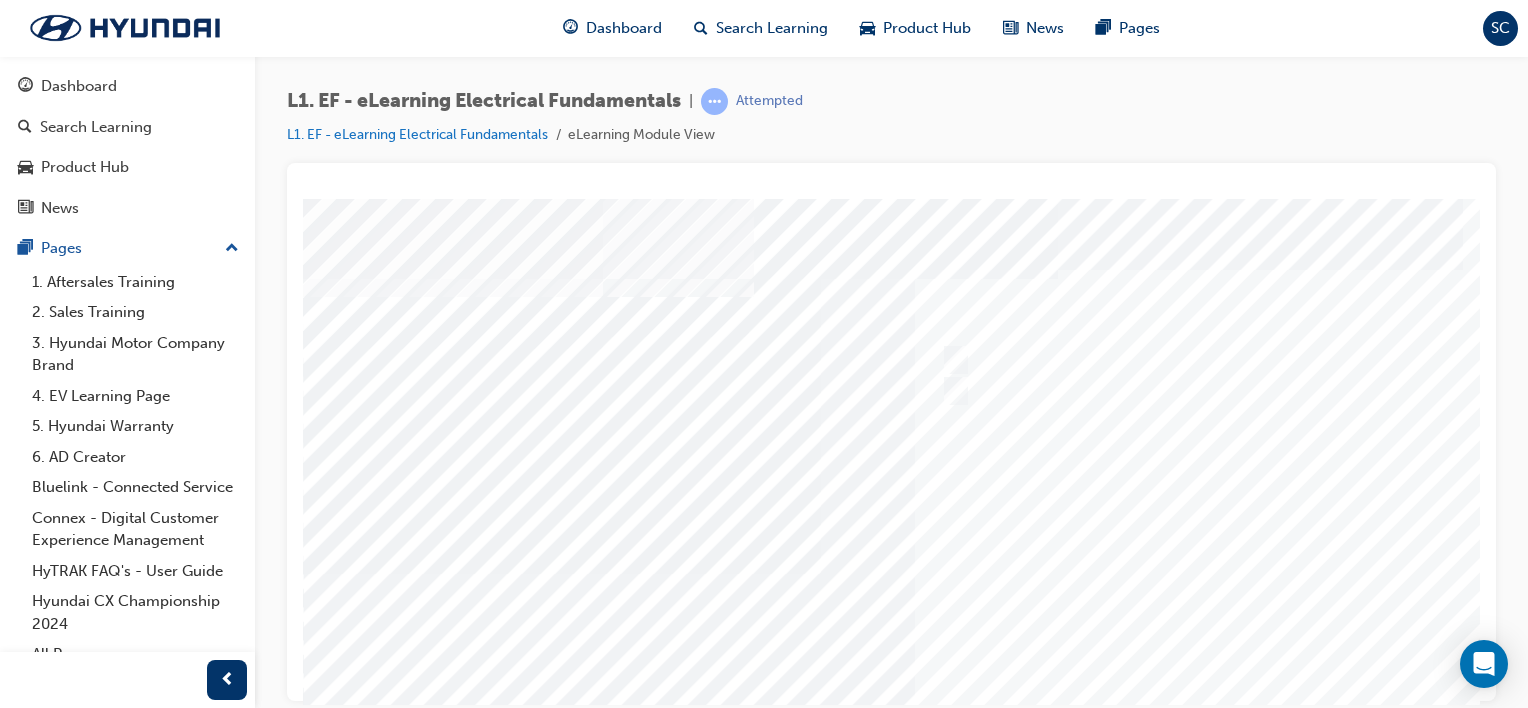 click at bounding box center [983, 573] 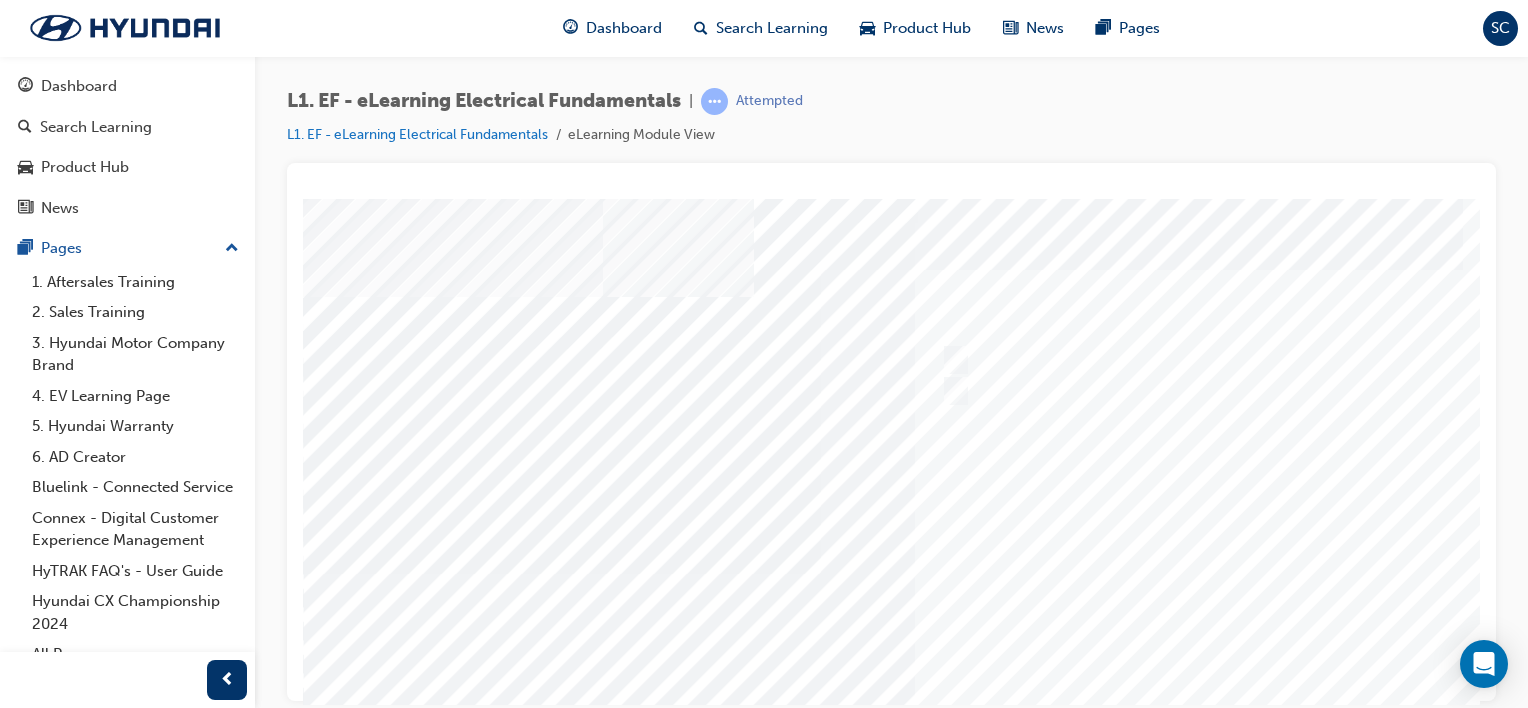 scroll, scrollTop: 259, scrollLeft: 0, axis: vertical 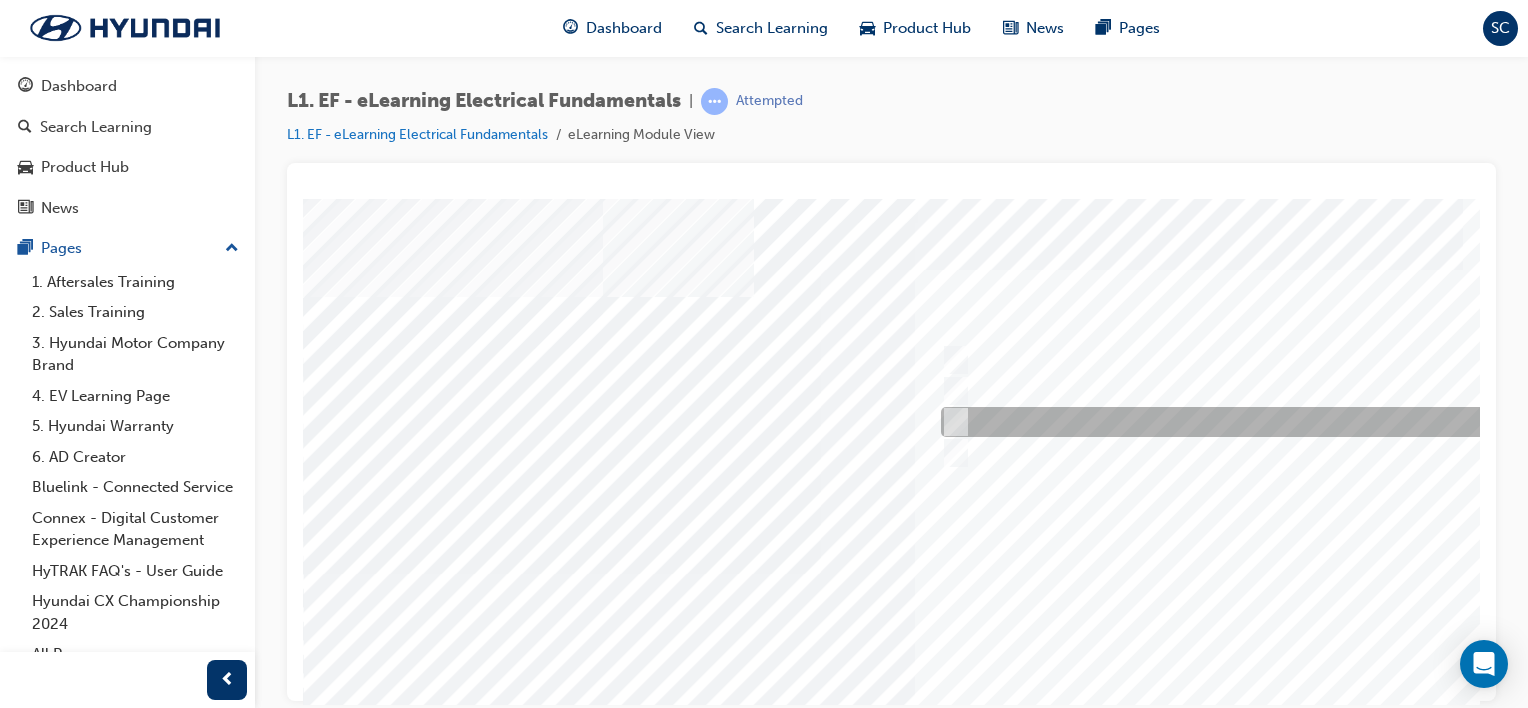 click at bounding box center [952, 422] 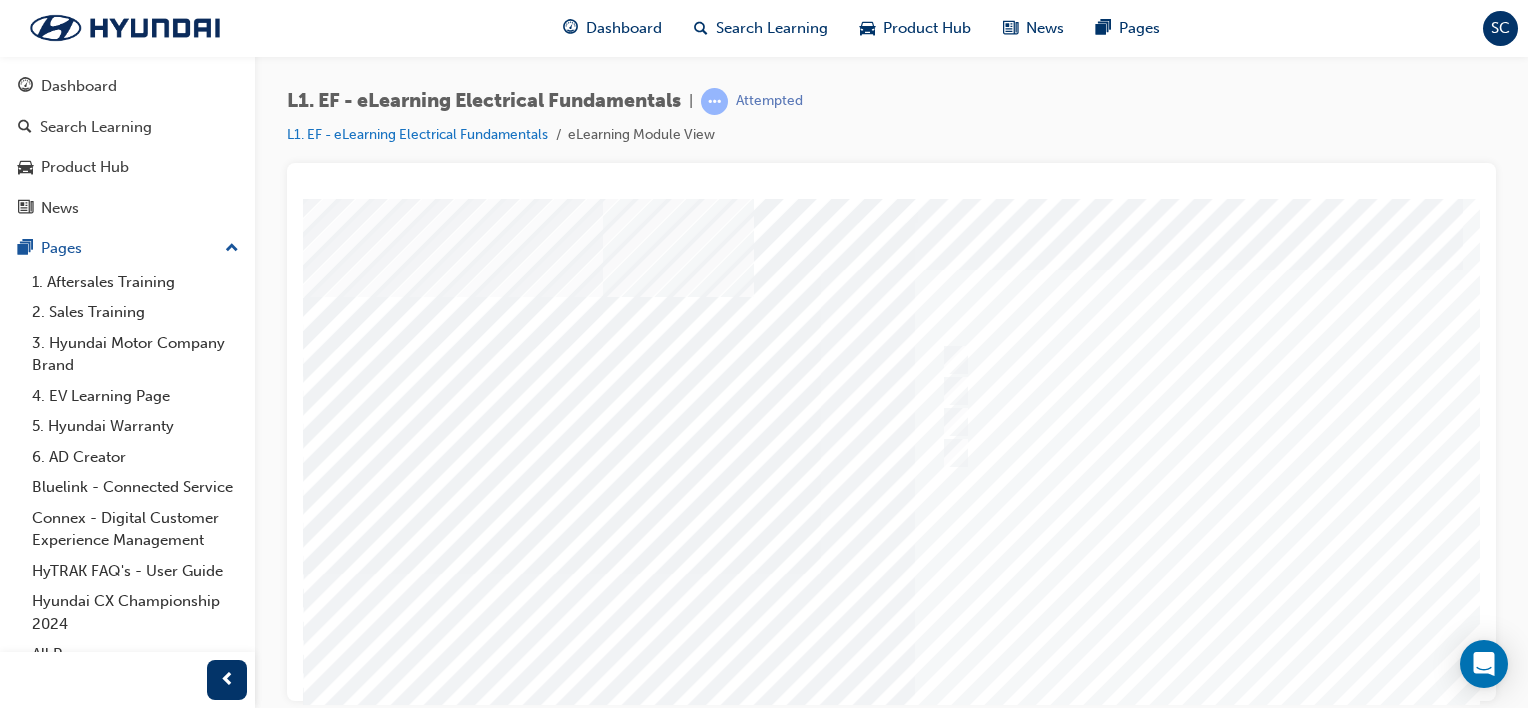 scroll, scrollTop: 259, scrollLeft: 0, axis: vertical 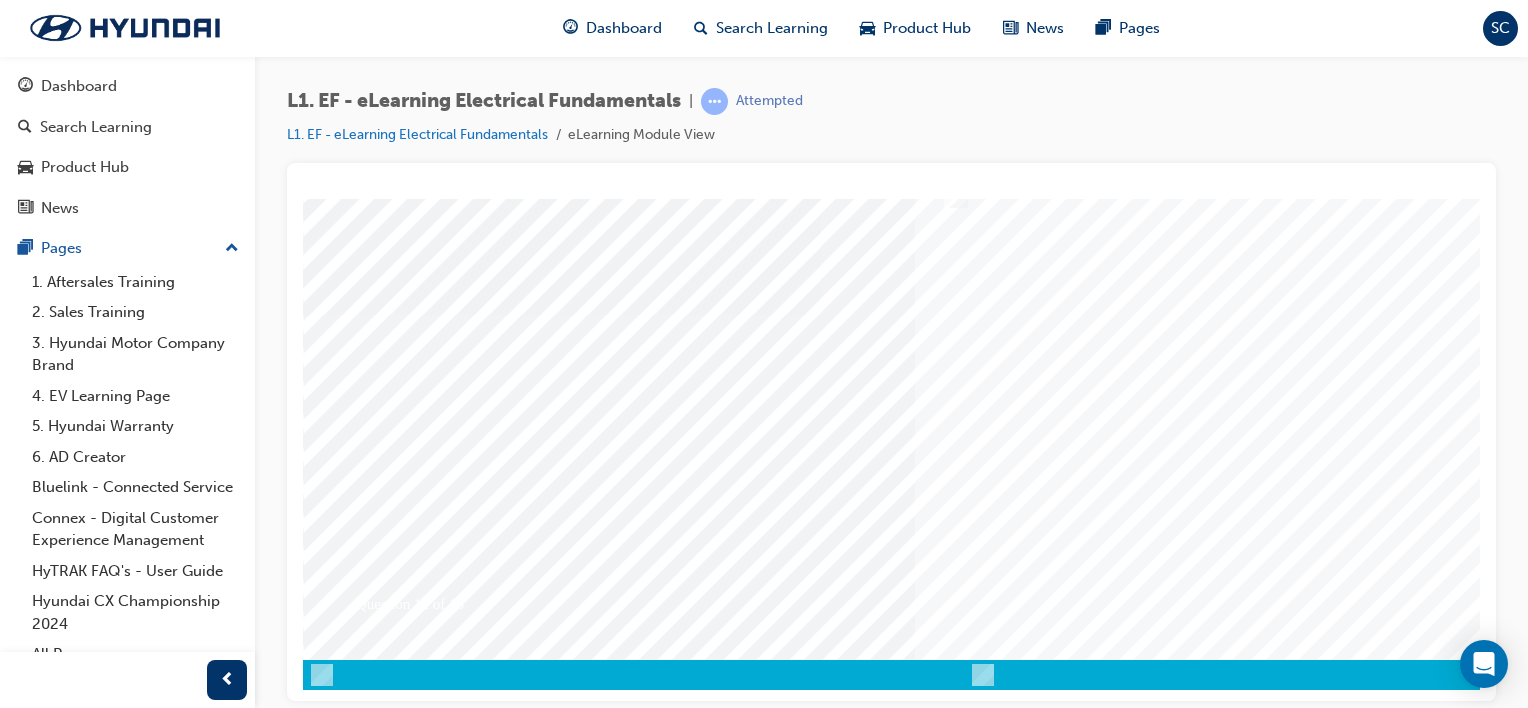 click at bounding box center [373, 3396] 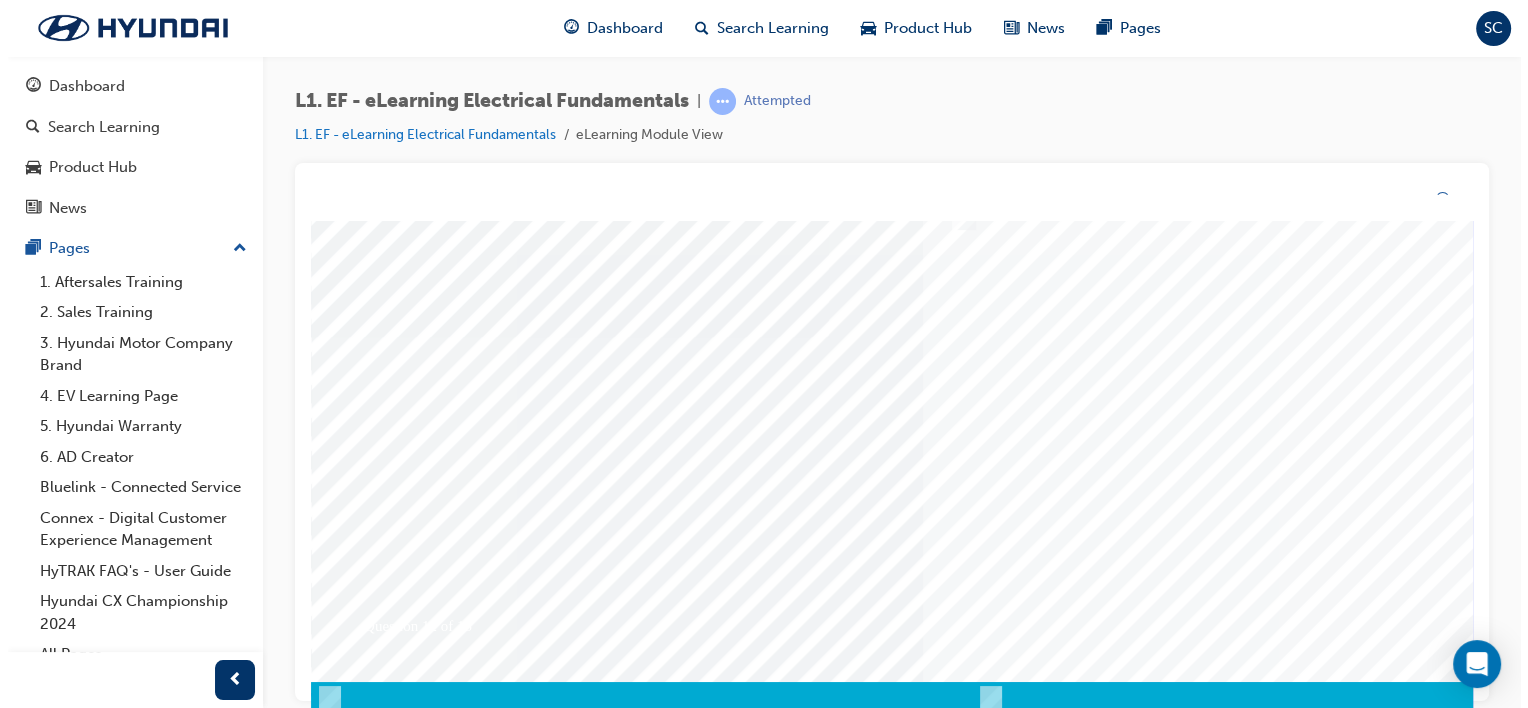 scroll, scrollTop: 0, scrollLeft: 0, axis: both 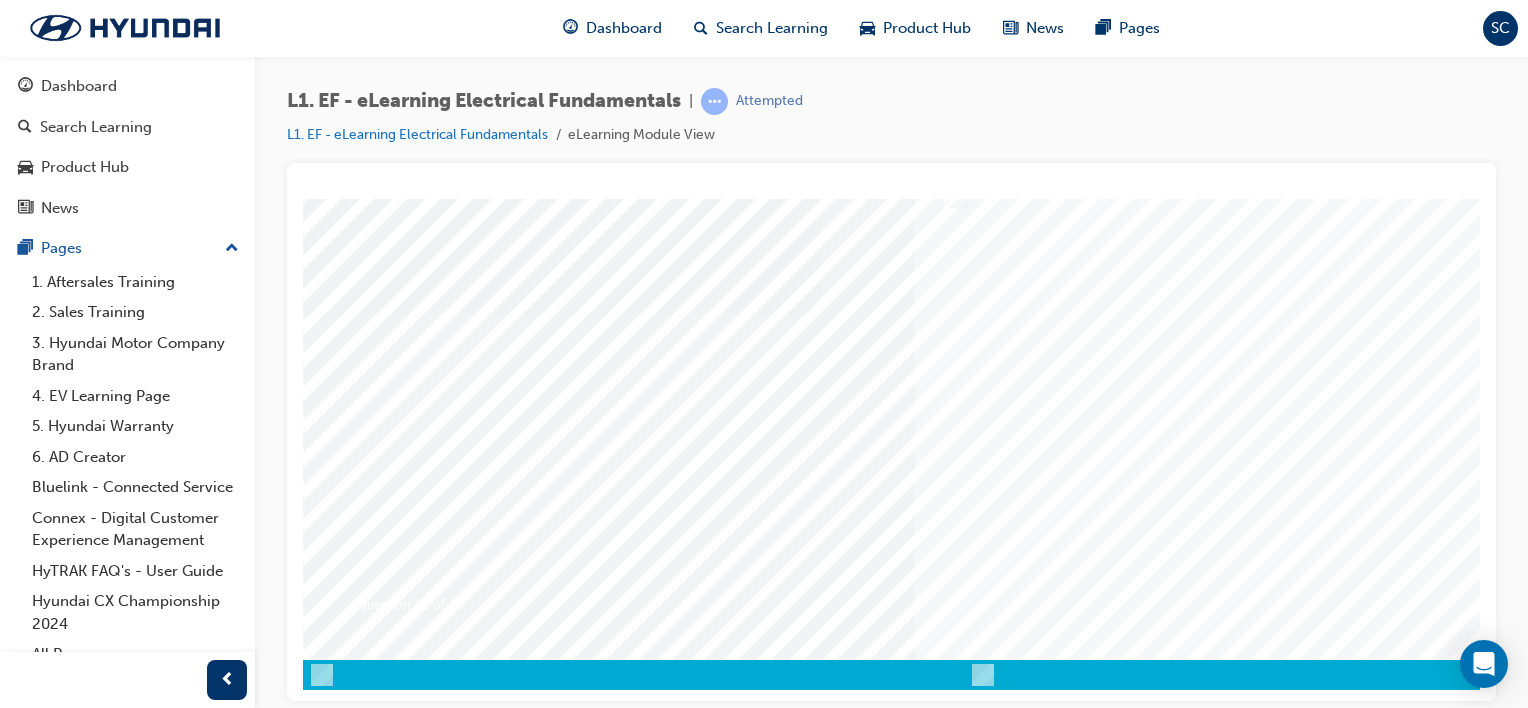 drag, startPoint x: 1463, startPoint y: 609, endPoint x: 1264, endPoint y: 425, distance: 271.0295 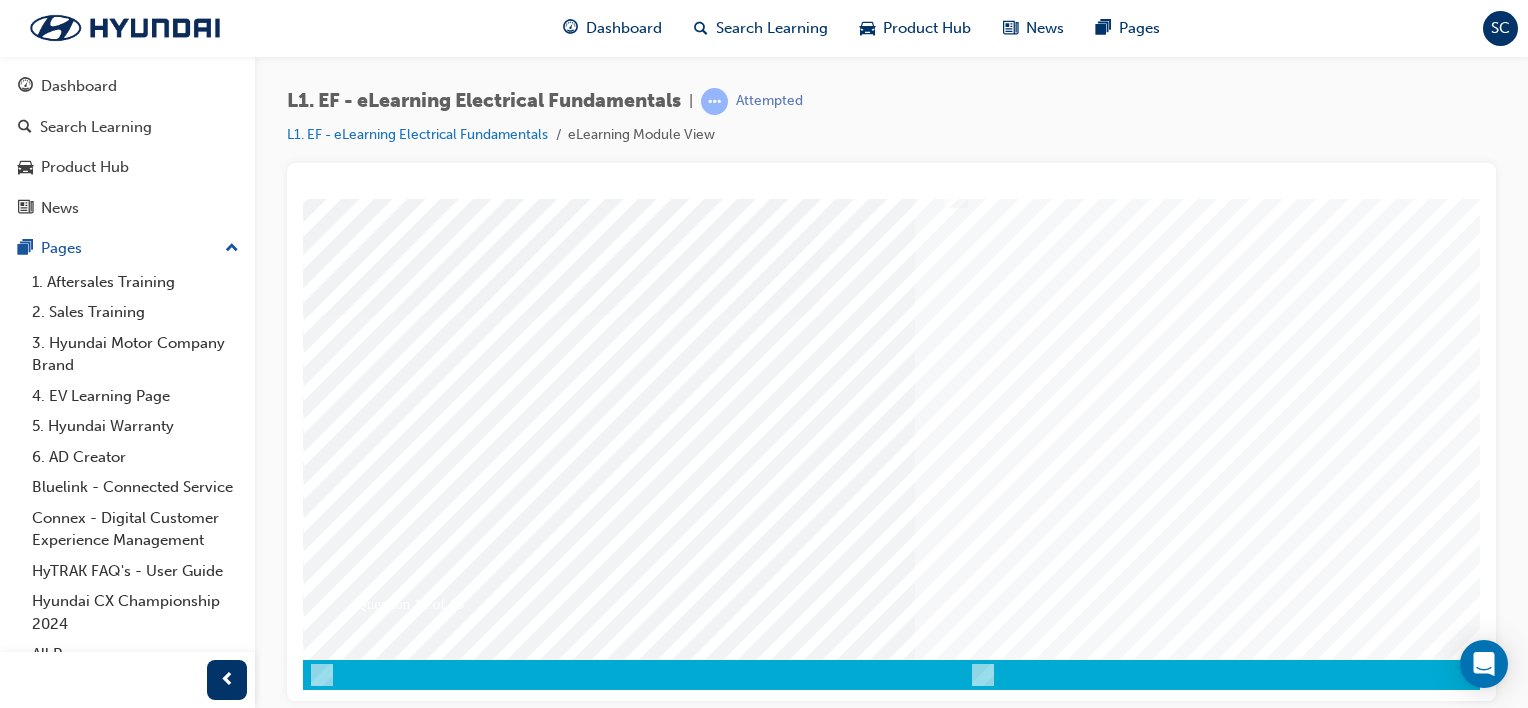 scroll, scrollTop: 0, scrollLeft: 0, axis: both 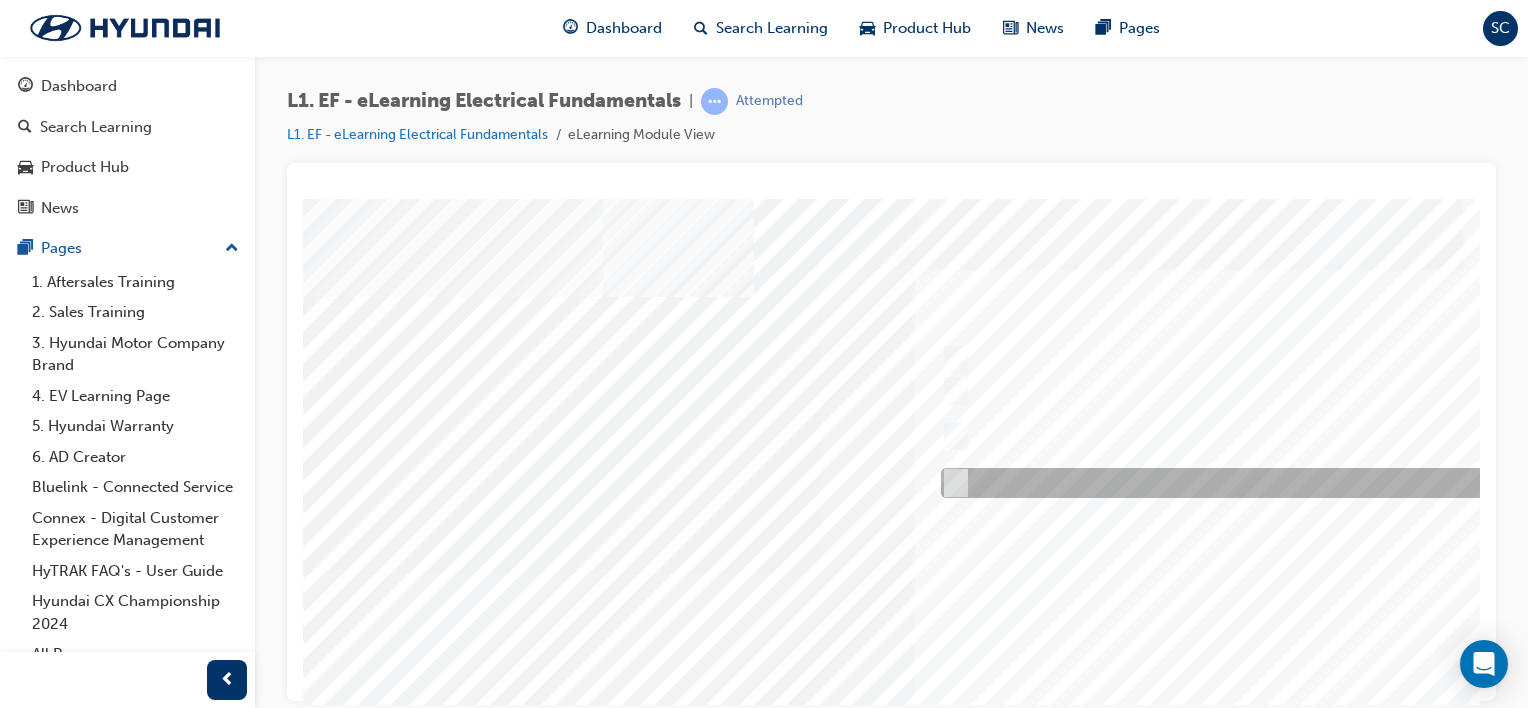 click at bounding box center [1268, 483] 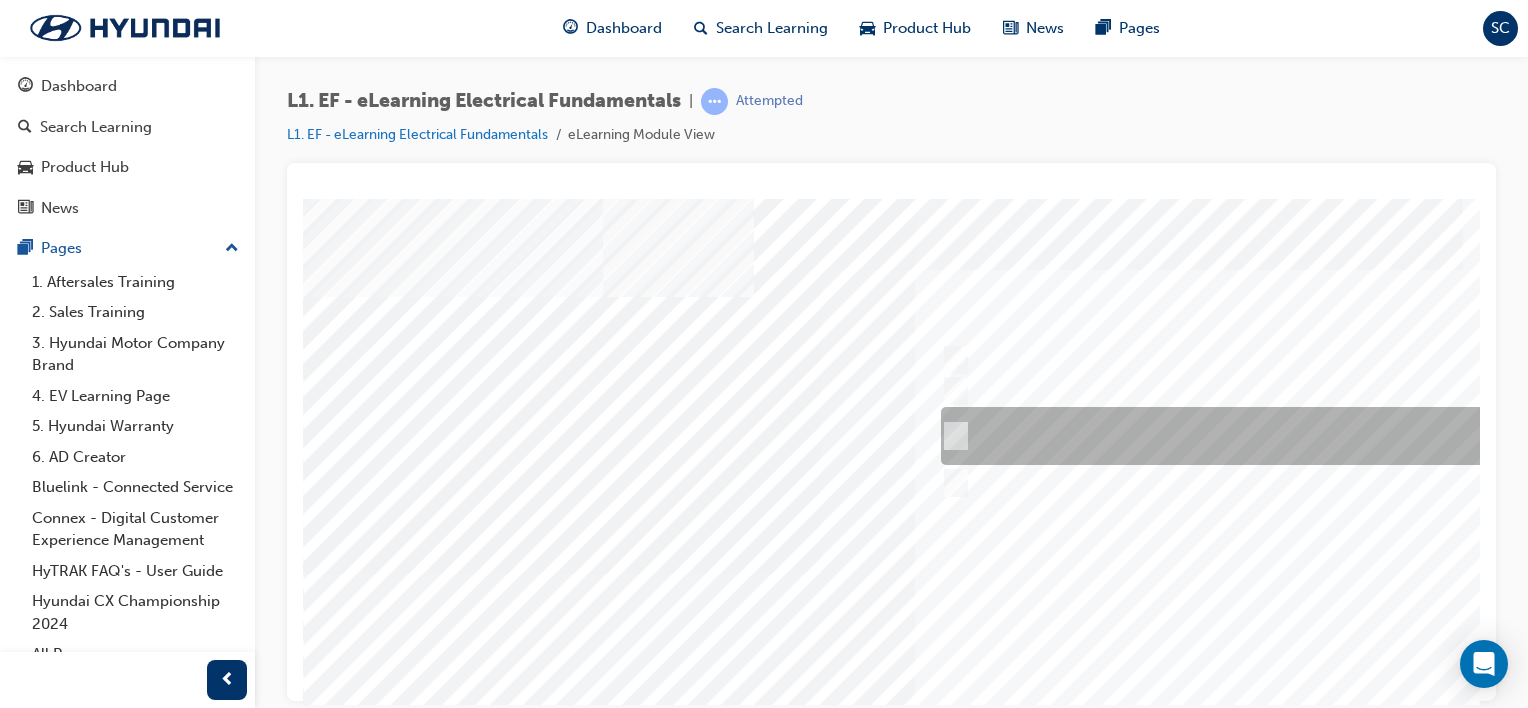 click at bounding box center [1268, 436] 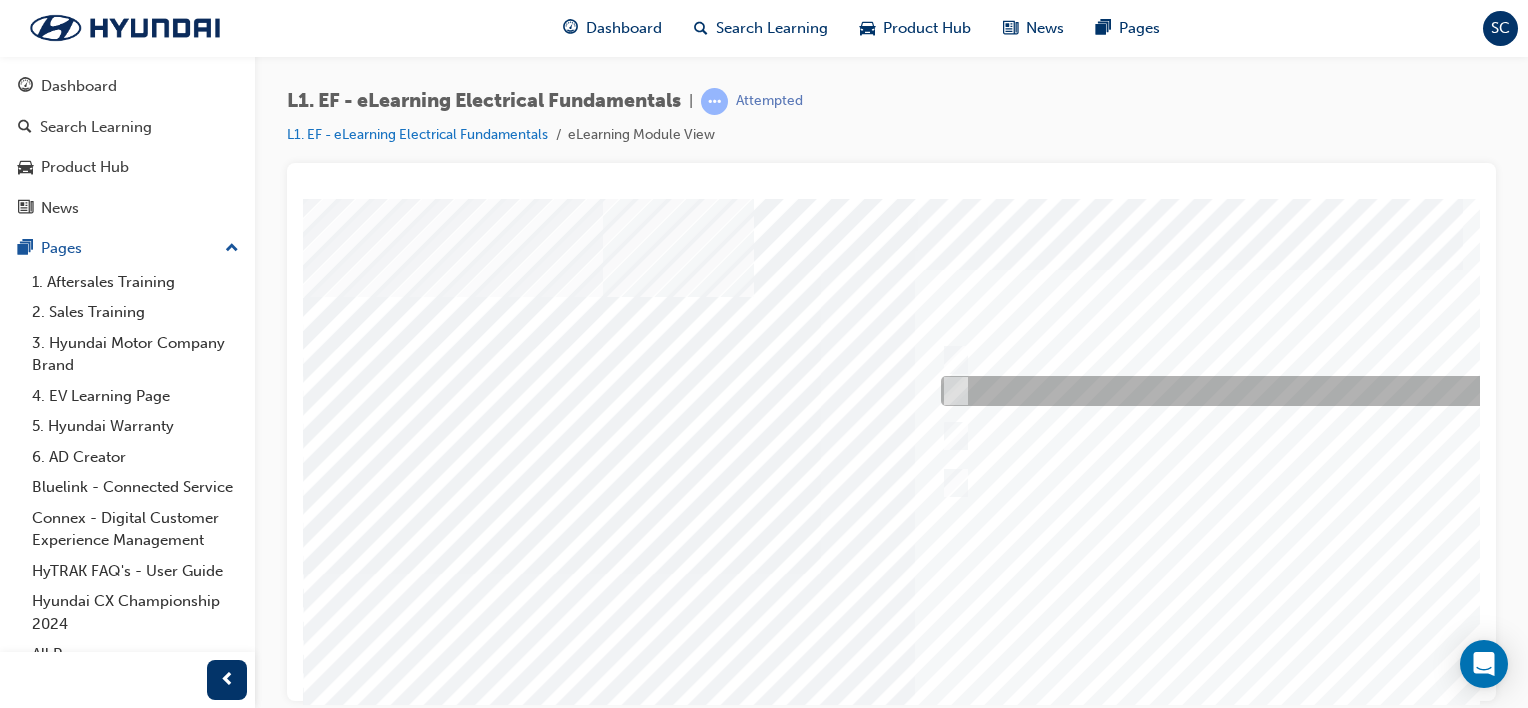 click at bounding box center [951, 391] 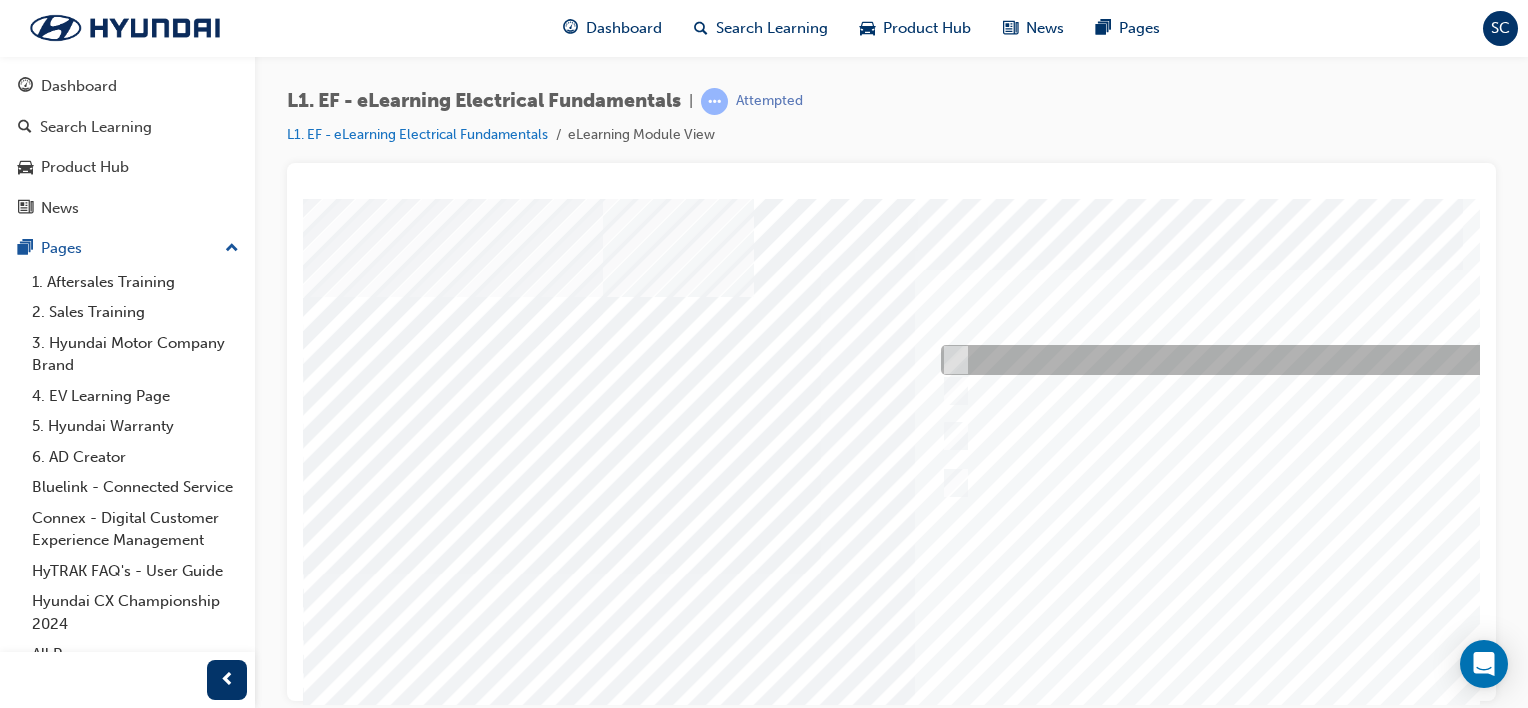 click at bounding box center [1268, 360] 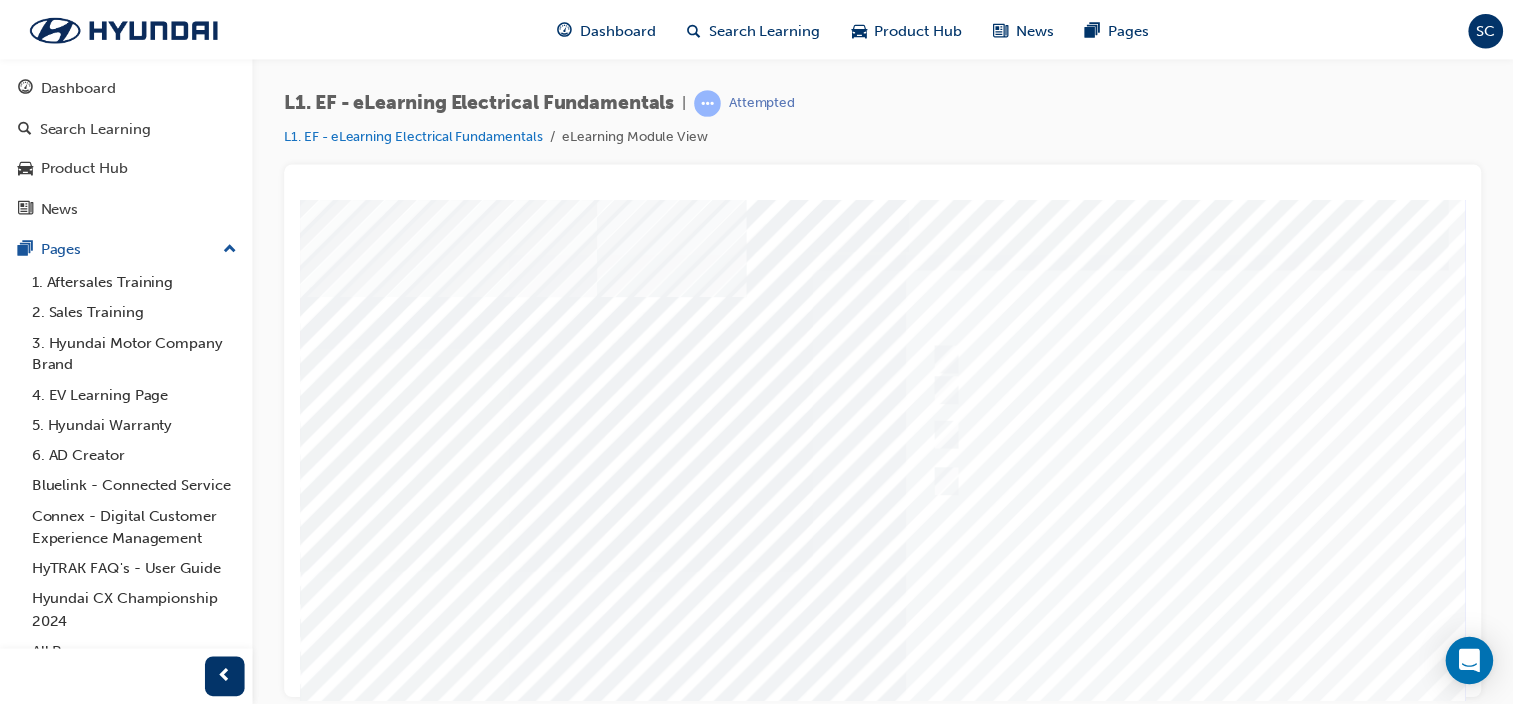 scroll, scrollTop: 259, scrollLeft: 0, axis: vertical 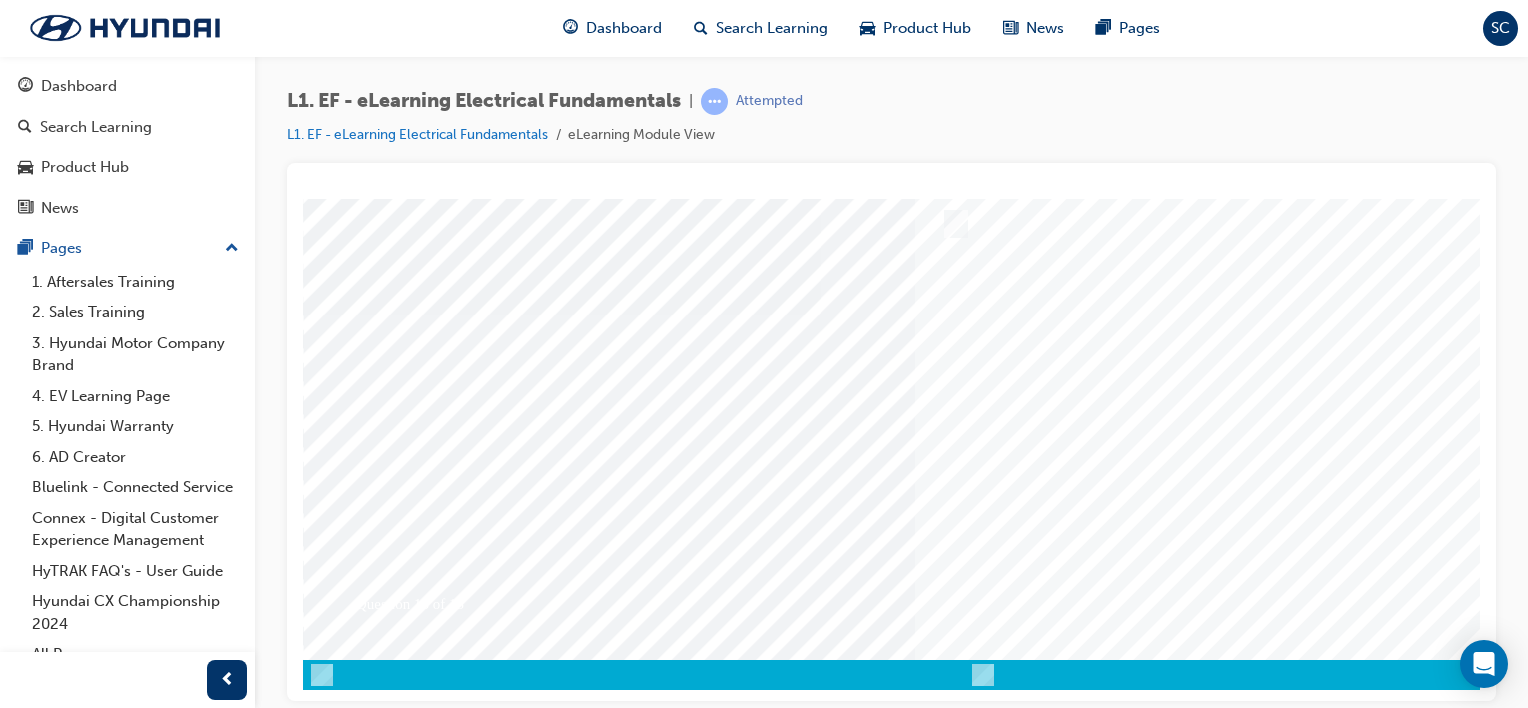 click on "Question 13 of 15" at bounding box center [983, 299] 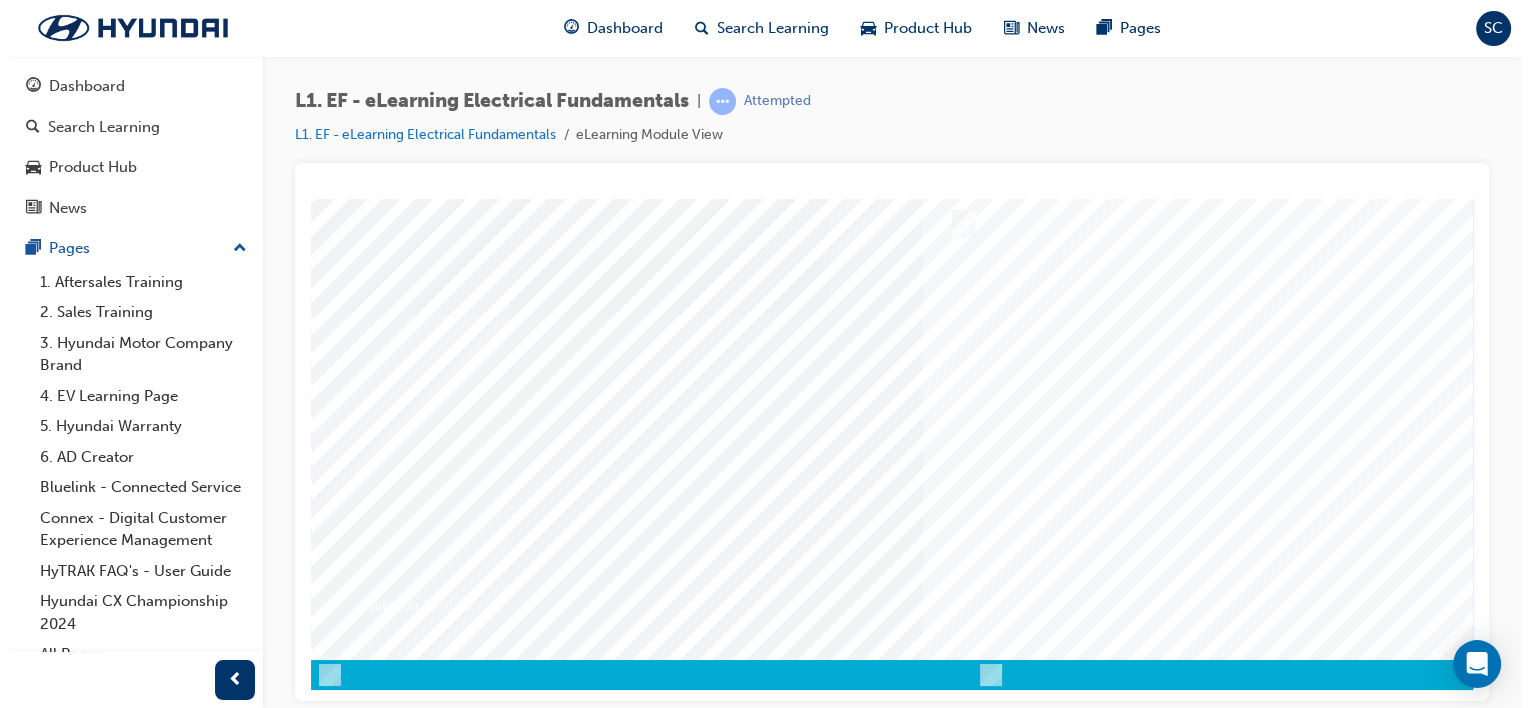 scroll, scrollTop: 0, scrollLeft: 0, axis: both 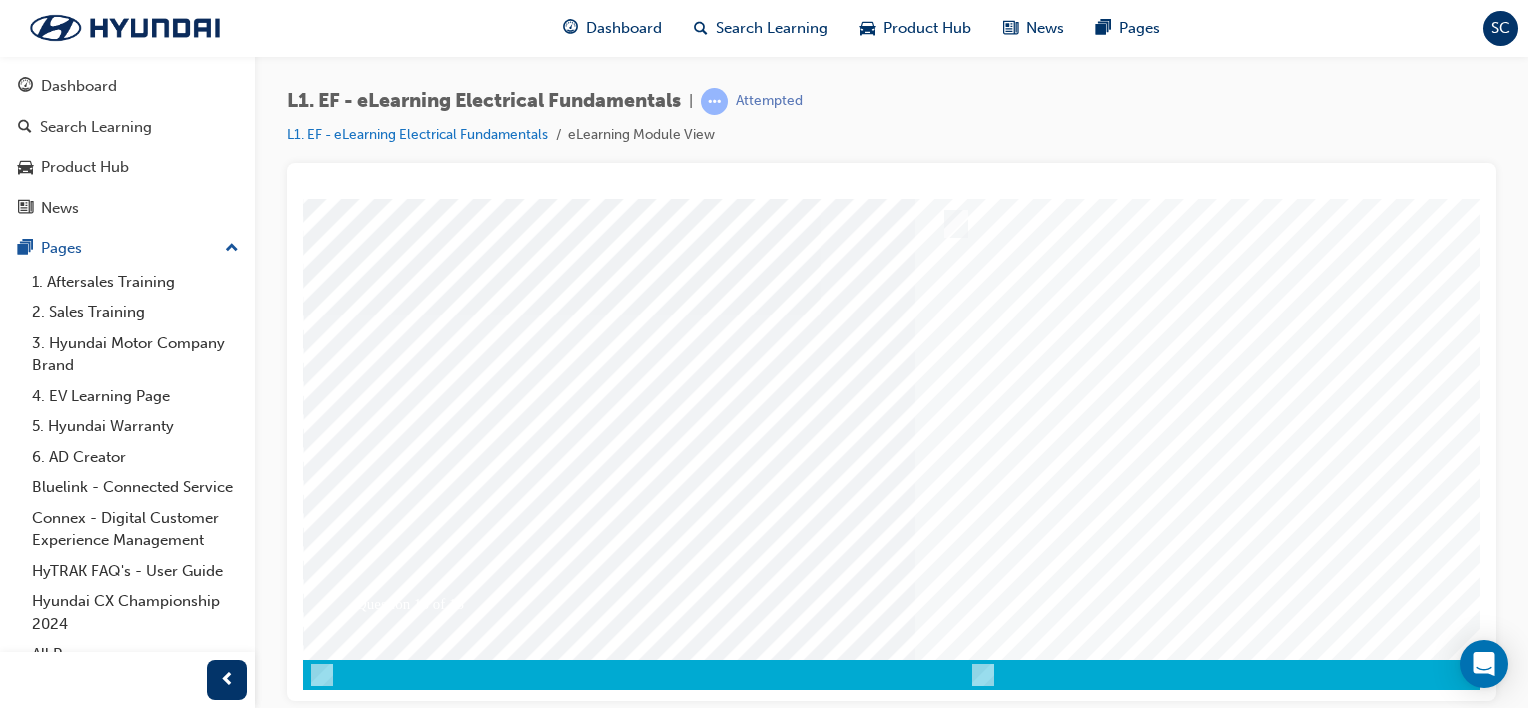 click at bounding box center (983, 314) 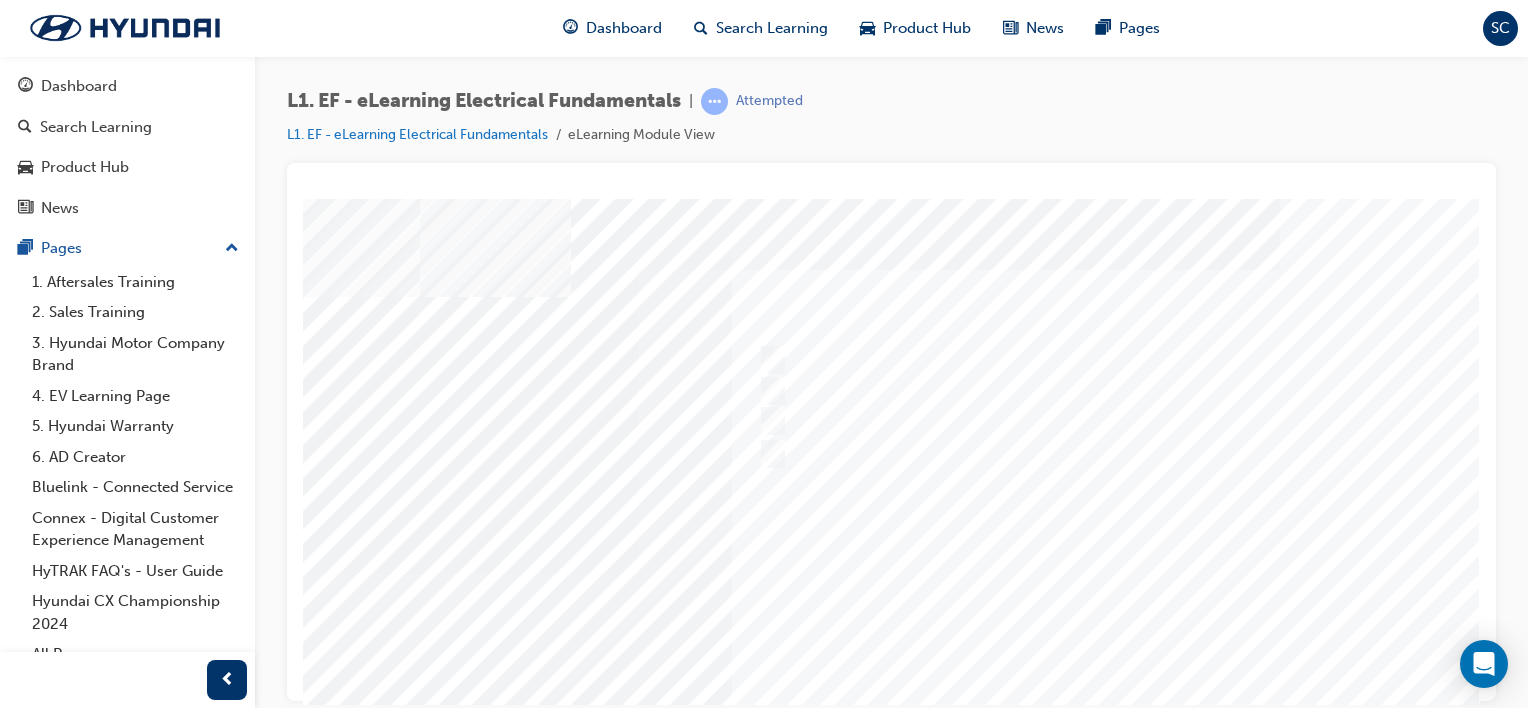 scroll, scrollTop: 0, scrollLeft: 198, axis: horizontal 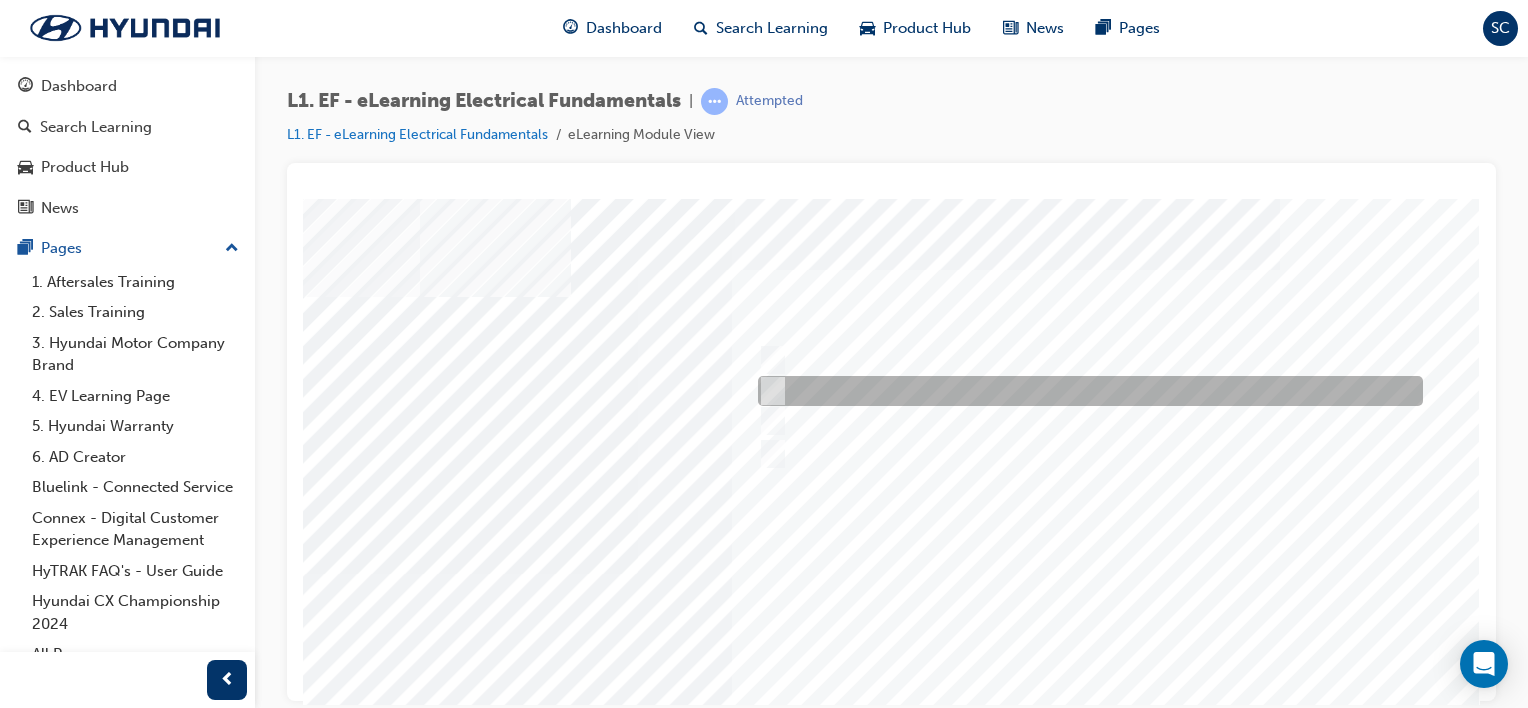 click at bounding box center (1085, 391) 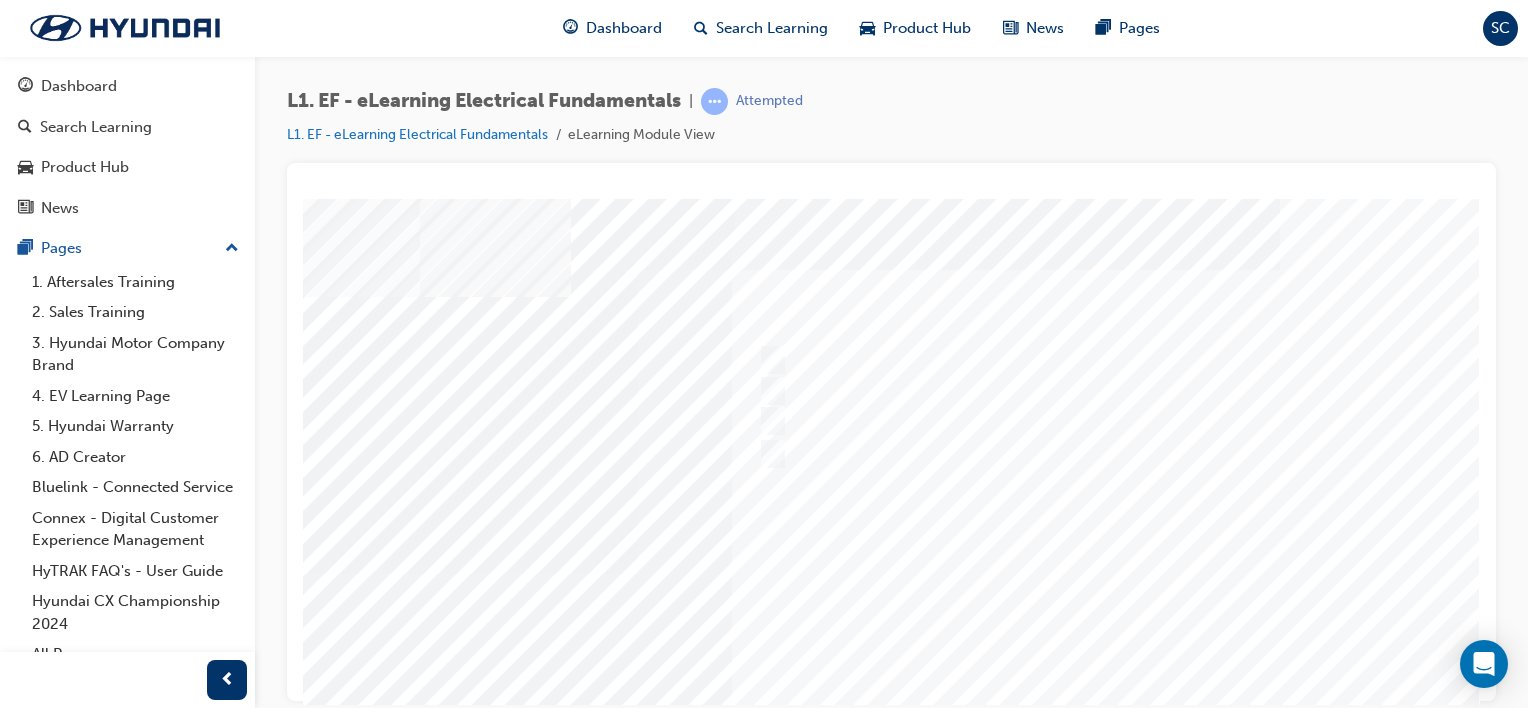 scroll, scrollTop: 259, scrollLeft: 198, axis: both 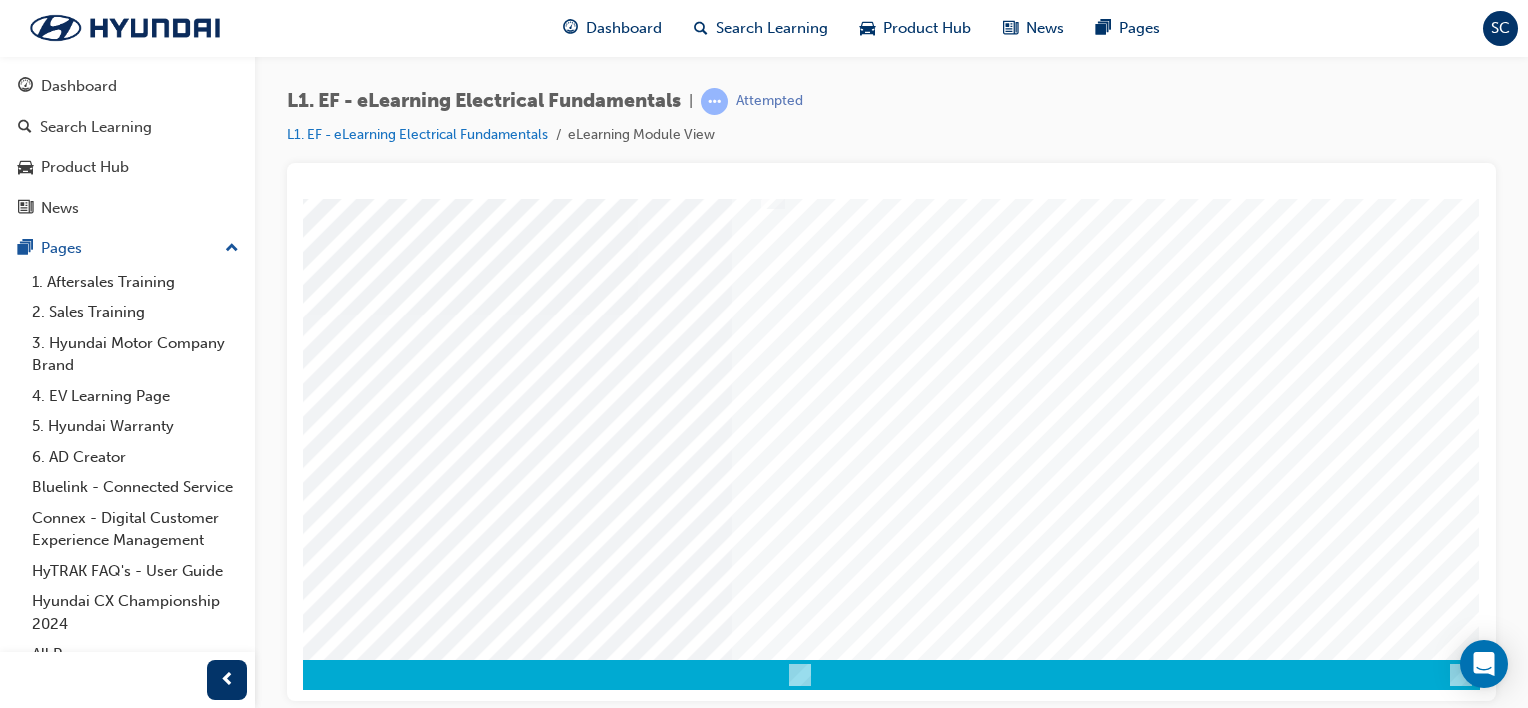 click at bounding box center (190, 3396) 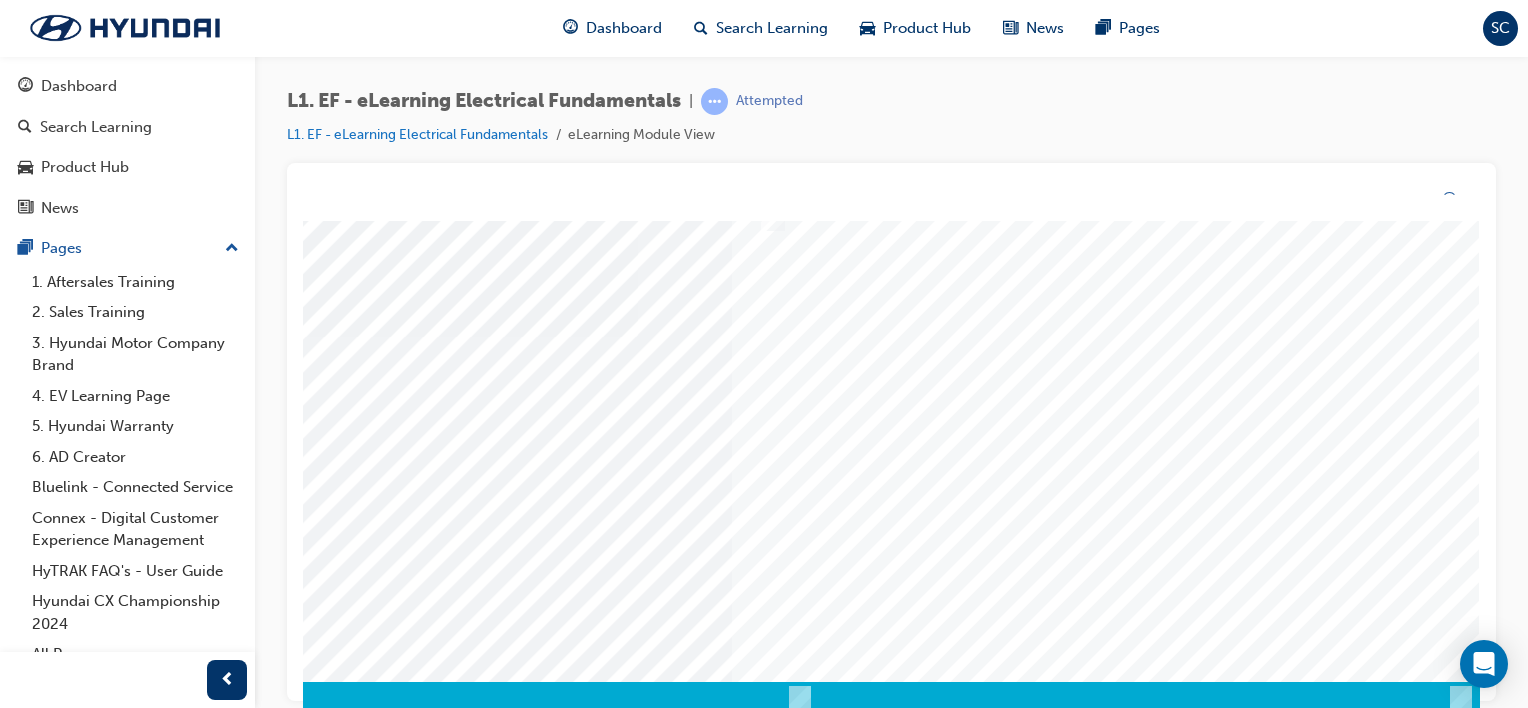 scroll, scrollTop: 0, scrollLeft: 0, axis: both 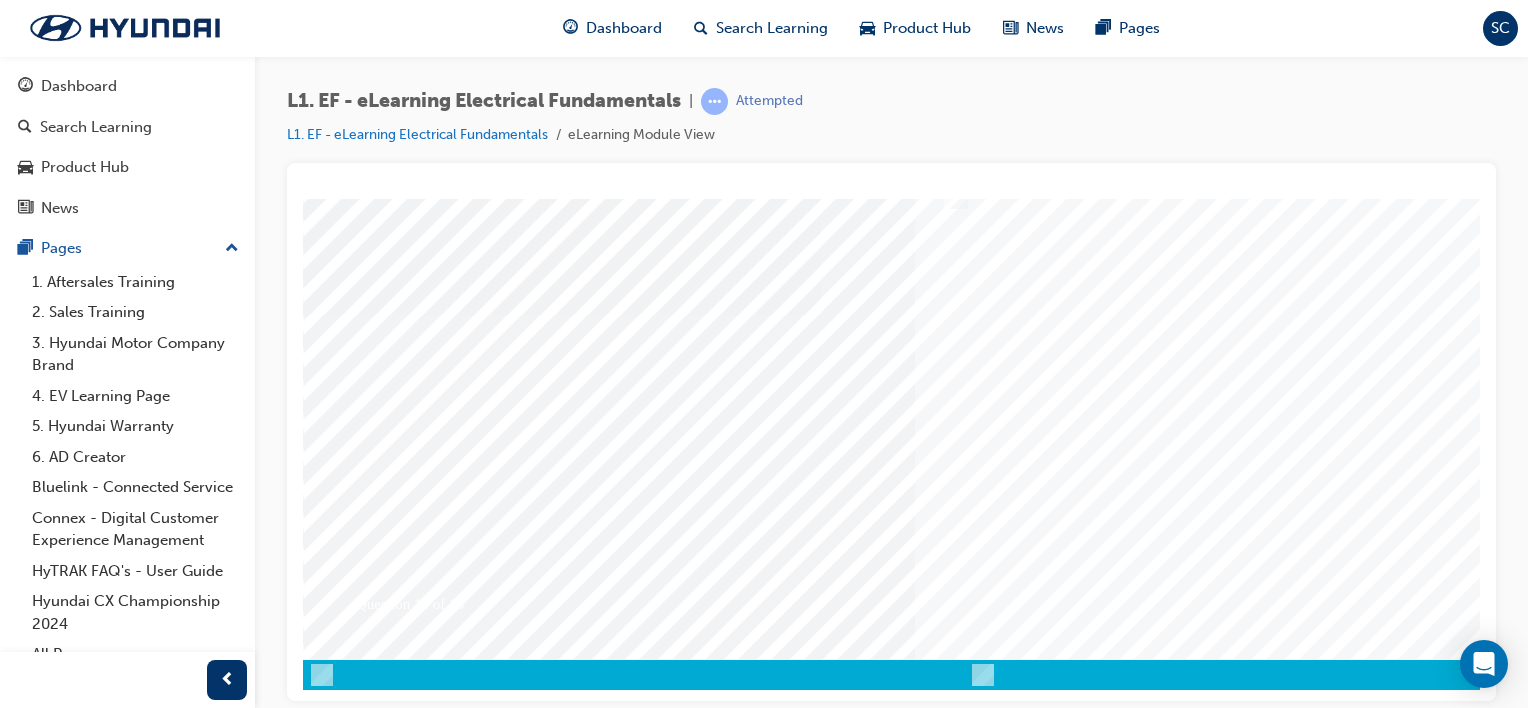 click at bounding box center (983, 314) 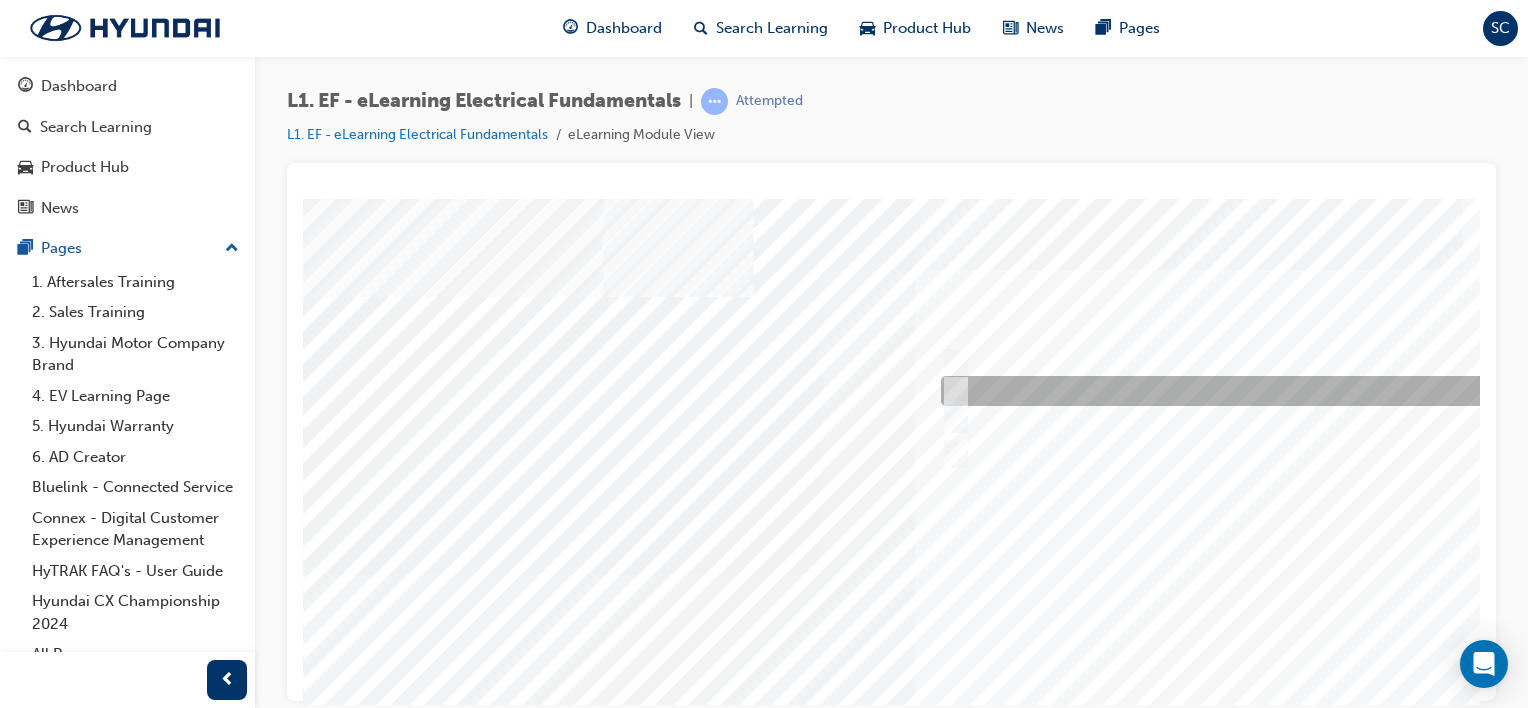 click at bounding box center [1268, 391] 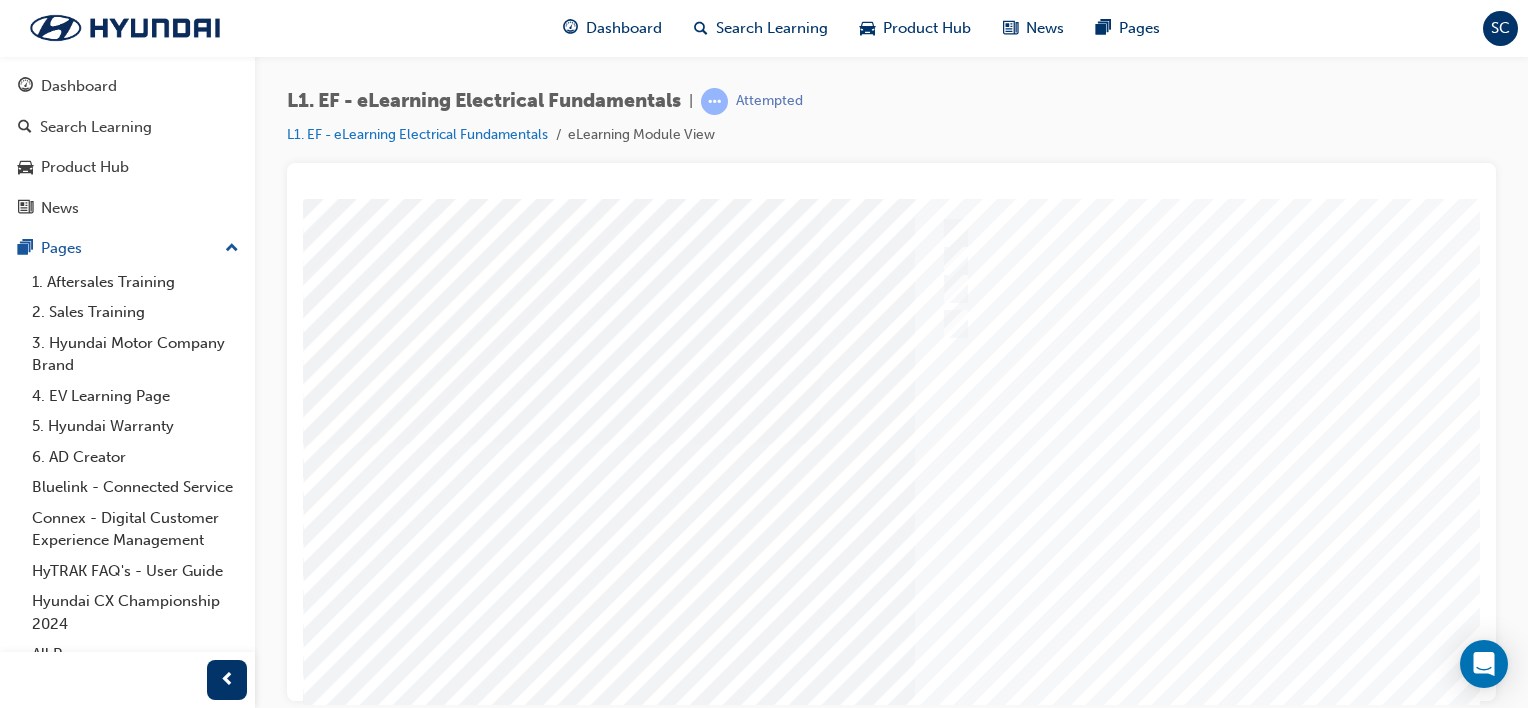 scroll, scrollTop: 259, scrollLeft: 0, axis: vertical 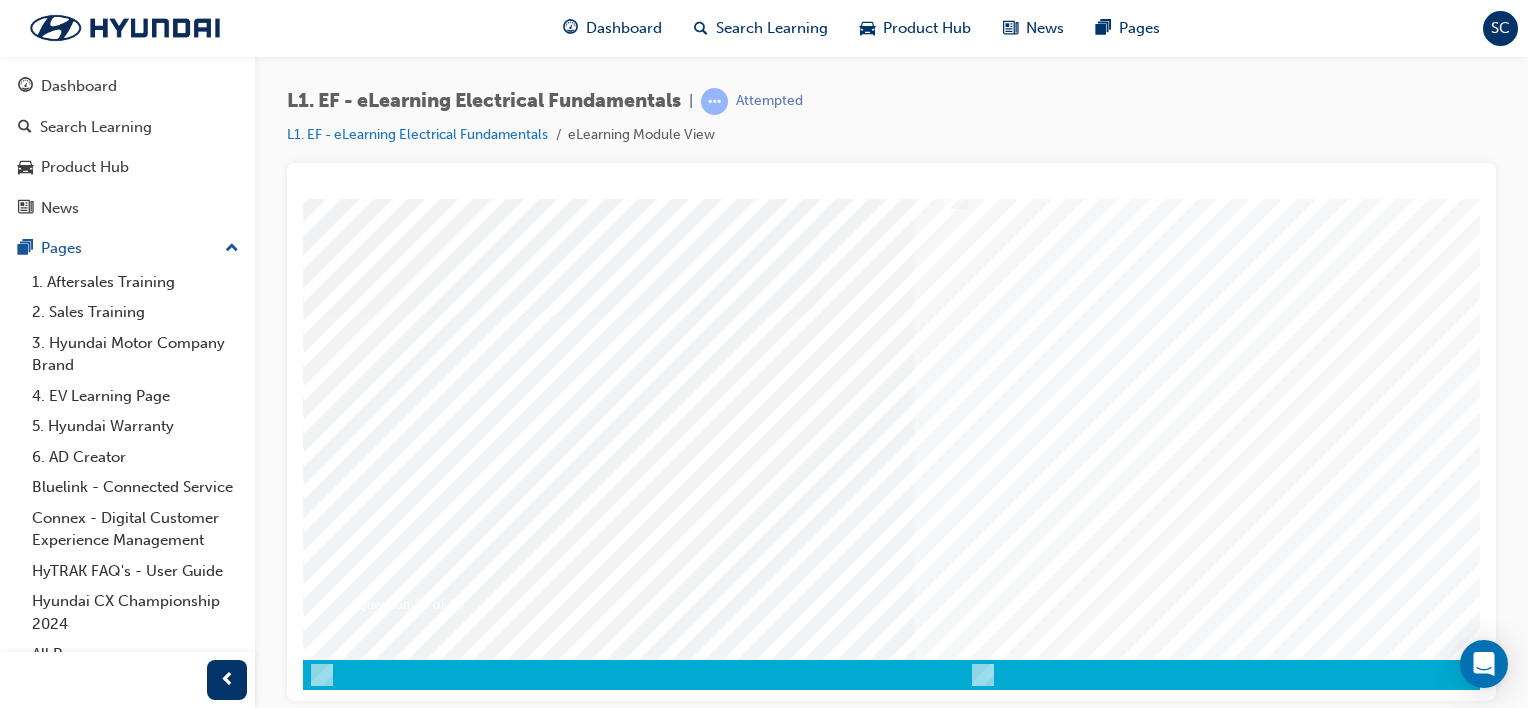 click at bounding box center (373, 3396) 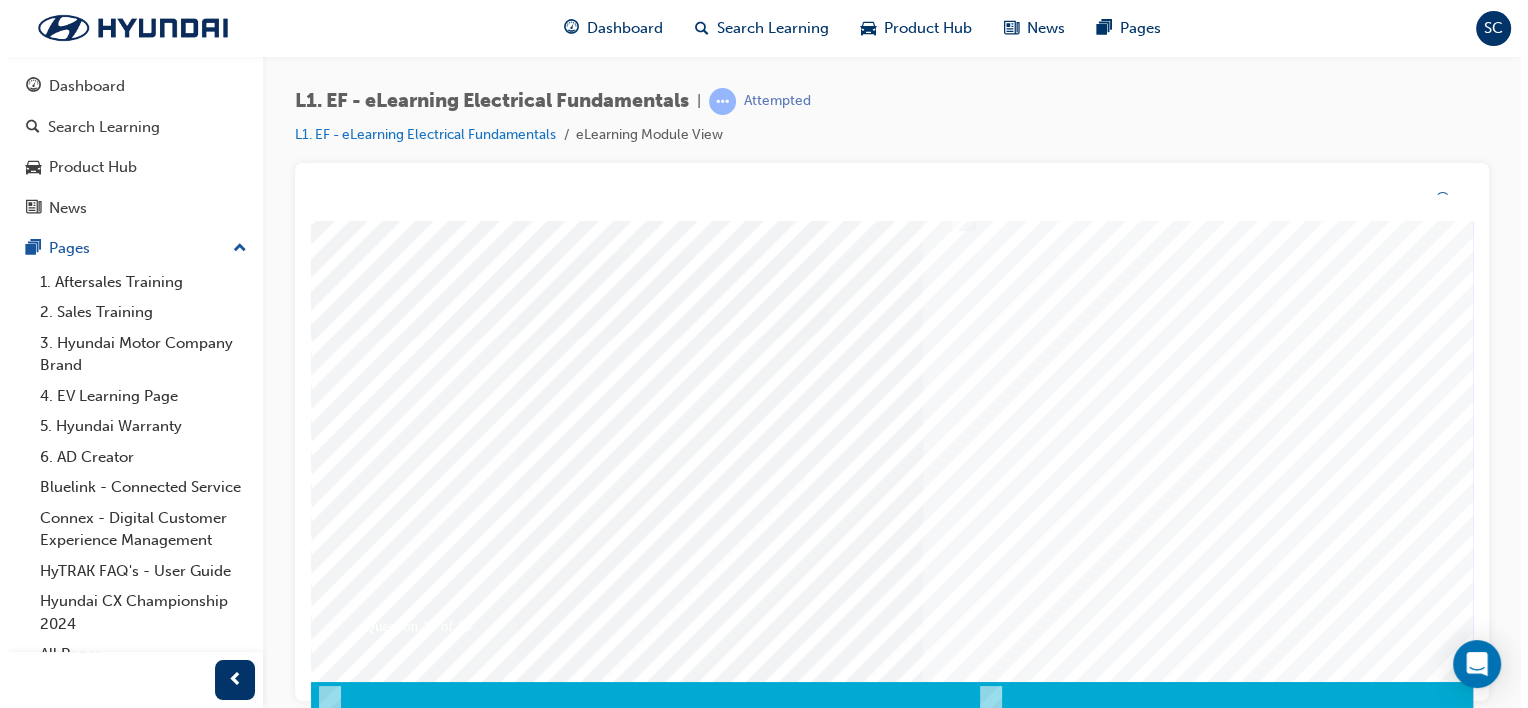 scroll, scrollTop: 0, scrollLeft: 0, axis: both 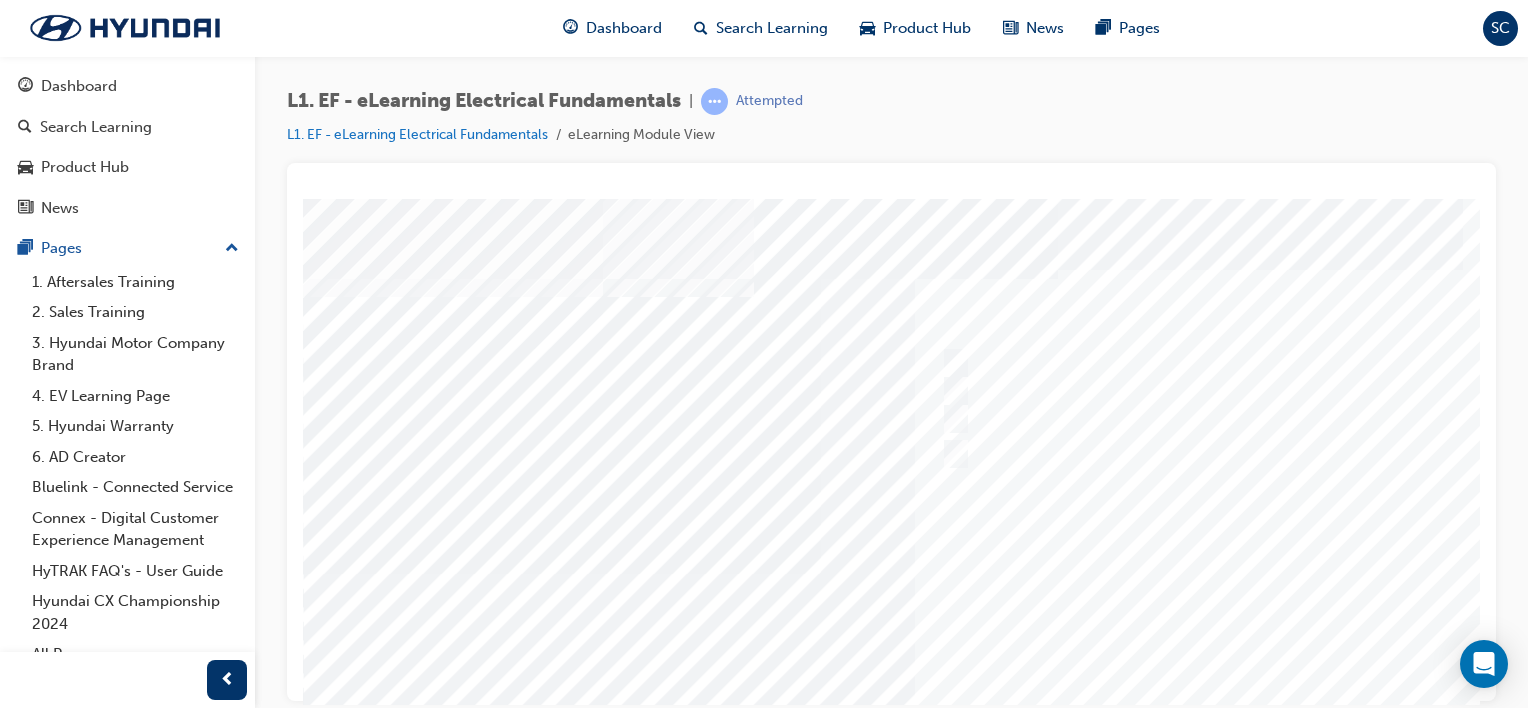 click at bounding box center (983, 573) 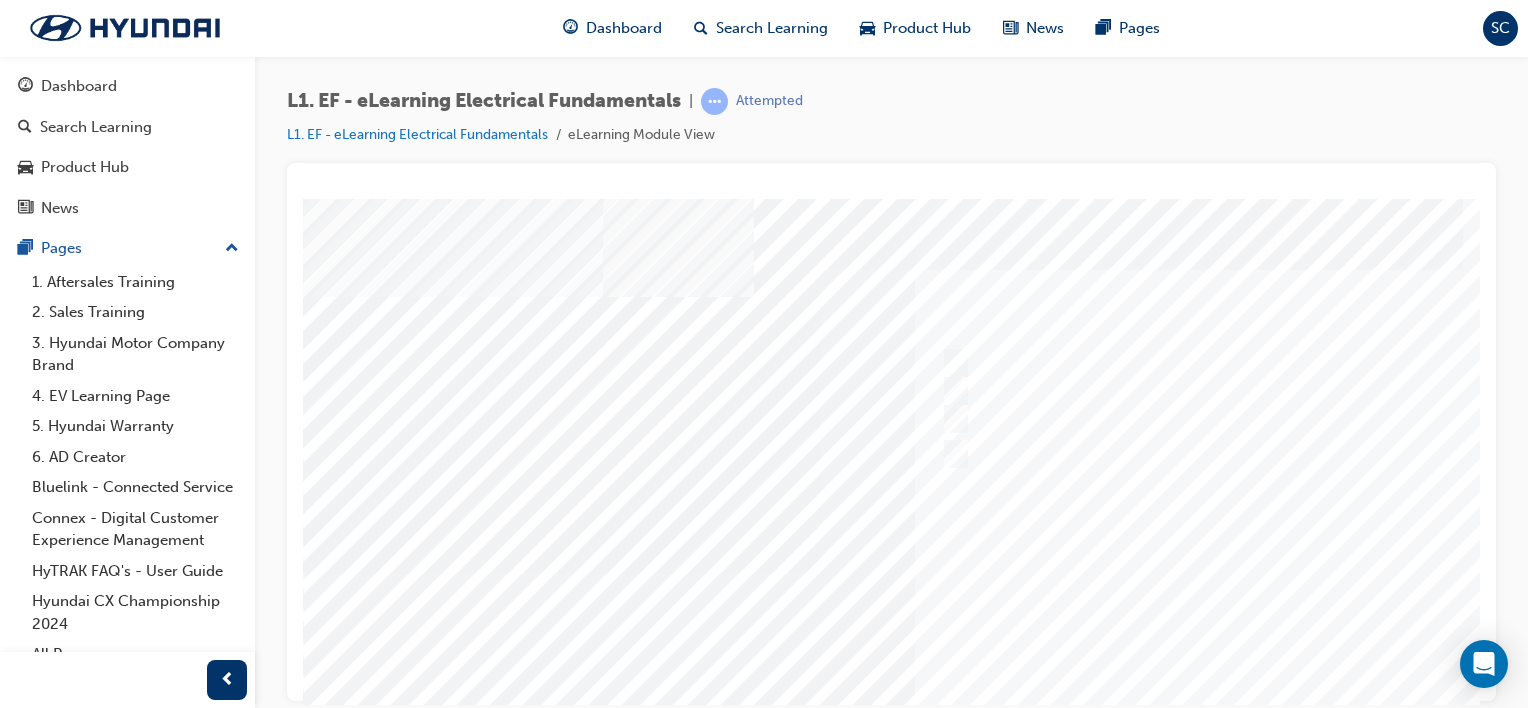 scroll, scrollTop: 259, scrollLeft: 0, axis: vertical 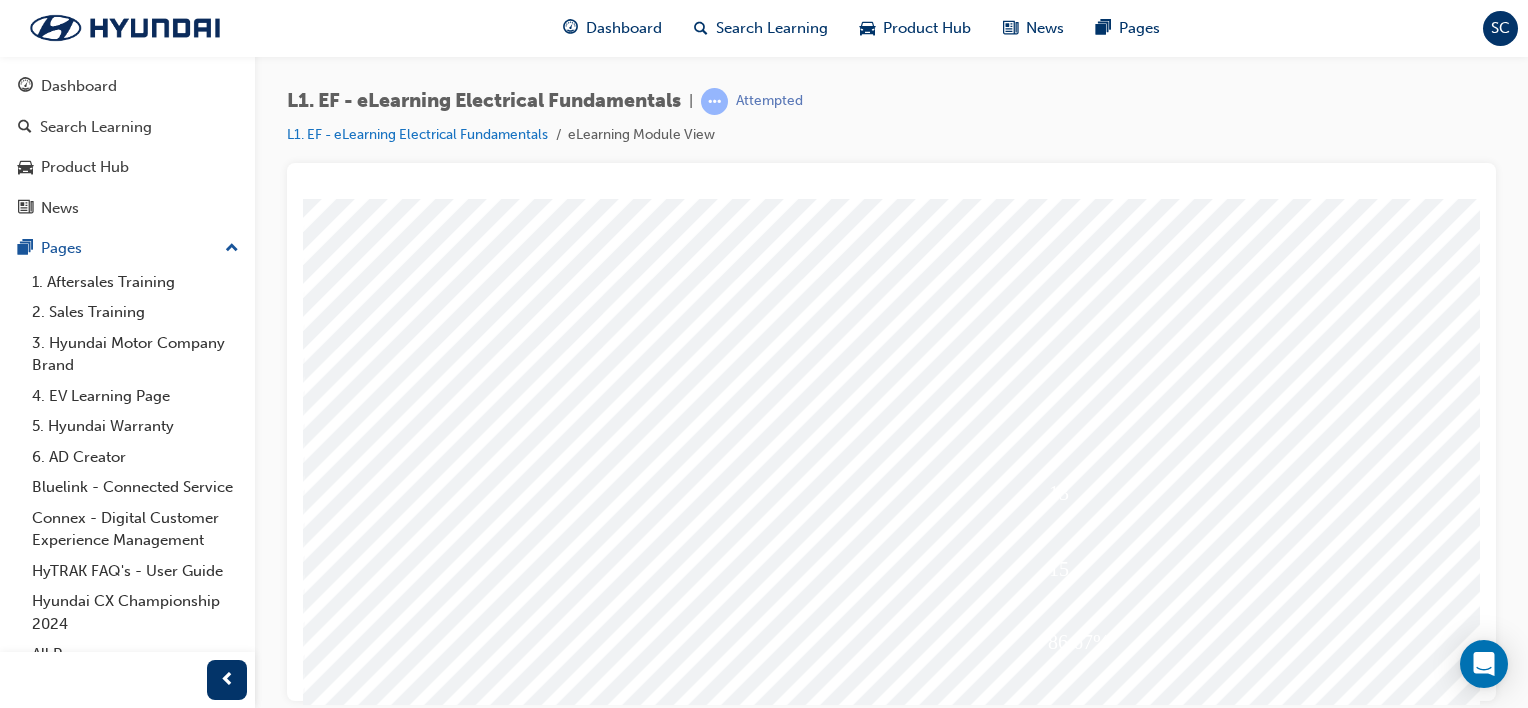 click at bounding box center [990, 3471] 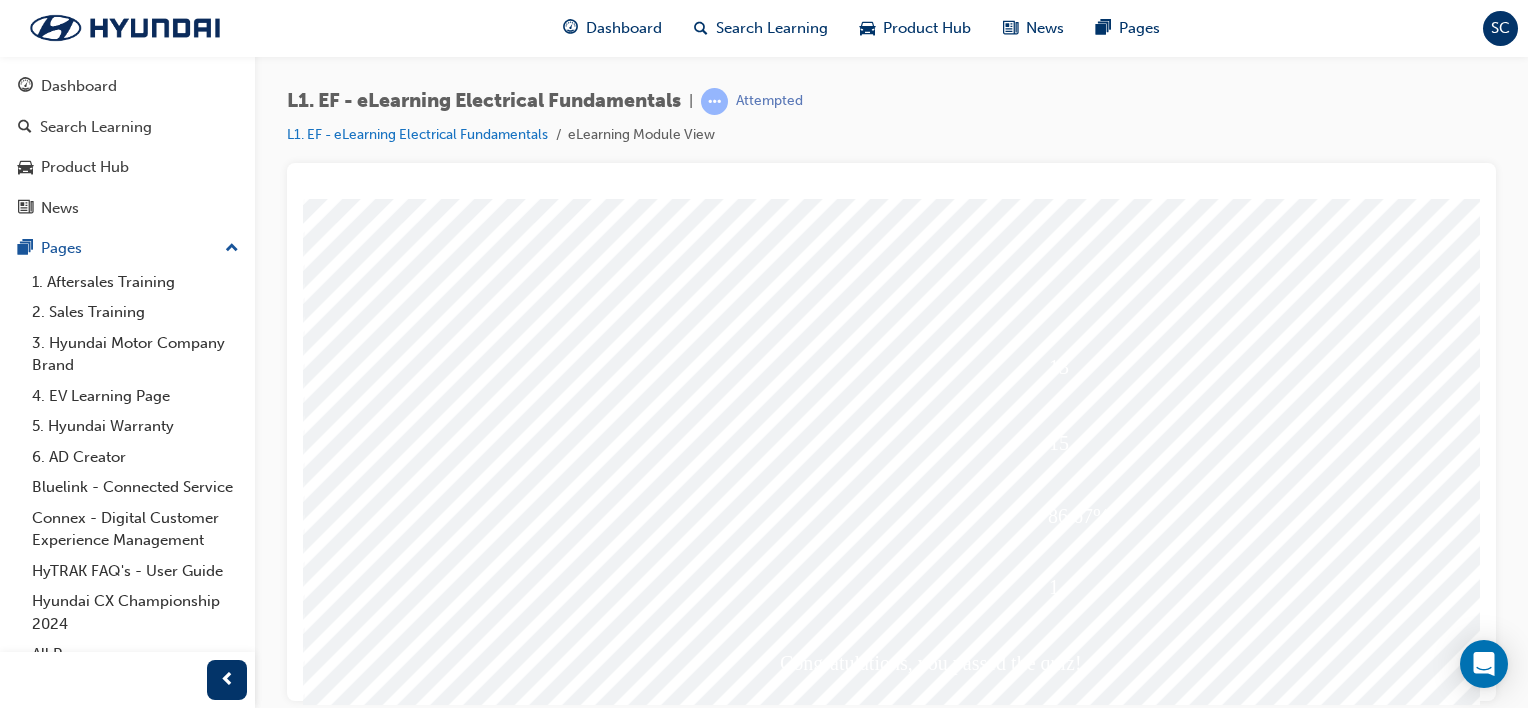 scroll, scrollTop: 259, scrollLeft: 0, axis: vertical 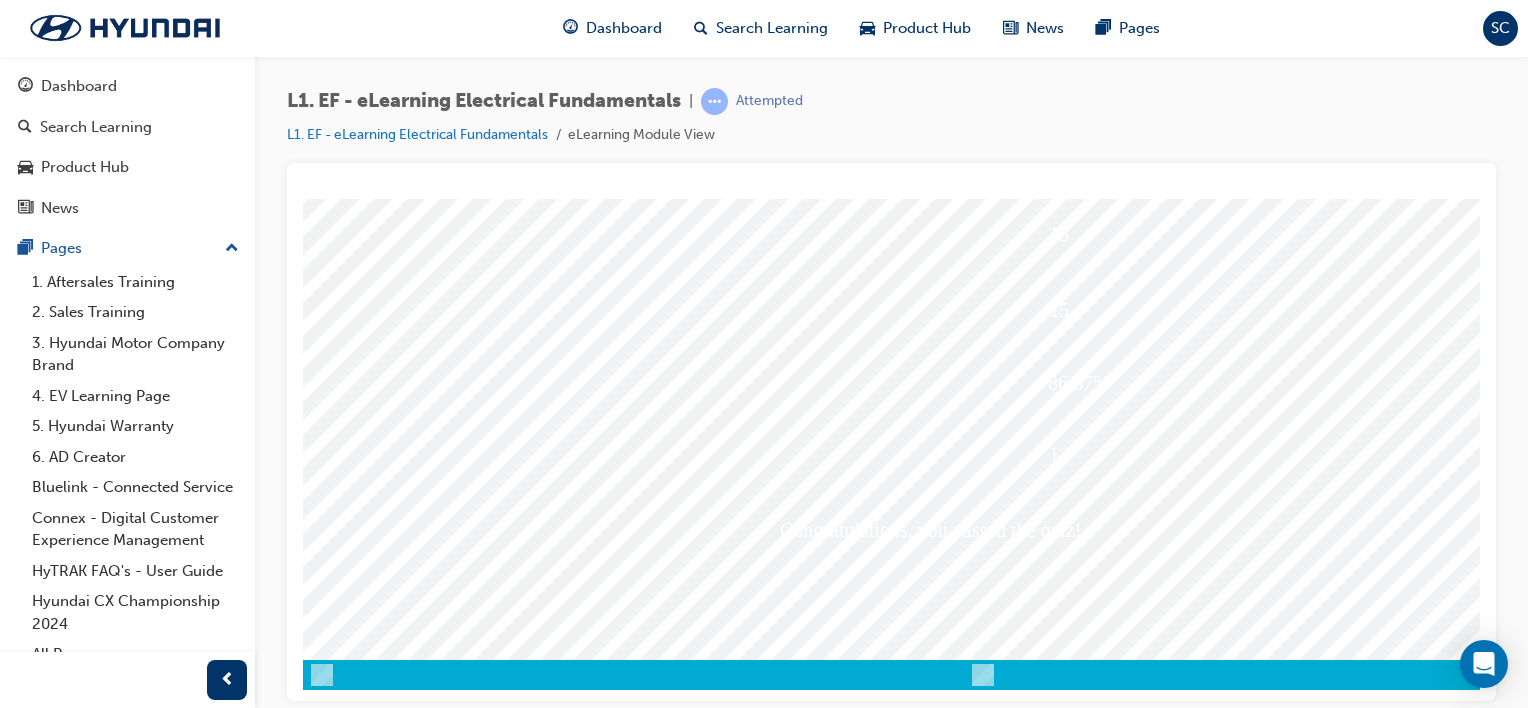 click at bounding box center [373, 3994] 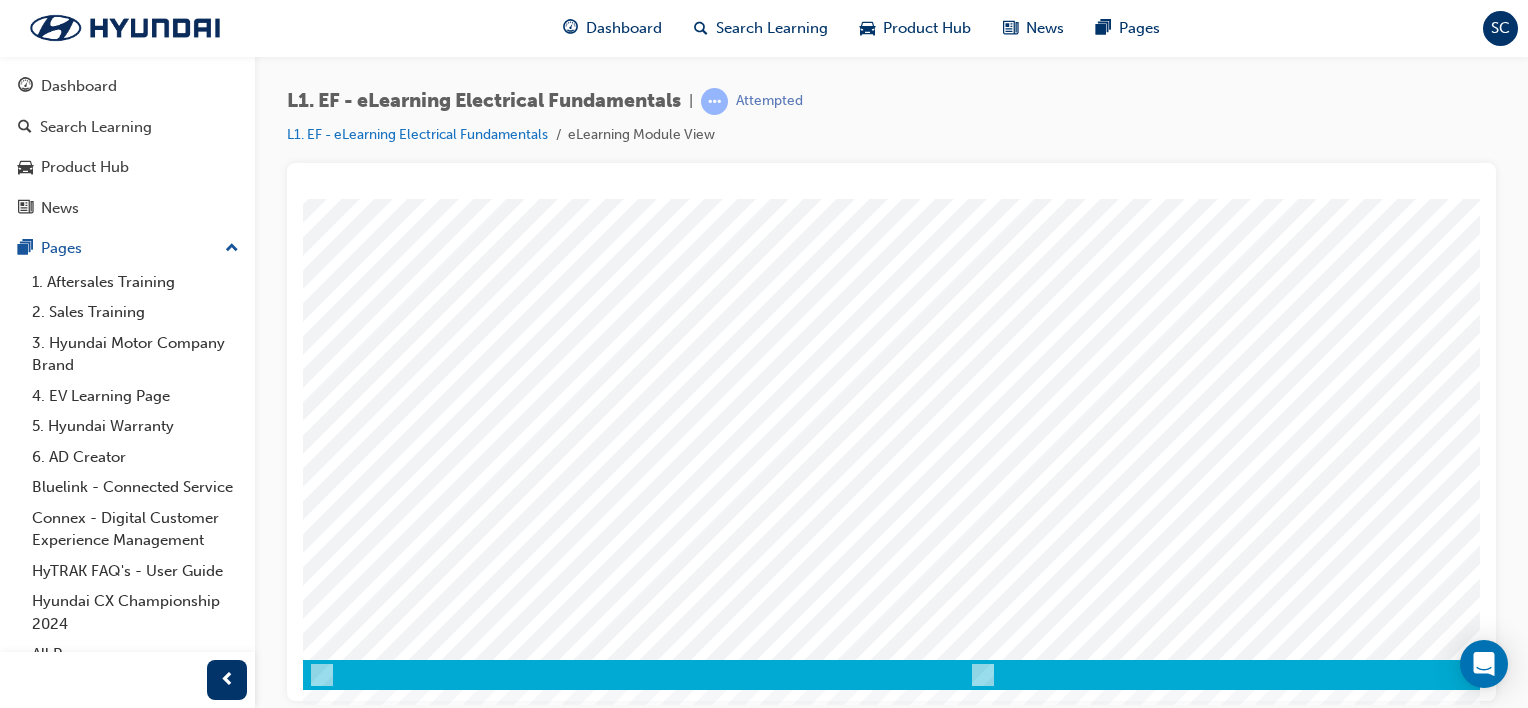 scroll, scrollTop: 0, scrollLeft: 0, axis: both 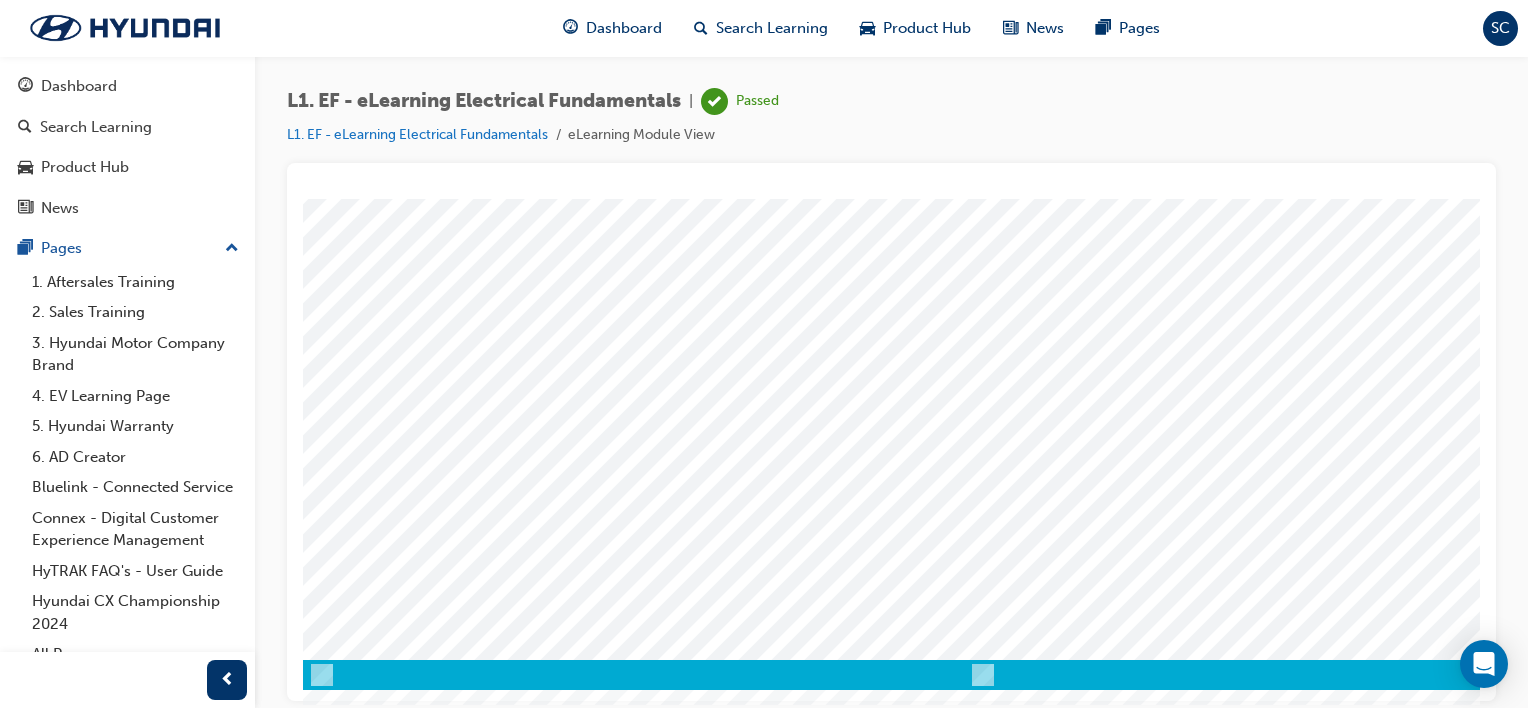 click at bounding box center [373, 2583] 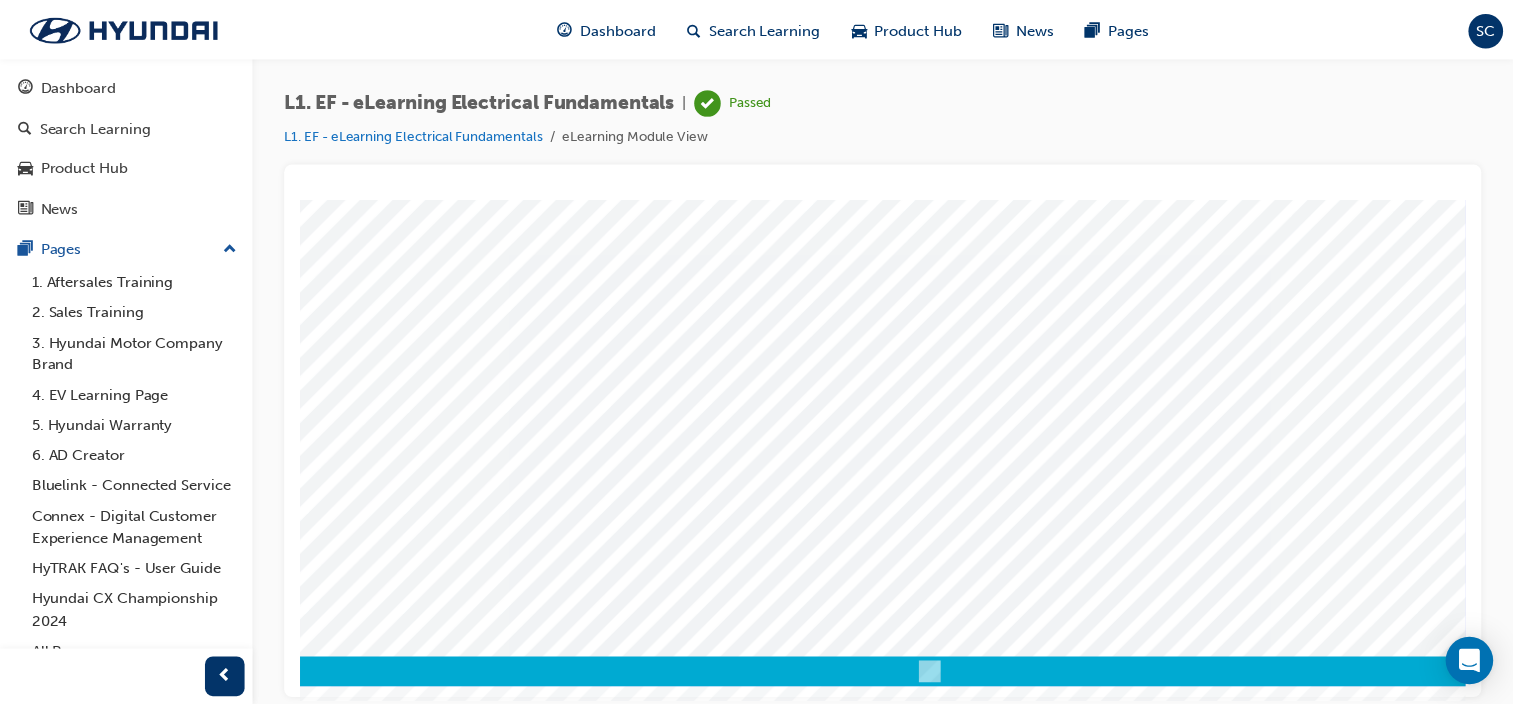 scroll, scrollTop: 259, scrollLeft: 0, axis: vertical 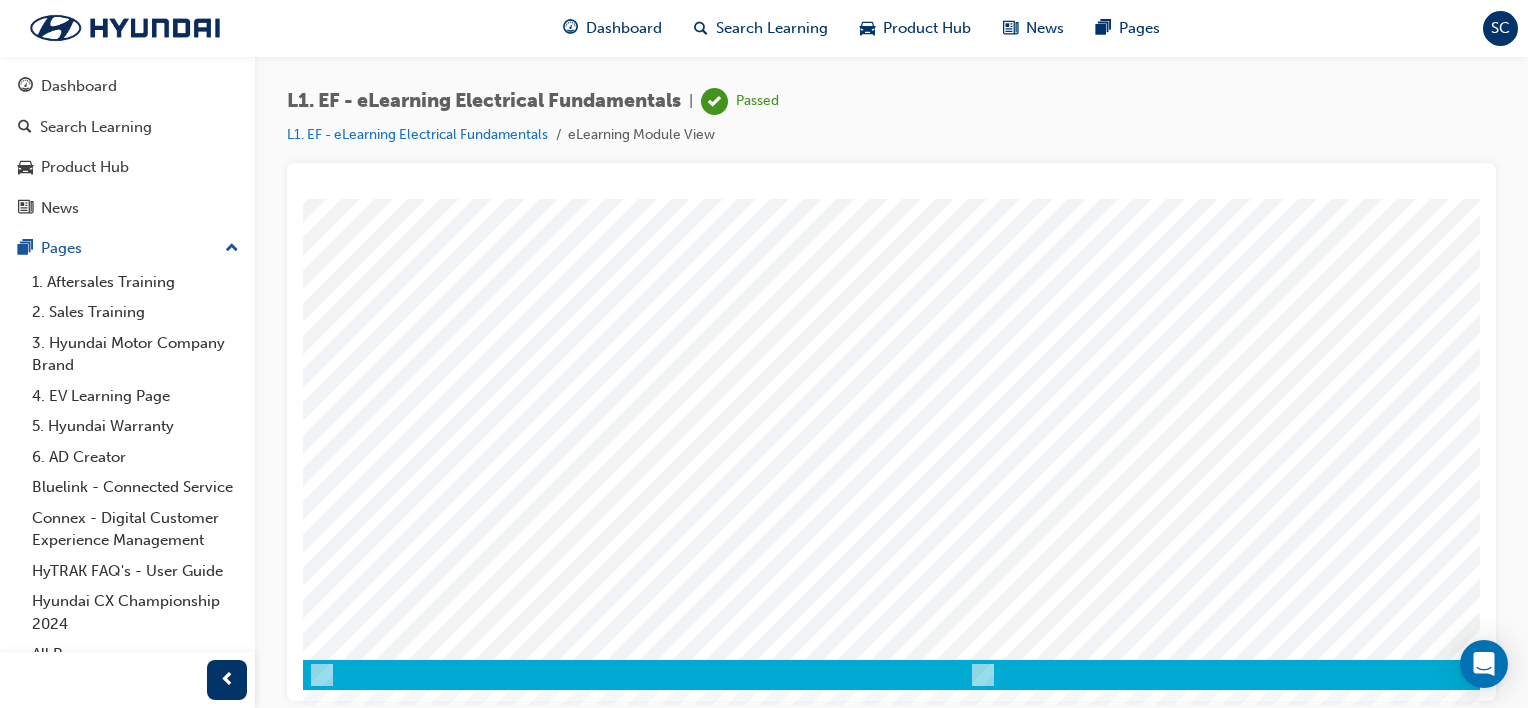 click at bounding box center (373, 2583) 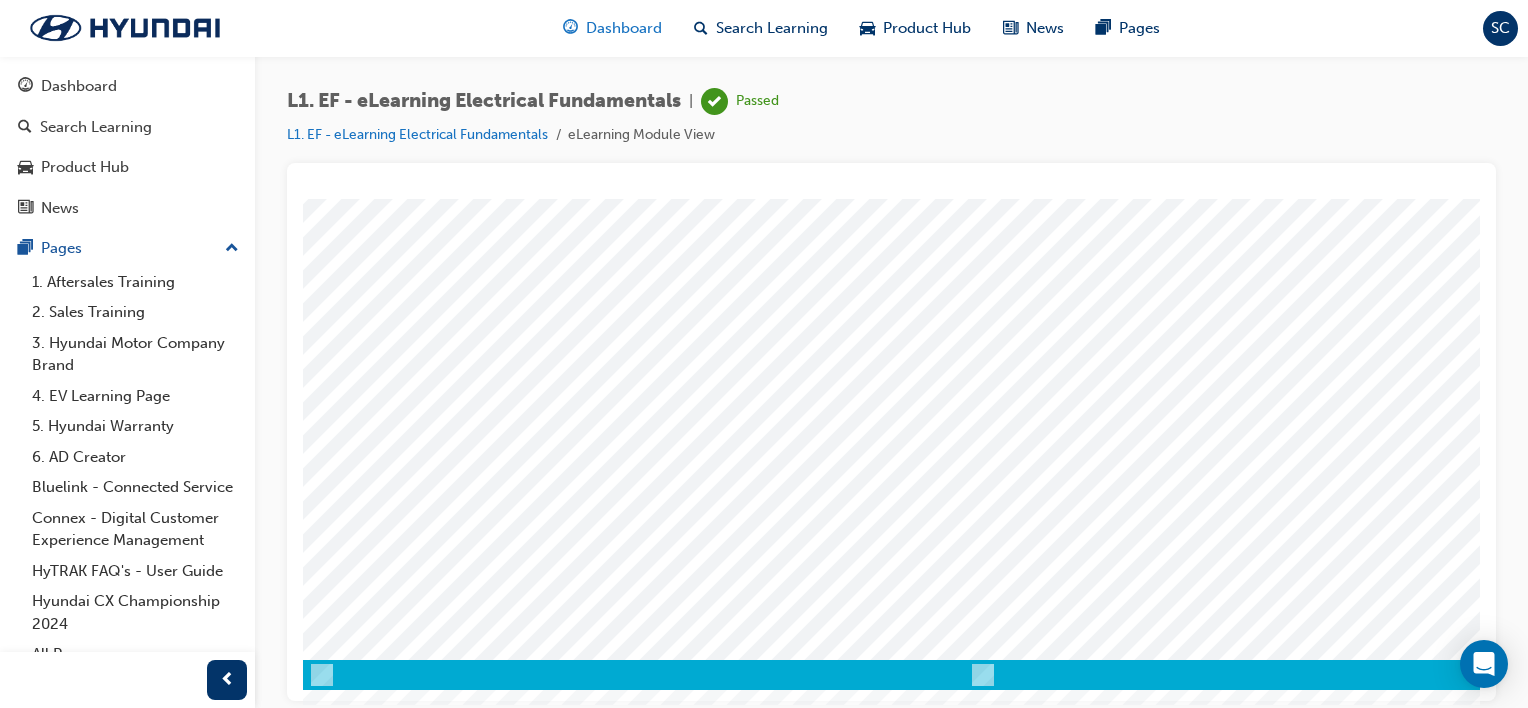click on "Dashboard" at bounding box center [624, 28] 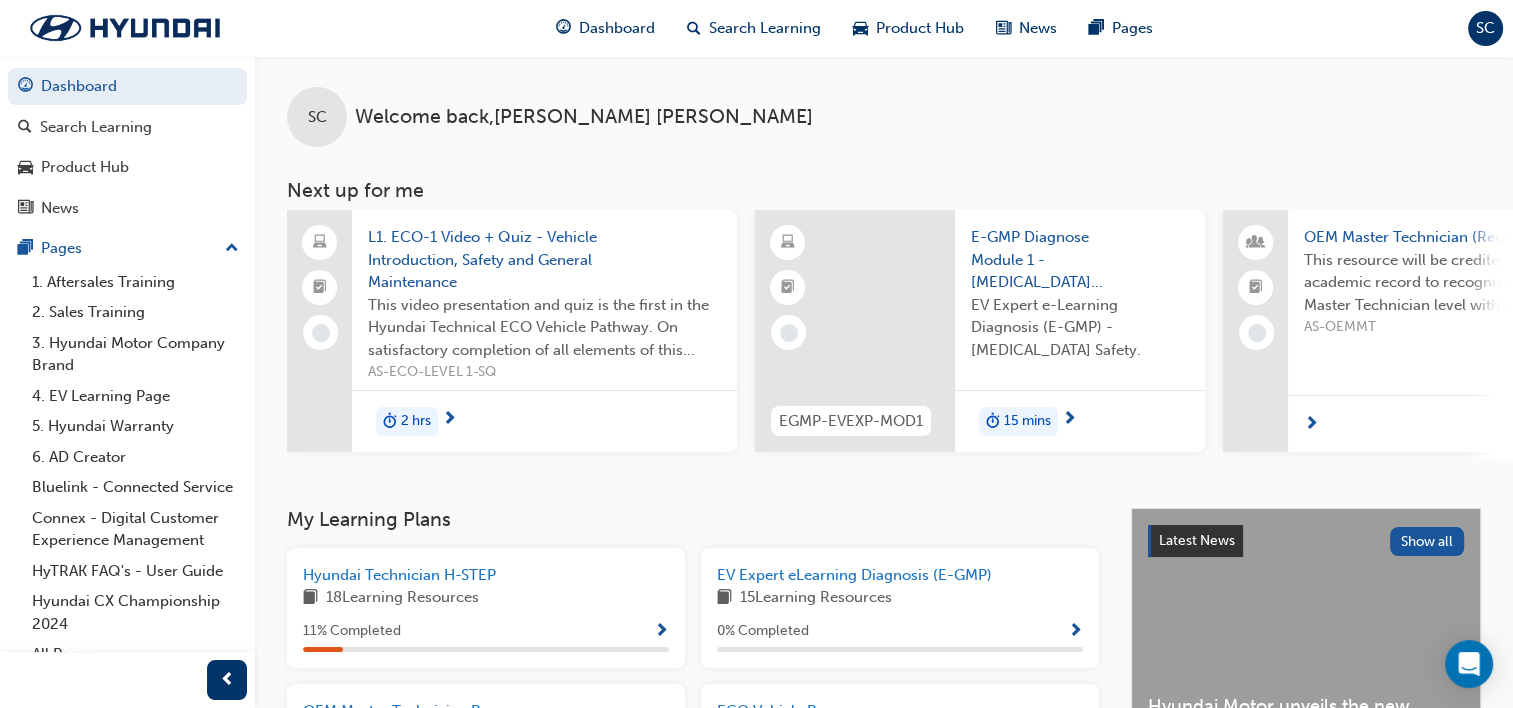 scroll, scrollTop: 0, scrollLeft: 0, axis: both 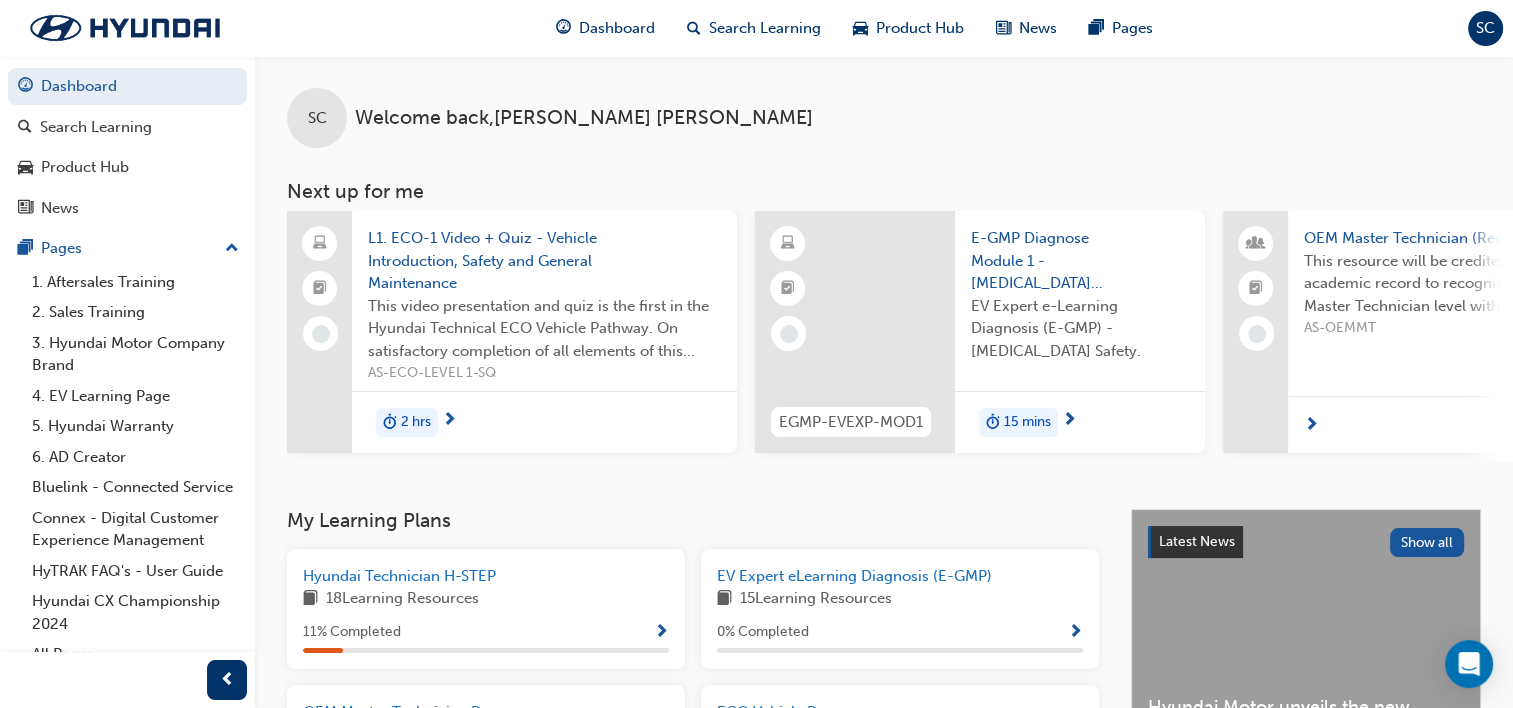 click on "L1. ECO-1 Video + Quiz - Vehicle Introduction, Safety and General Maintenance" at bounding box center [544, 261] 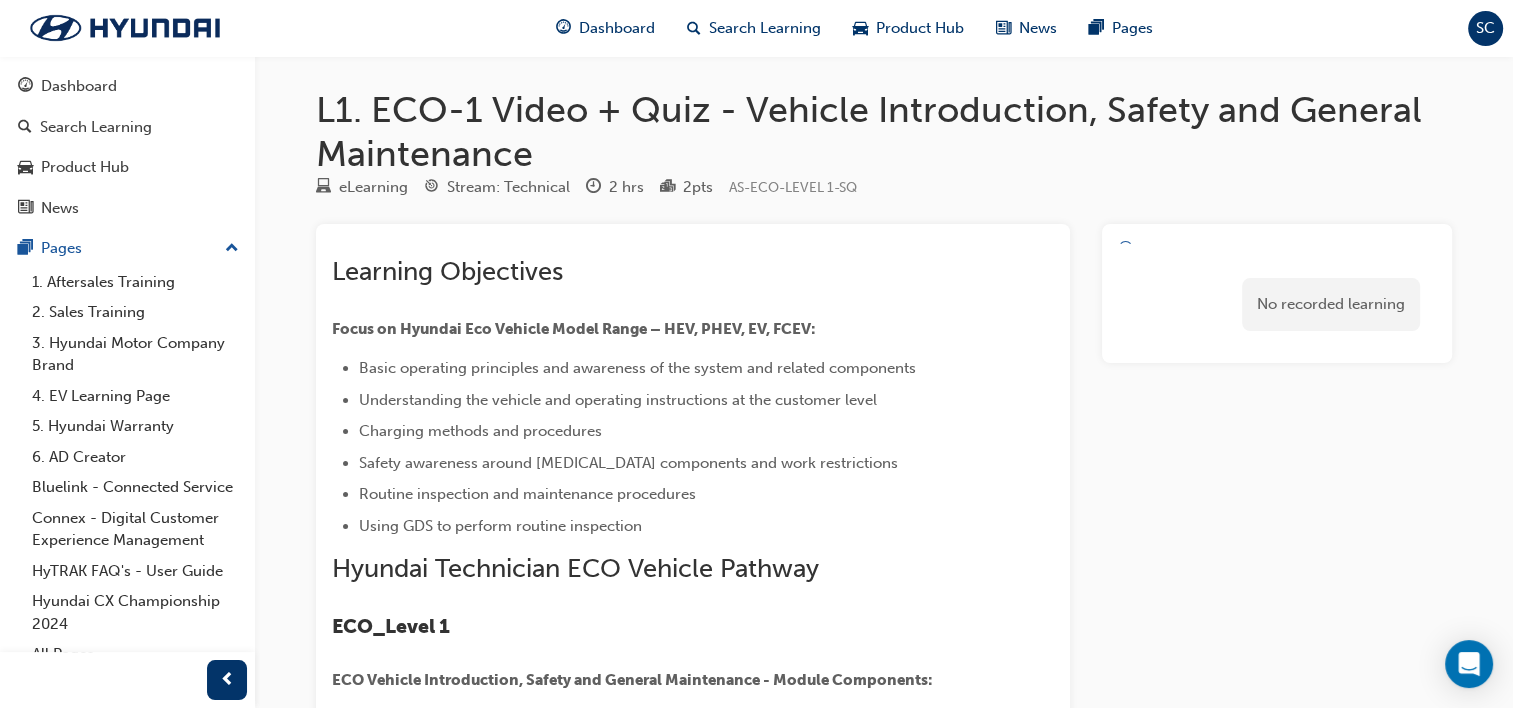scroll, scrollTop: 0, scrollLeft: 0, axis: both 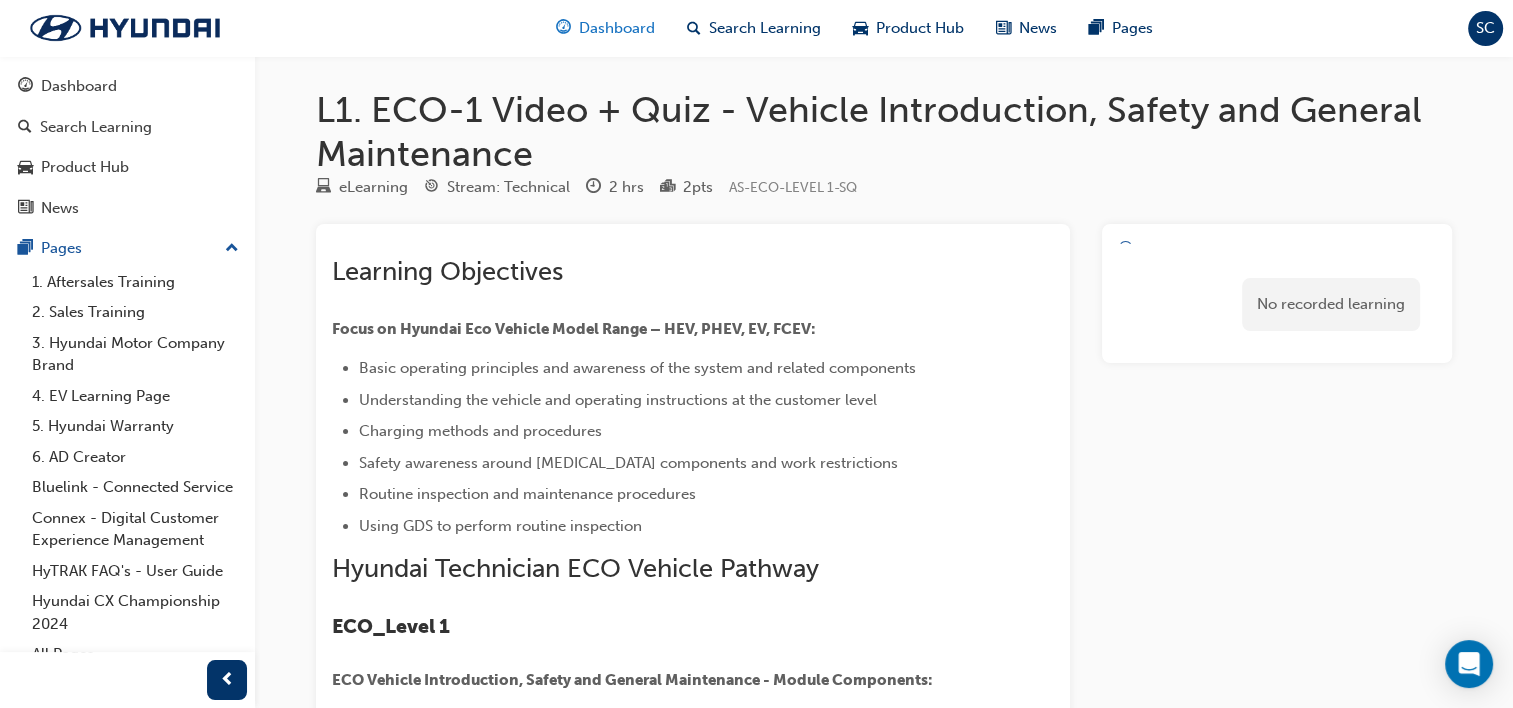 click on "Dashboard" at bounding box center [617, 28] 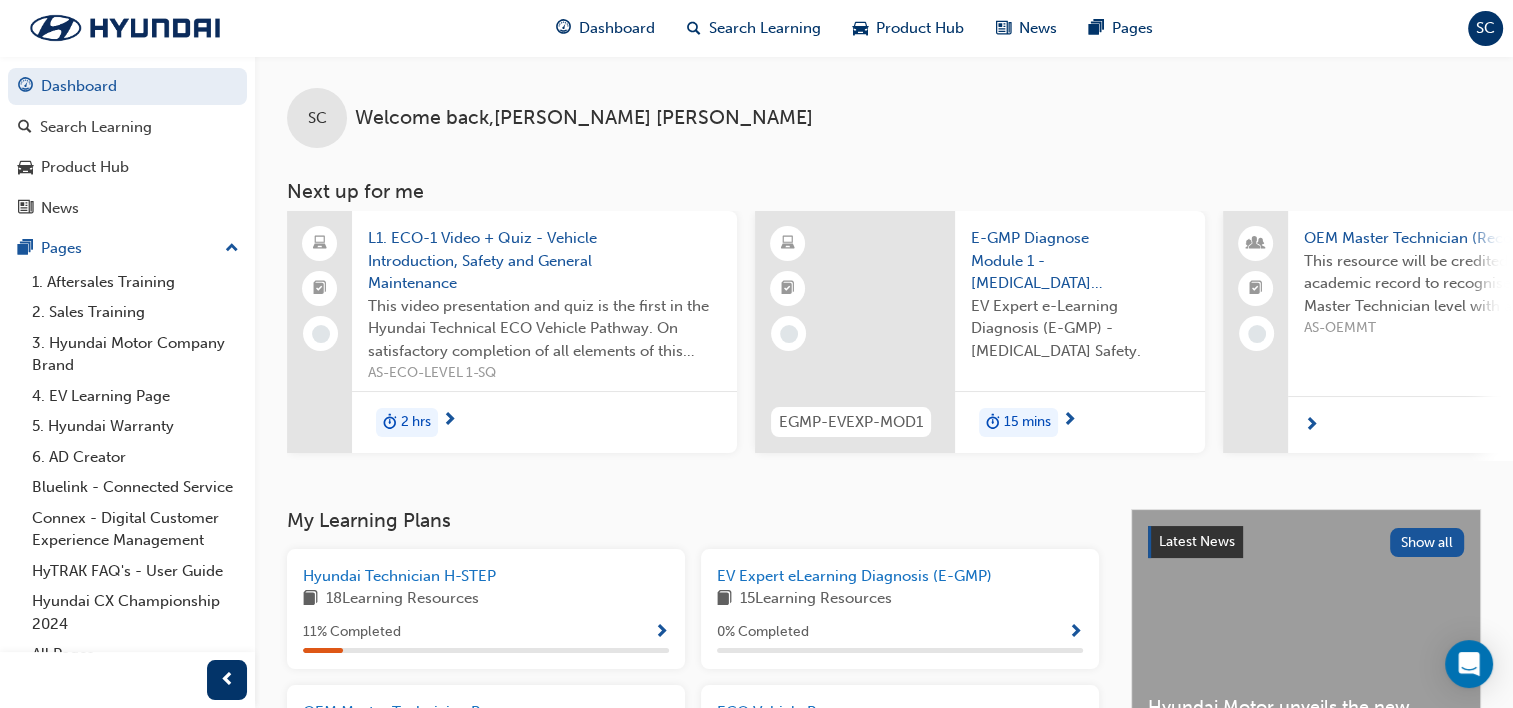 click on "SC" at bounding box center [1485, 28] 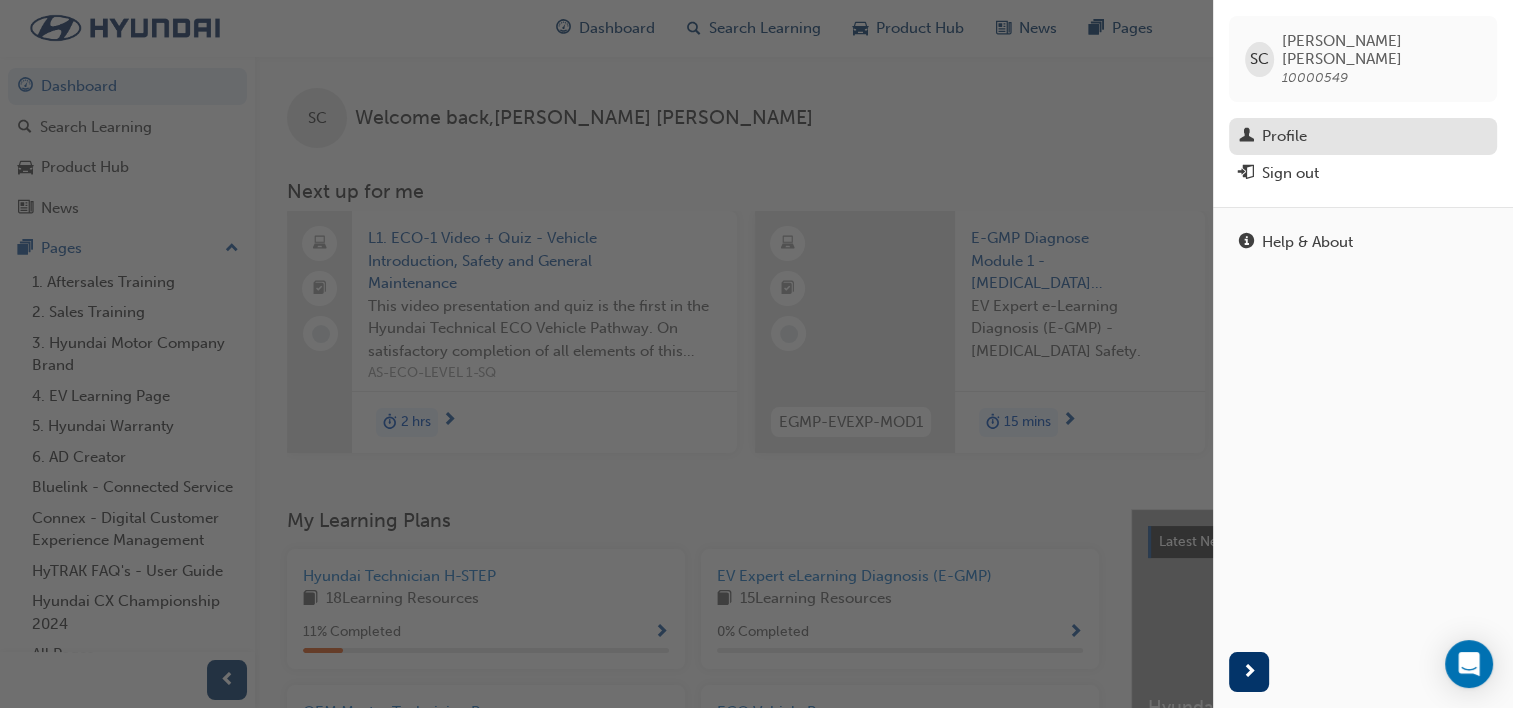 click on "Profile" at bounding box center (1284, 136) 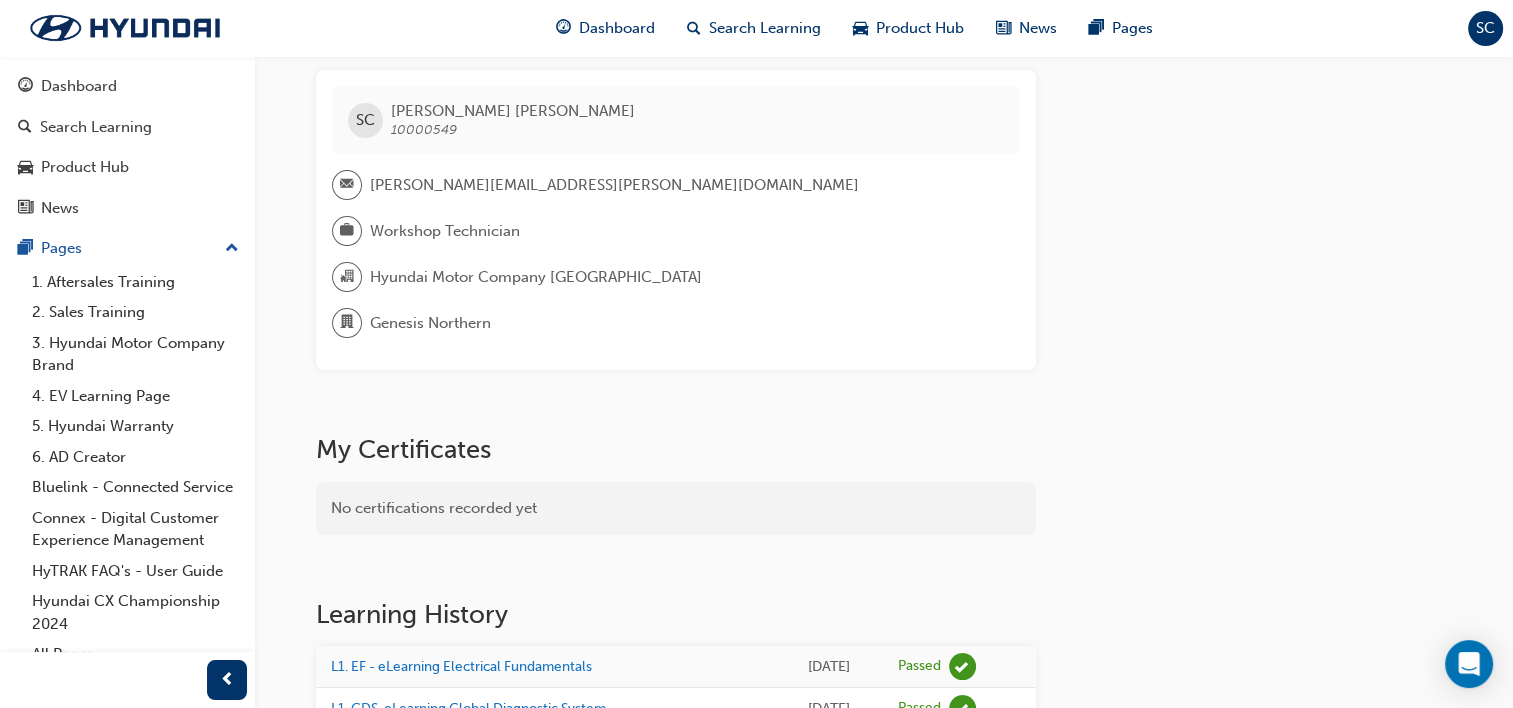 scroll, scrollTop: 0, scrollLeft: 0, axis: both 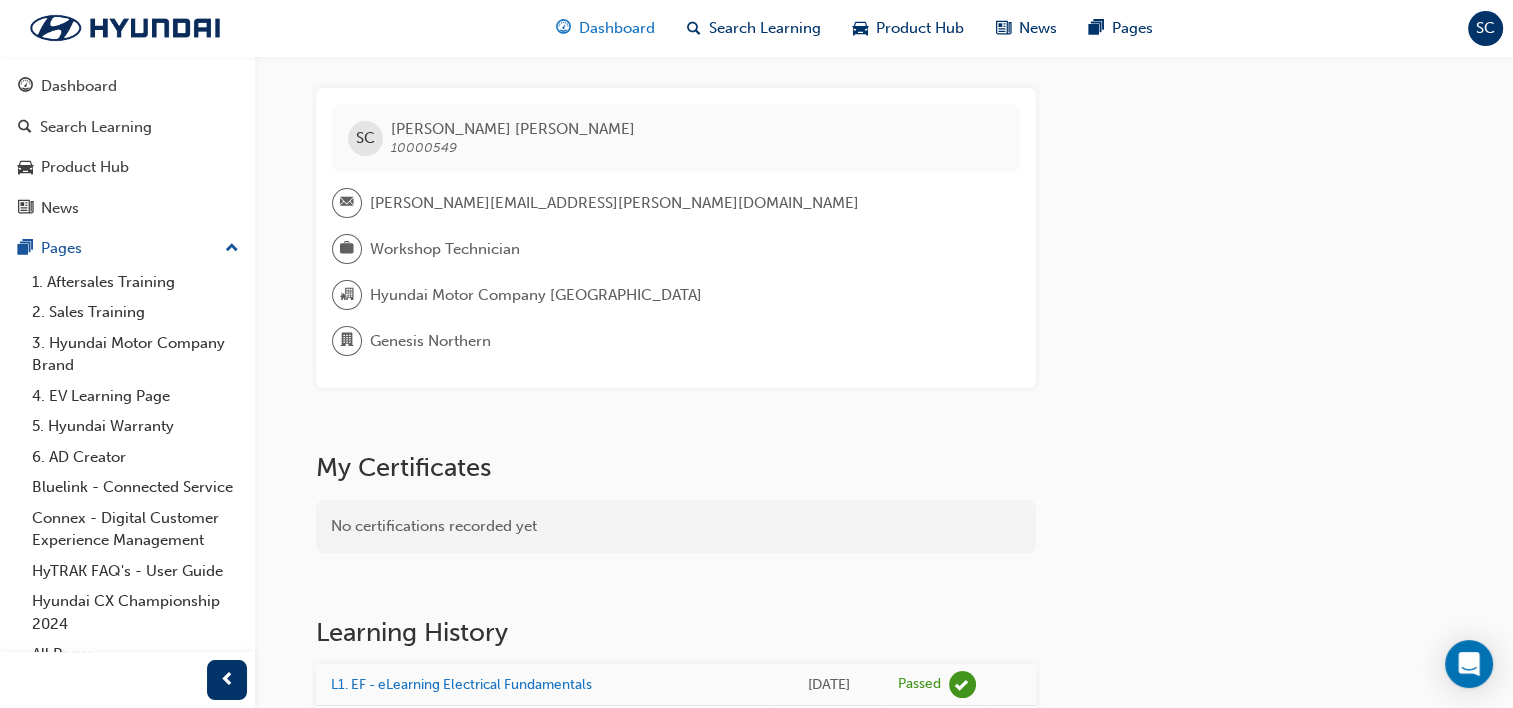 click on "Dashboard" at bounding box center (617, 28) 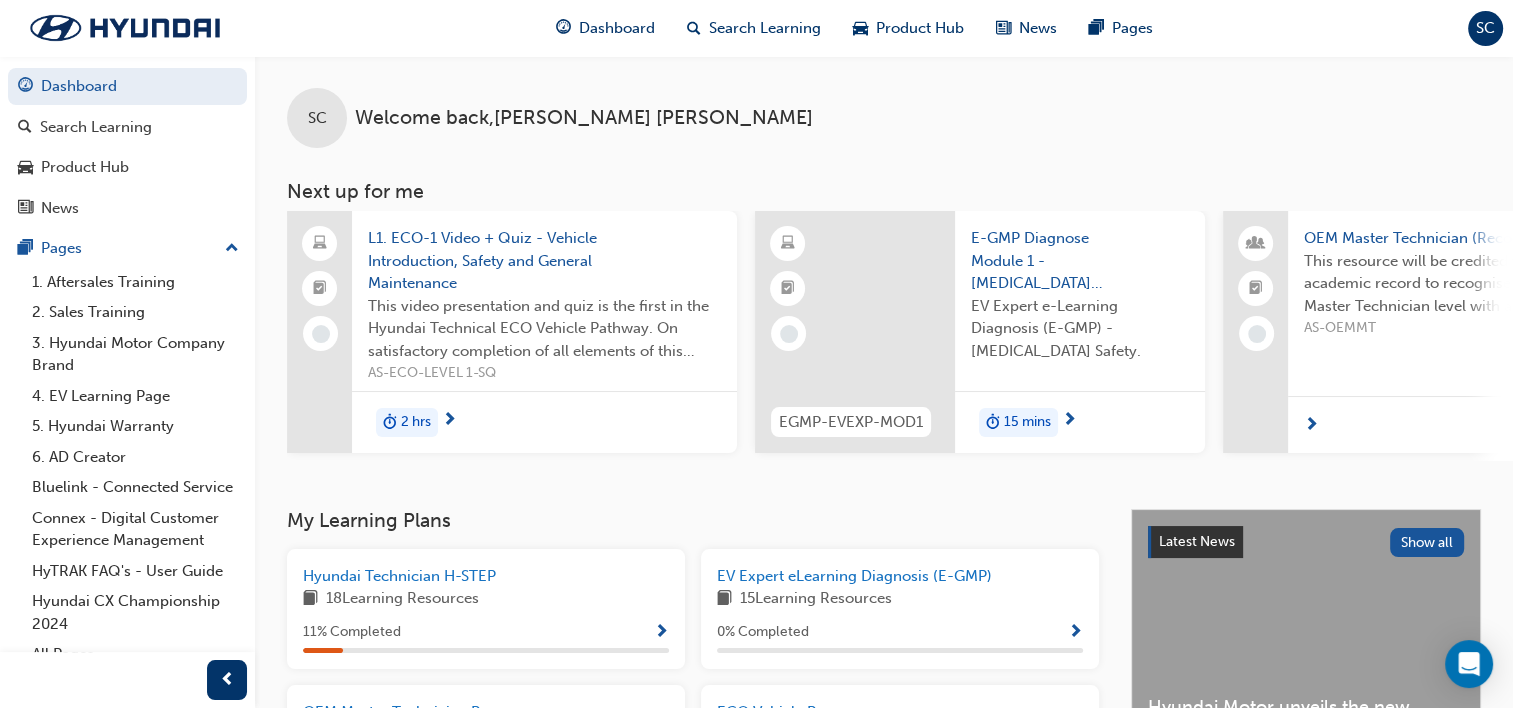 click at bounding box center [449, 421] 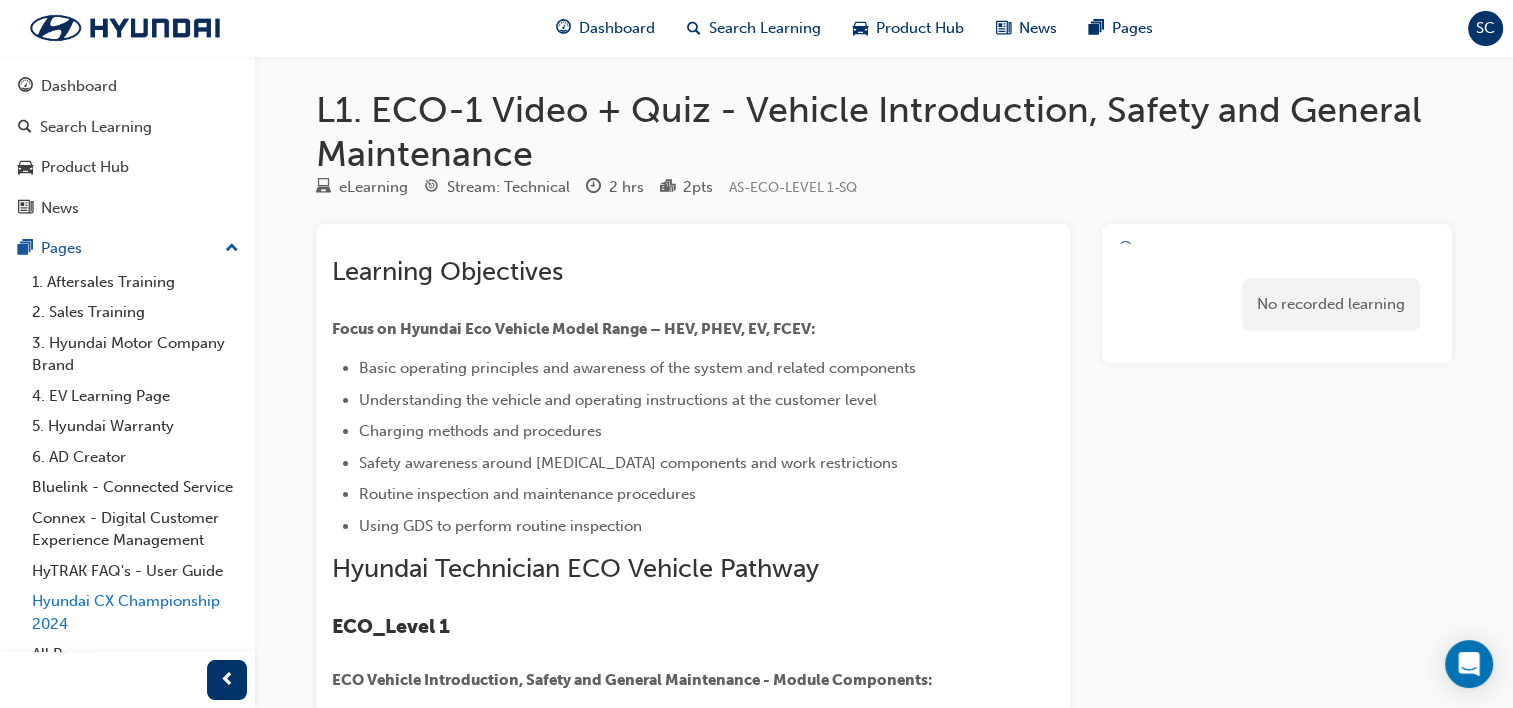 click on "Hyundai CX Championship 2024" at bounding box center (135, 612) 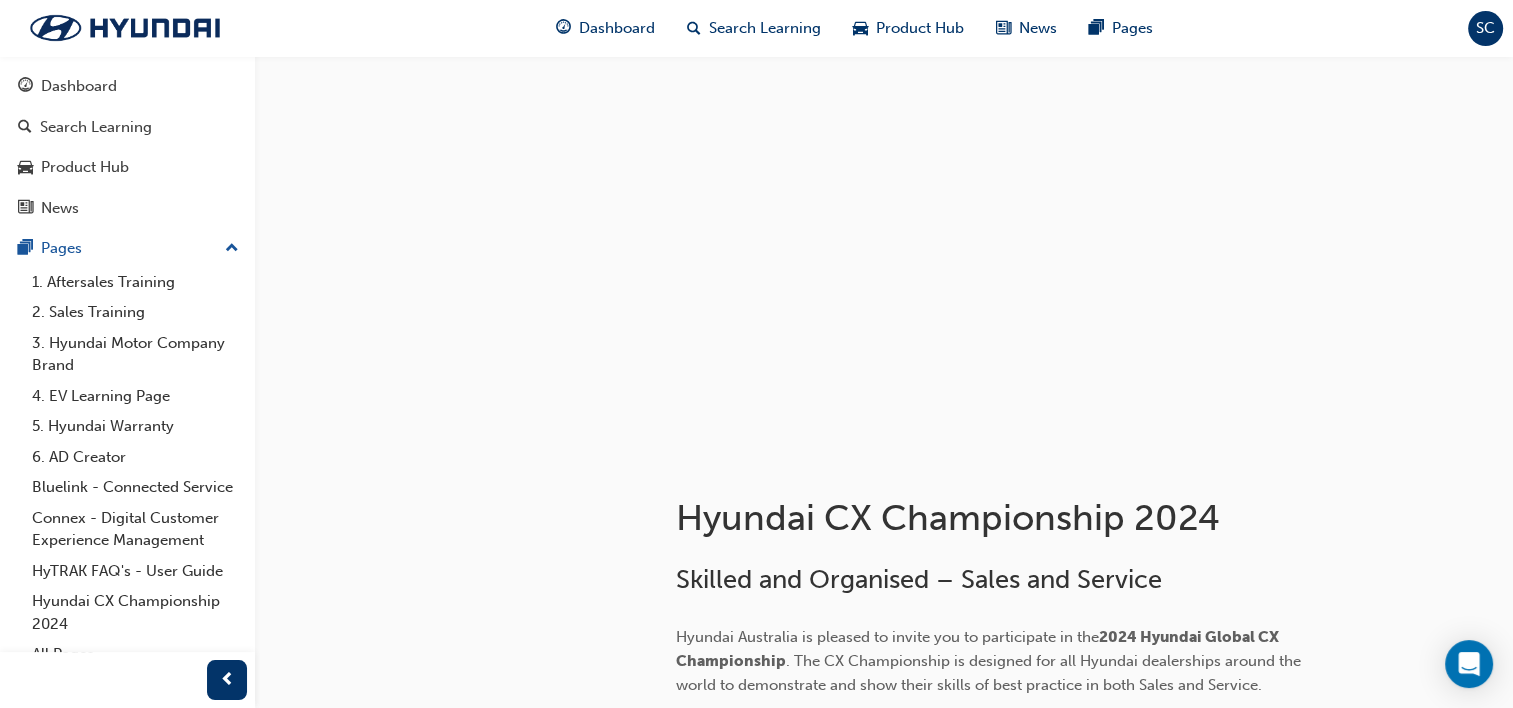 scroll, scrollTop: 40, scrollLeft: 0, axis: vertical 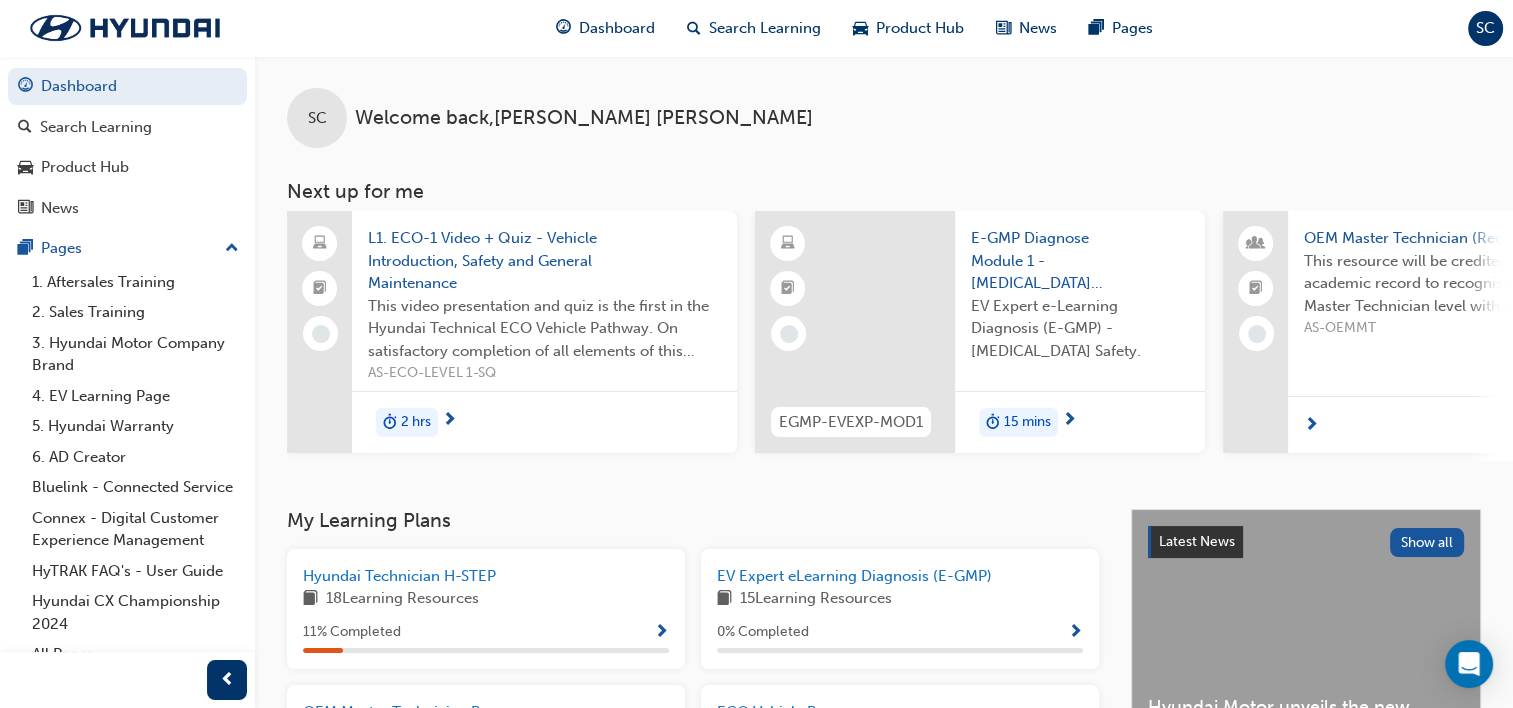 click on "L1. ECO-1 Video + Quiz - Vehicle Introduction, Safety and General Maintenance" at bounding box center [544, 261] 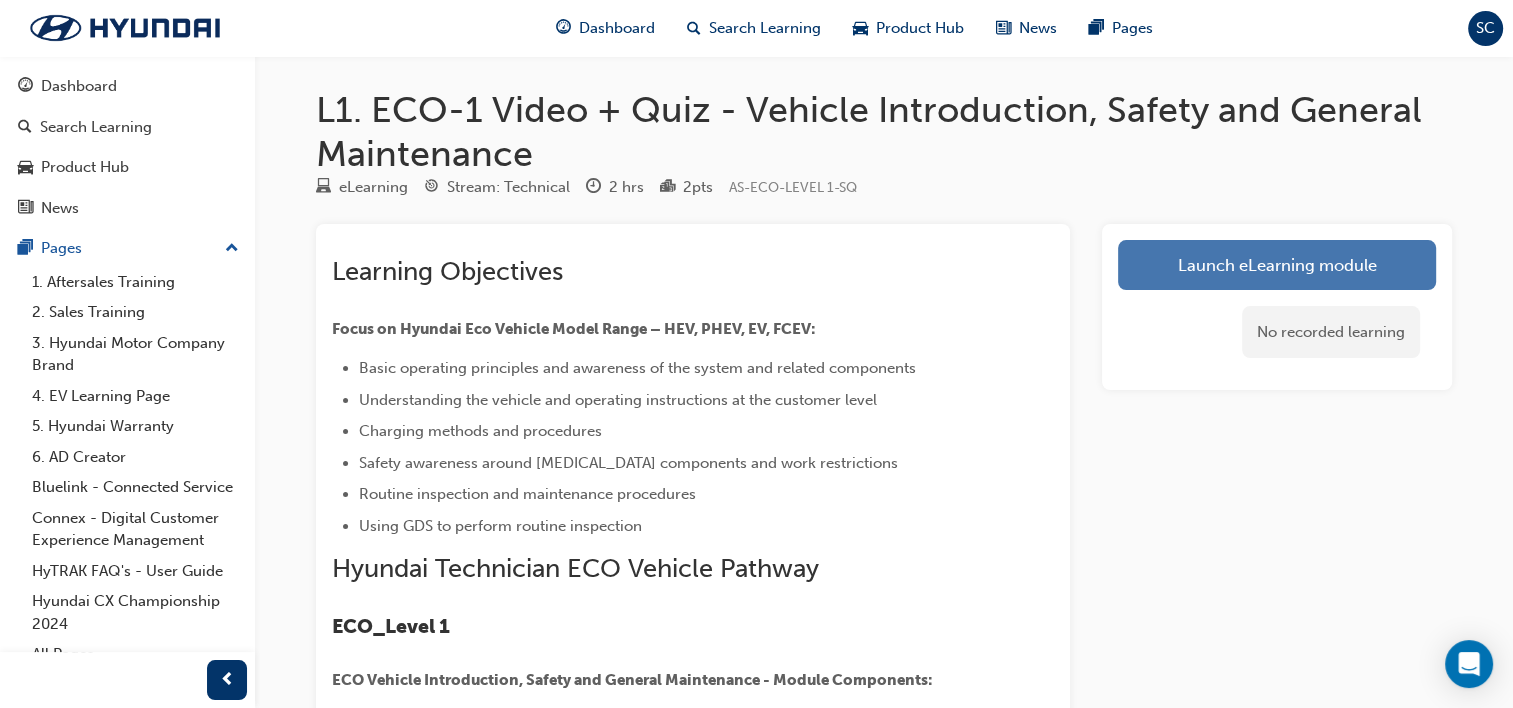 click on "Launch eLearning module" at bounding box center [1277, 265] 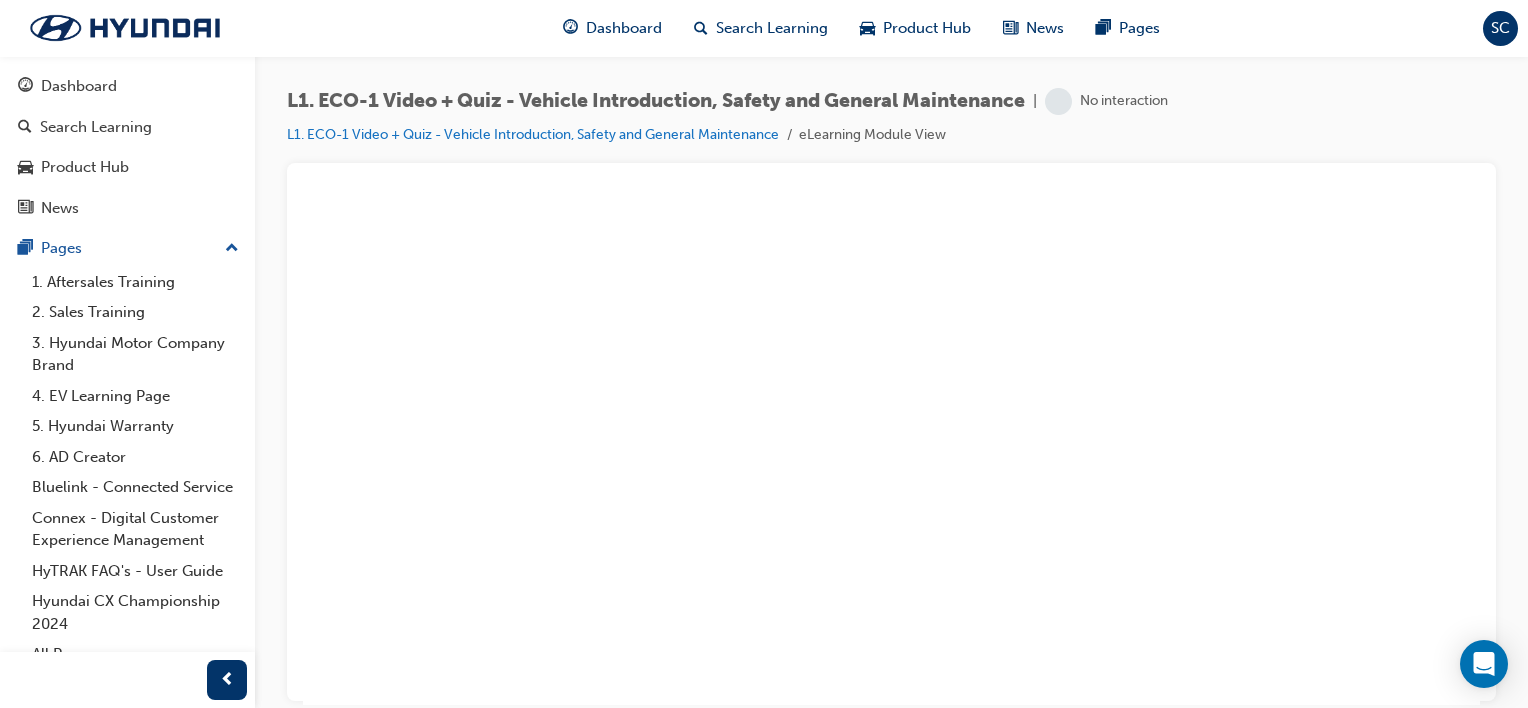 scroll, scrollTop: 0, scrollLeft: 0, axis: both 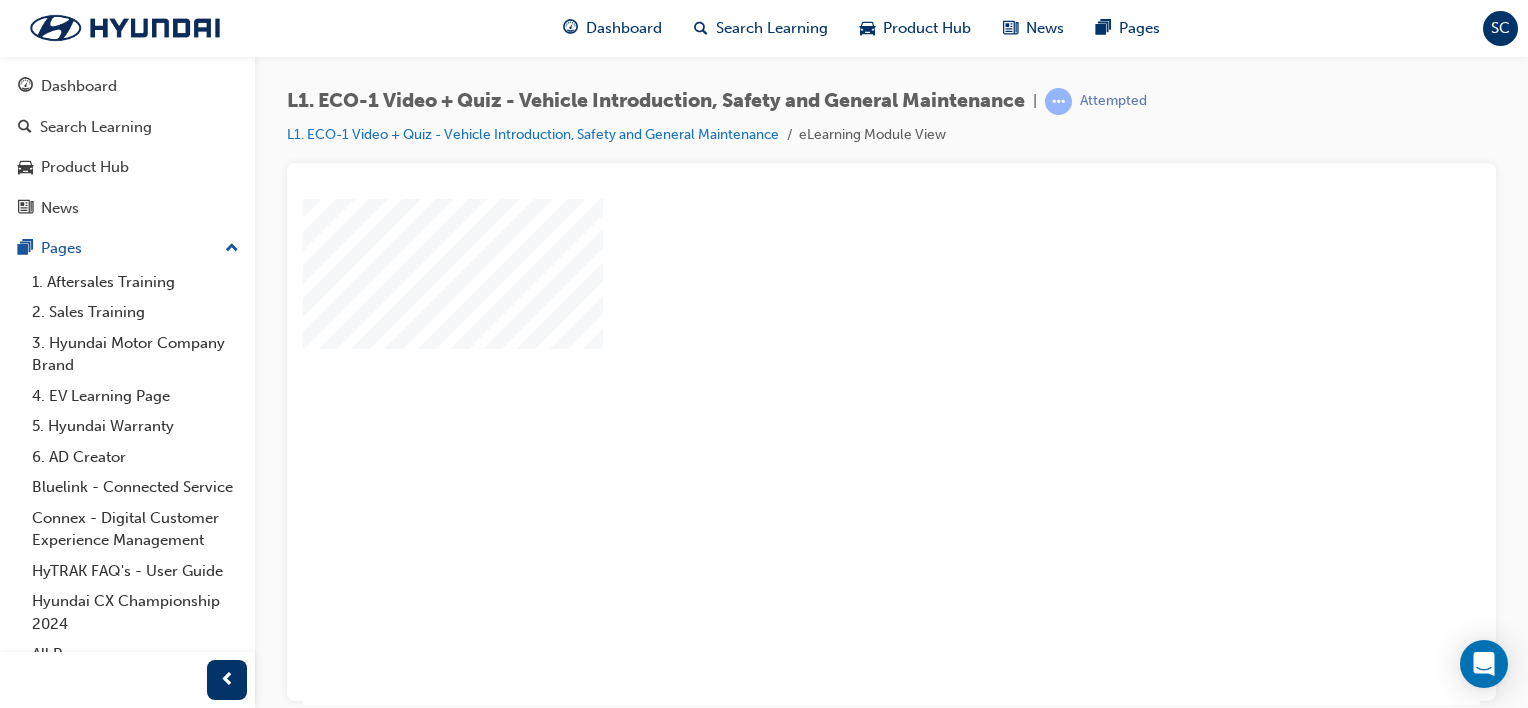 click at bounding box center [834, 393] 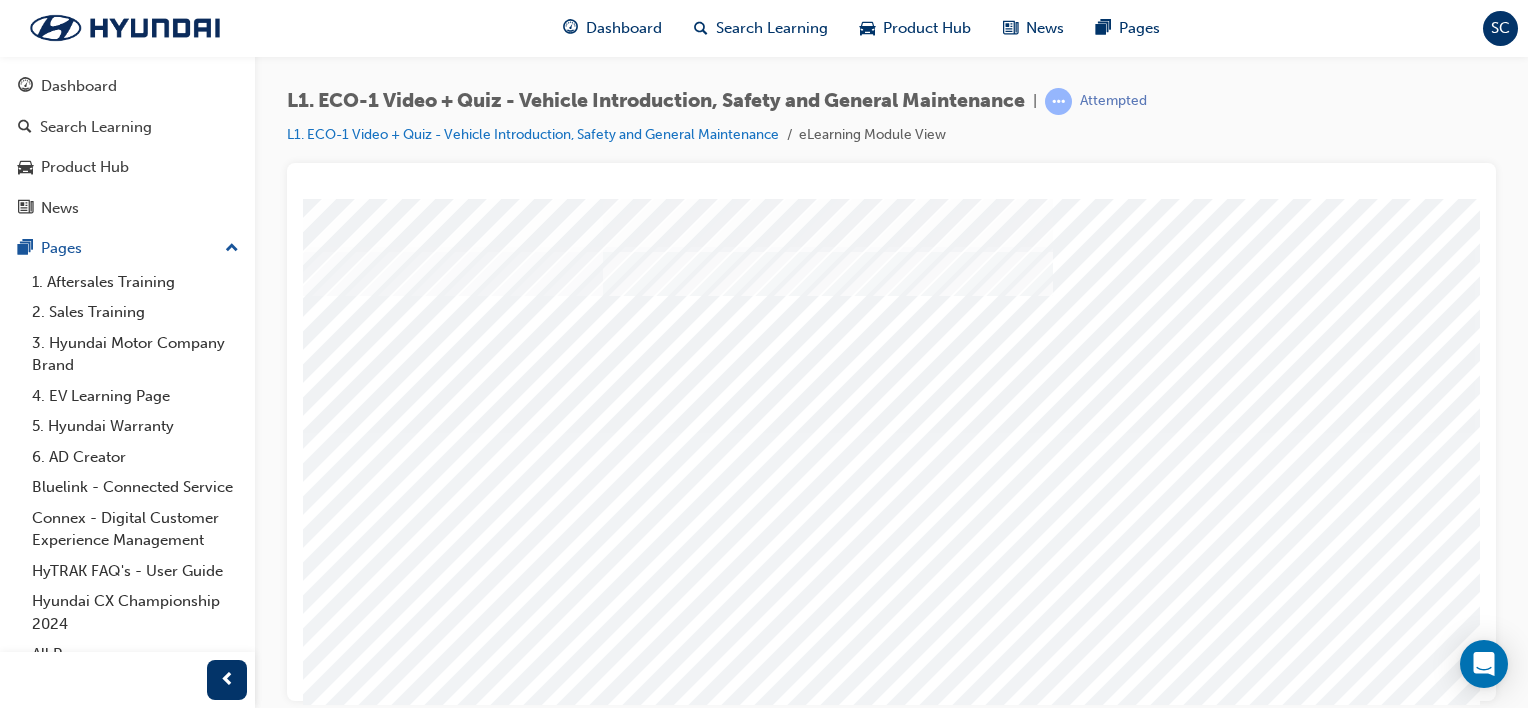 scroll, scrollTop: 0, scrollLeft: 198, axis: horizontal 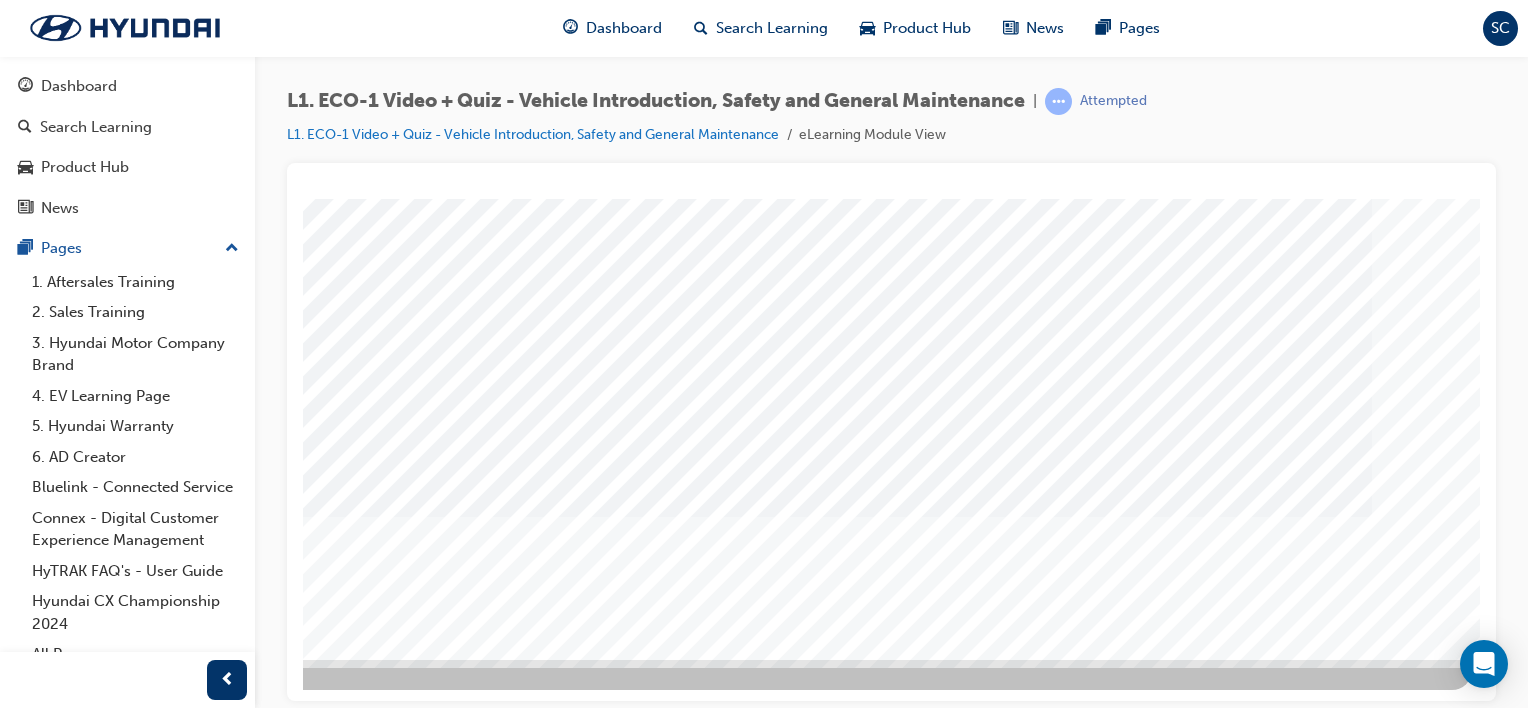 click at bounding box center [182, 2212] 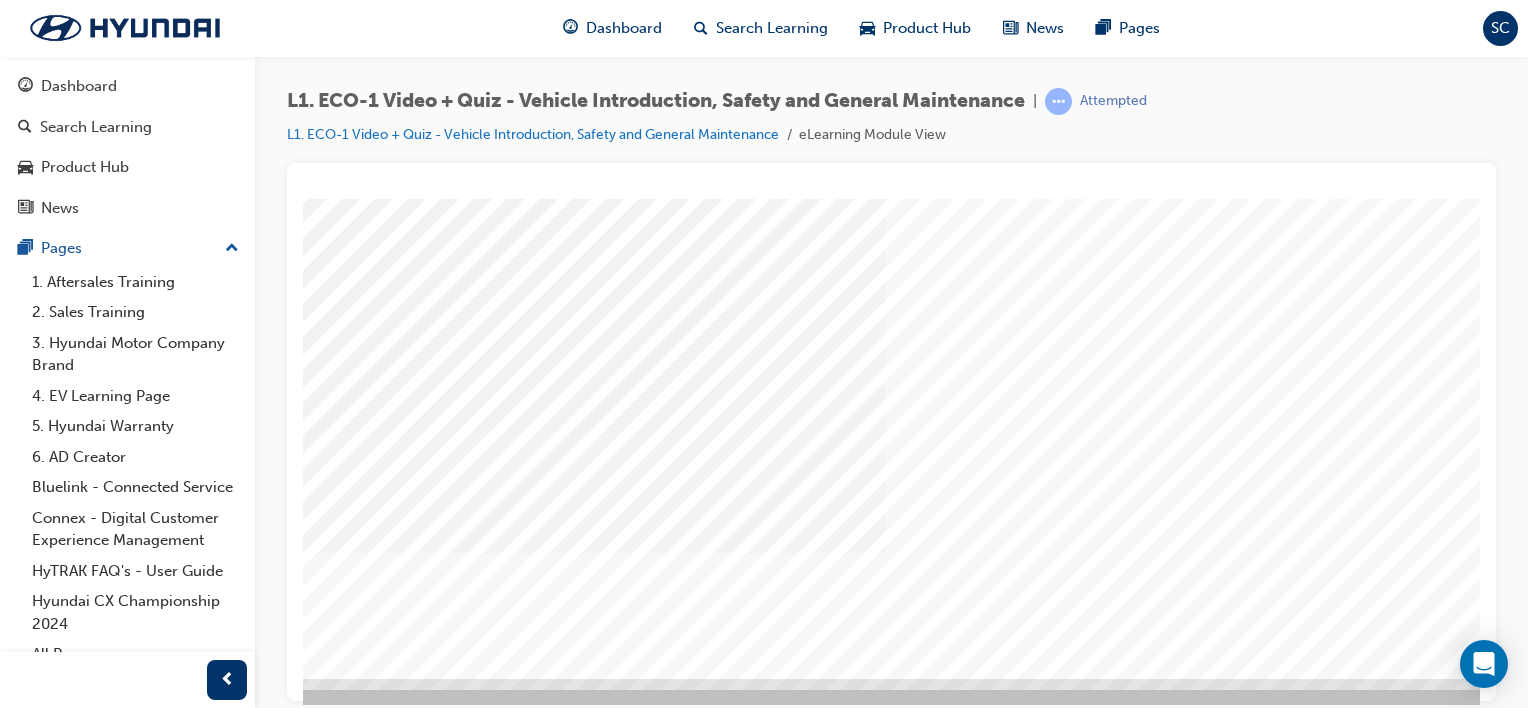 scroll, scrollTop: 240, scrollLeft: 198, axis: both 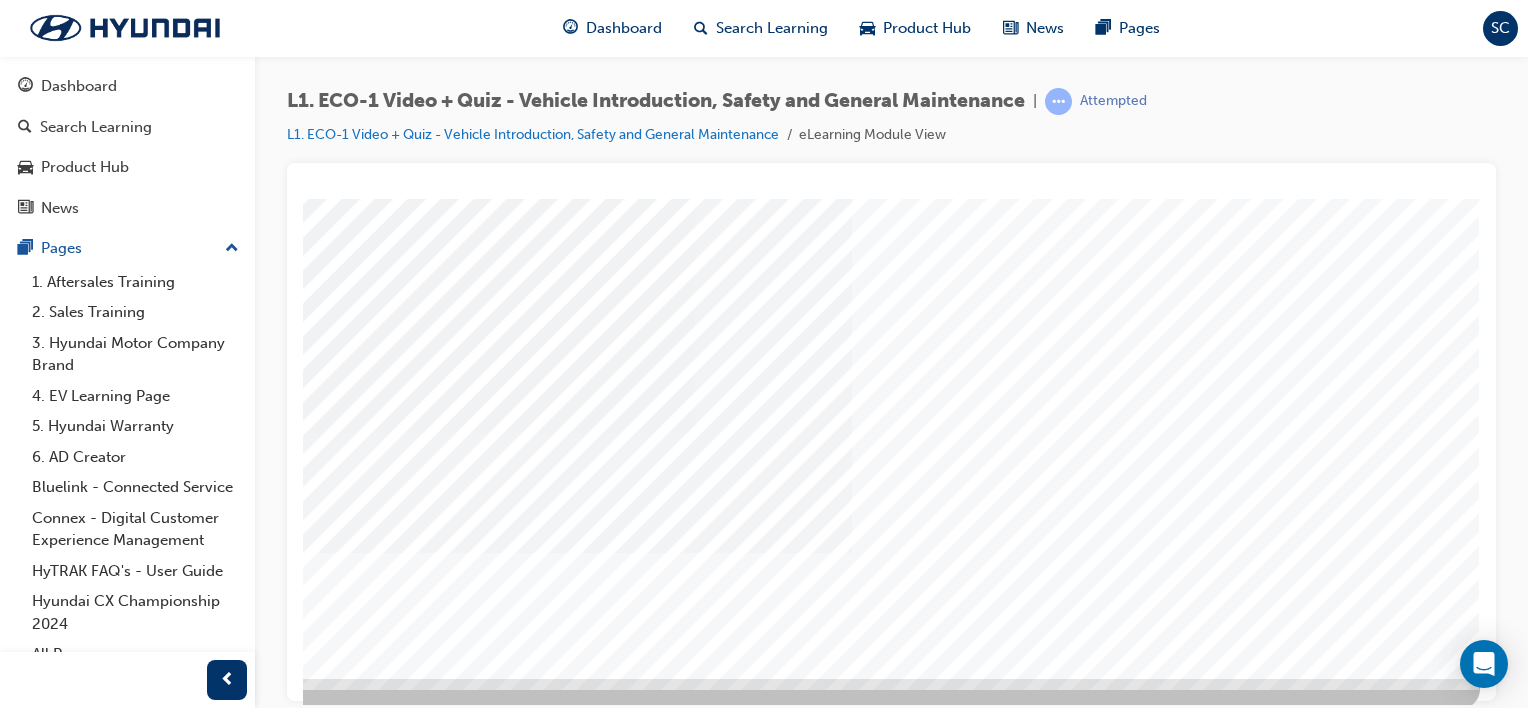 click at bounding box center [190, 1926] 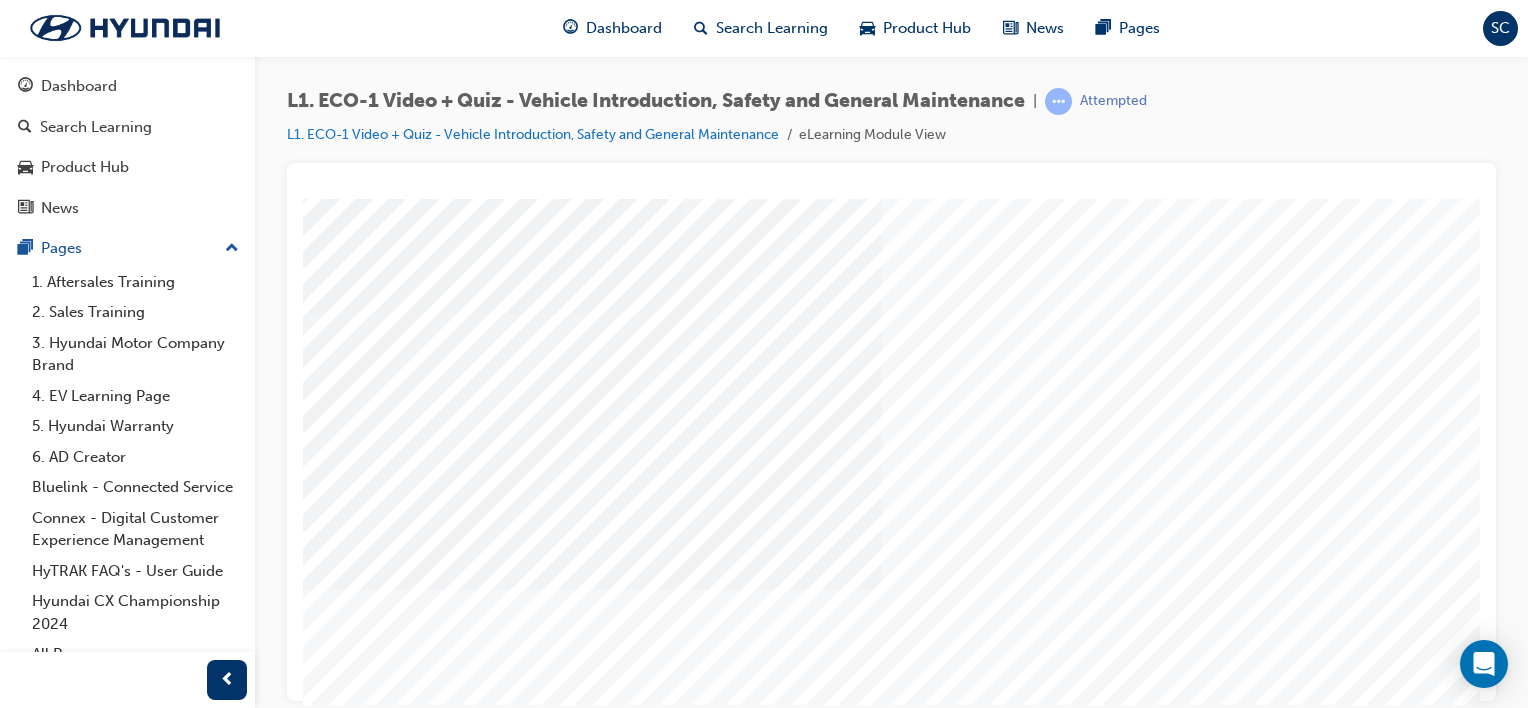 scroll, scrollTop: 200, scrollLeft: 160, axis: both 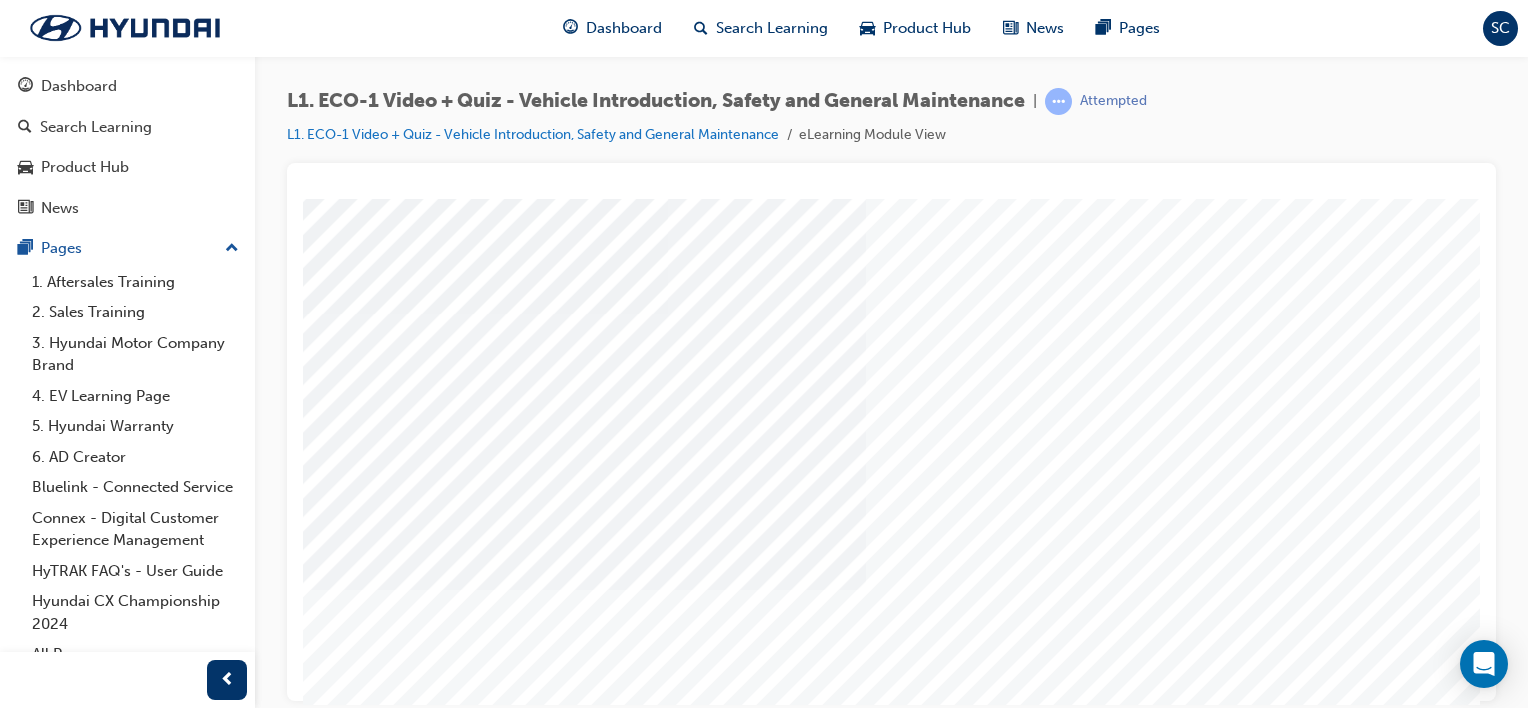 click at bounding box center (213, 1489) 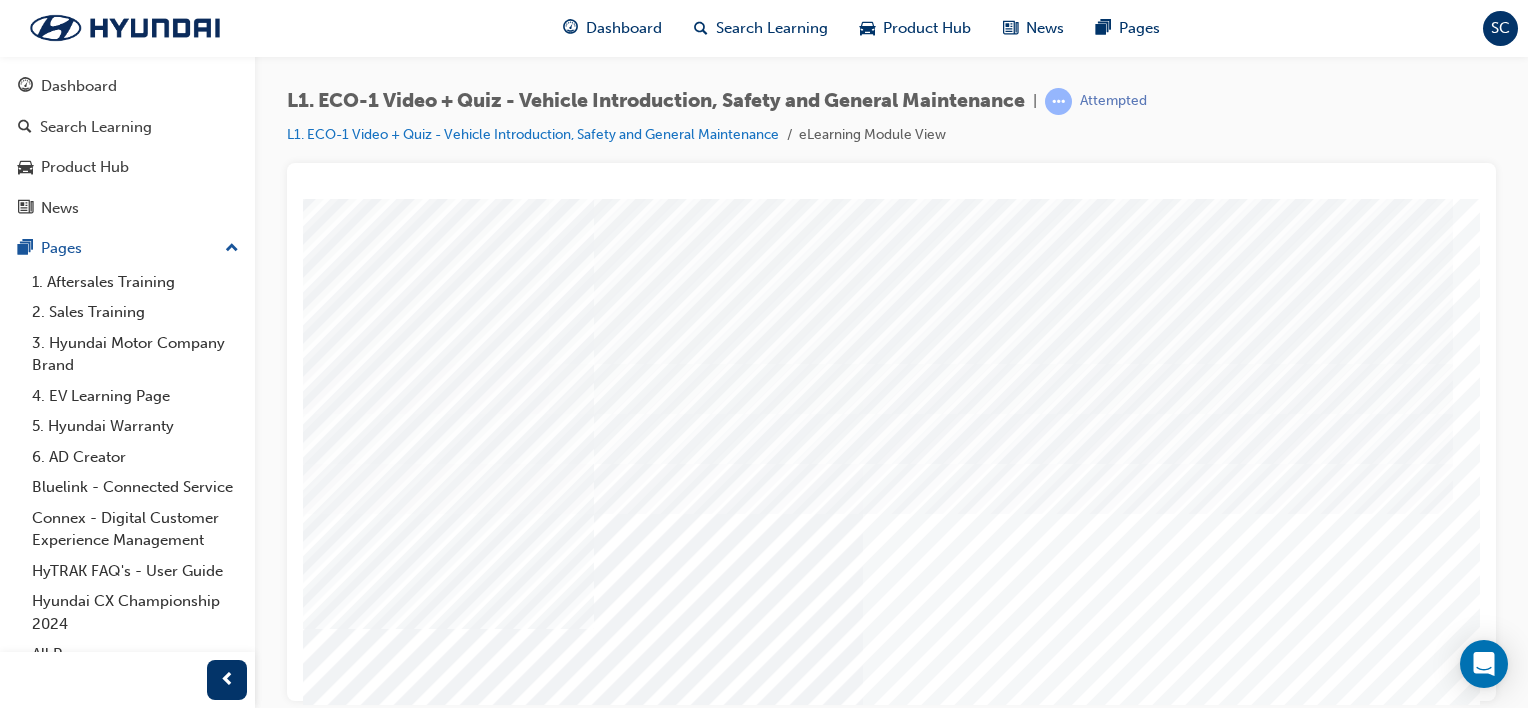 scroll, scrollTop: 0, scrollLeft: 0, axis: both 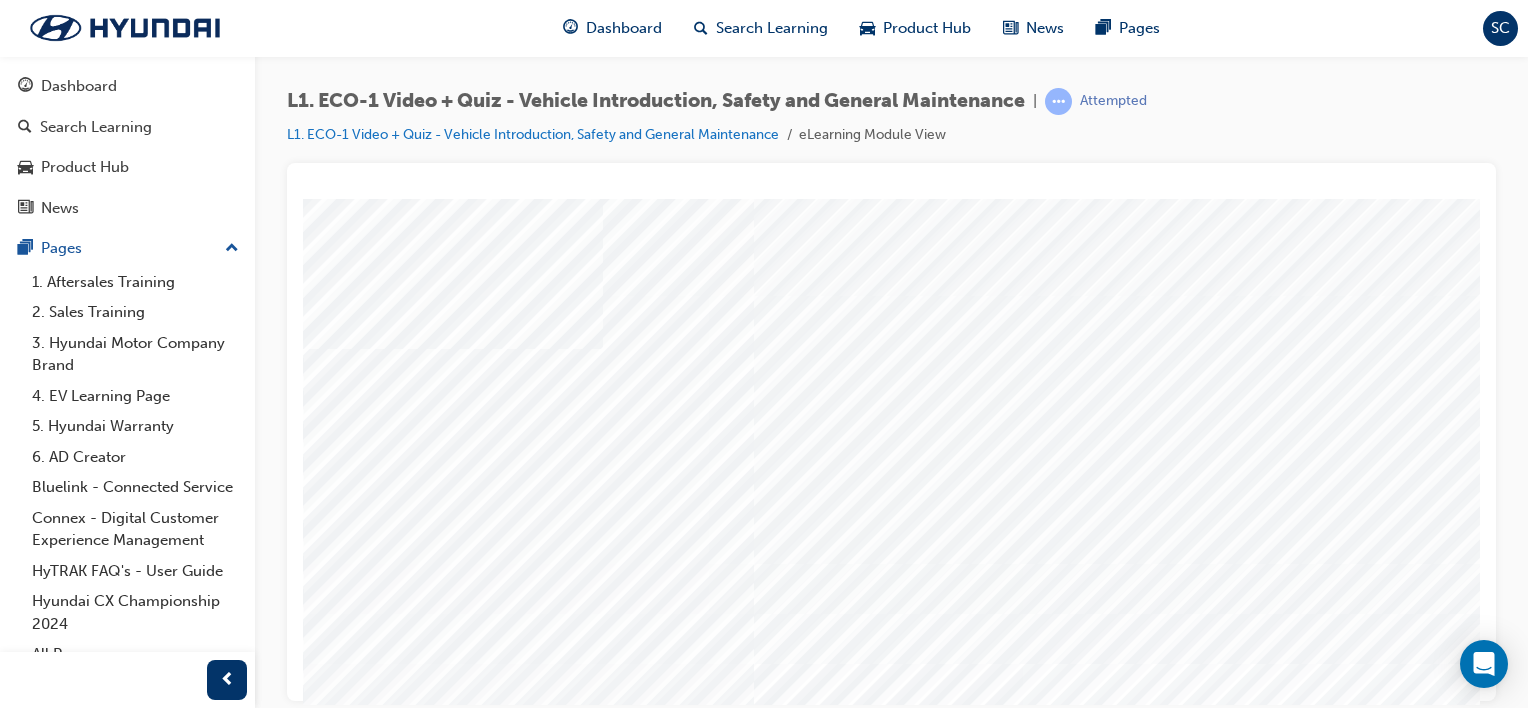 click at bounding box center [663, 1278] 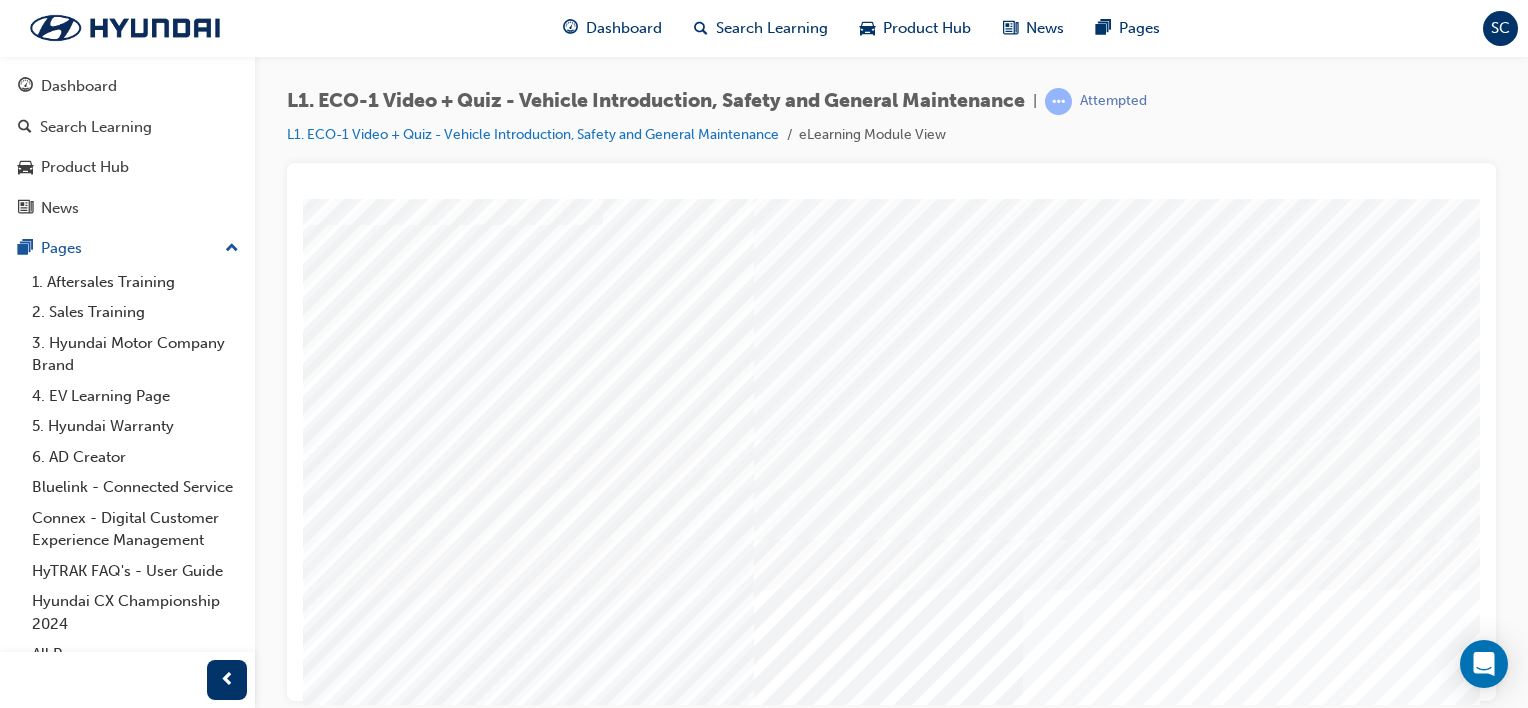 scroll, scrollTop: 259, scrollLeft: 0, axis: vertical 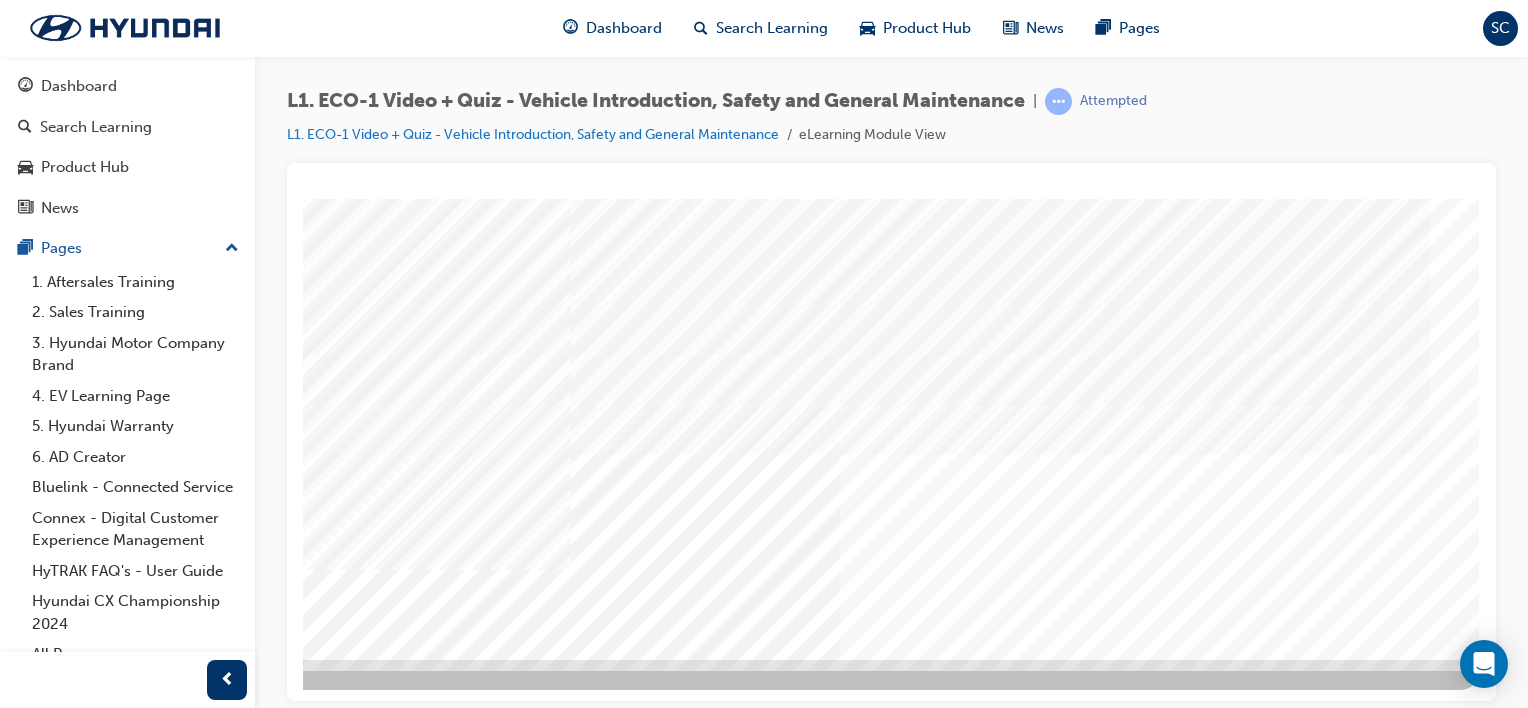 click at bounding box center [190, 2206] 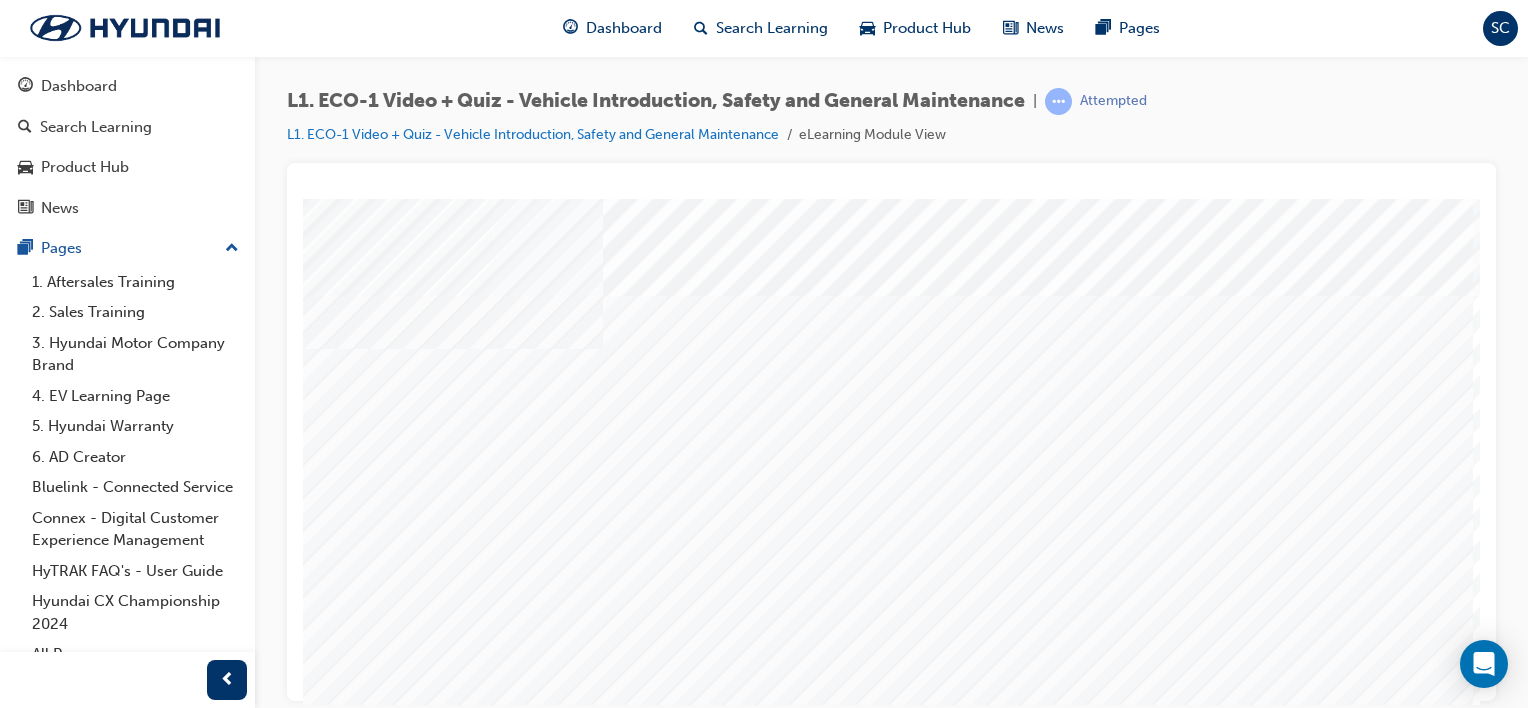 scroll, scrollTop: 0, scrollLeft: 0, axis: both 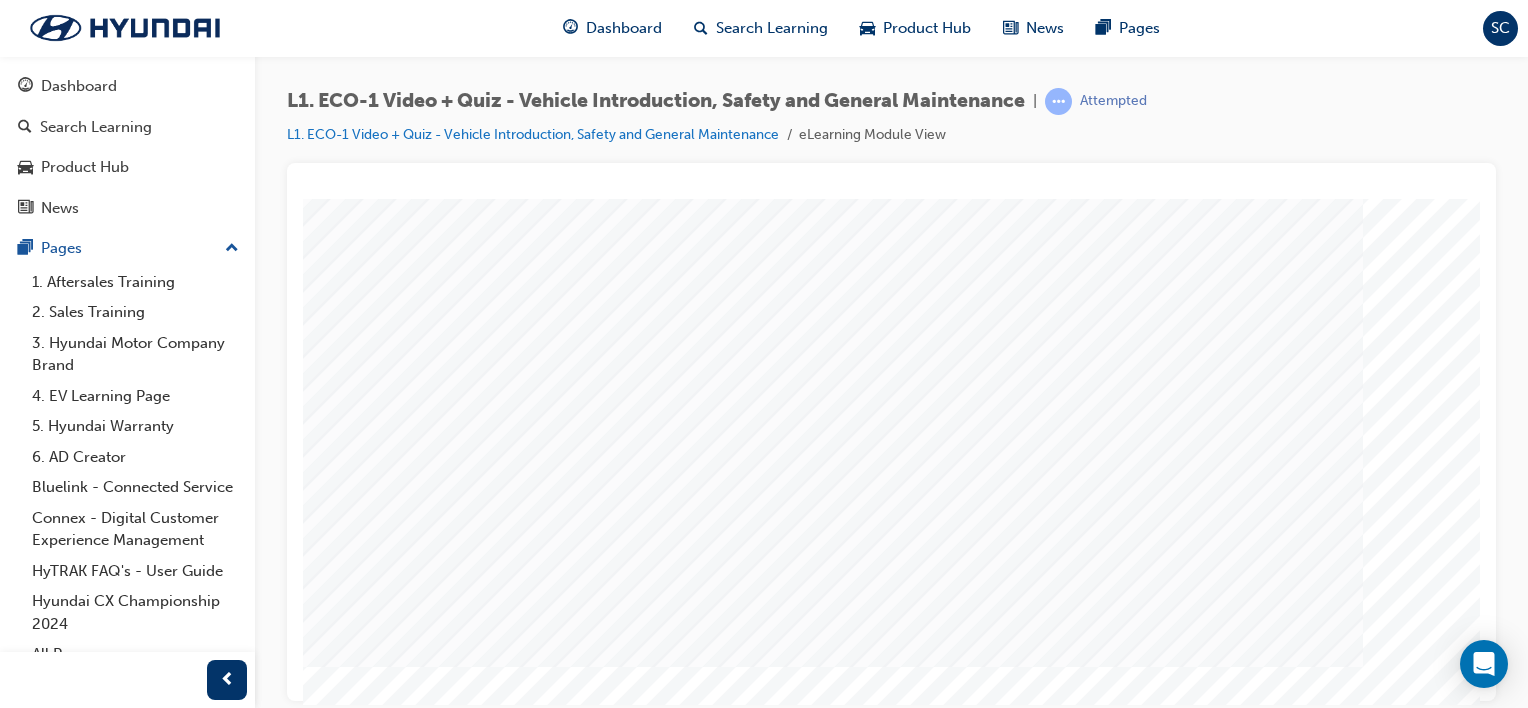 click at bounding box center [263, 1559] 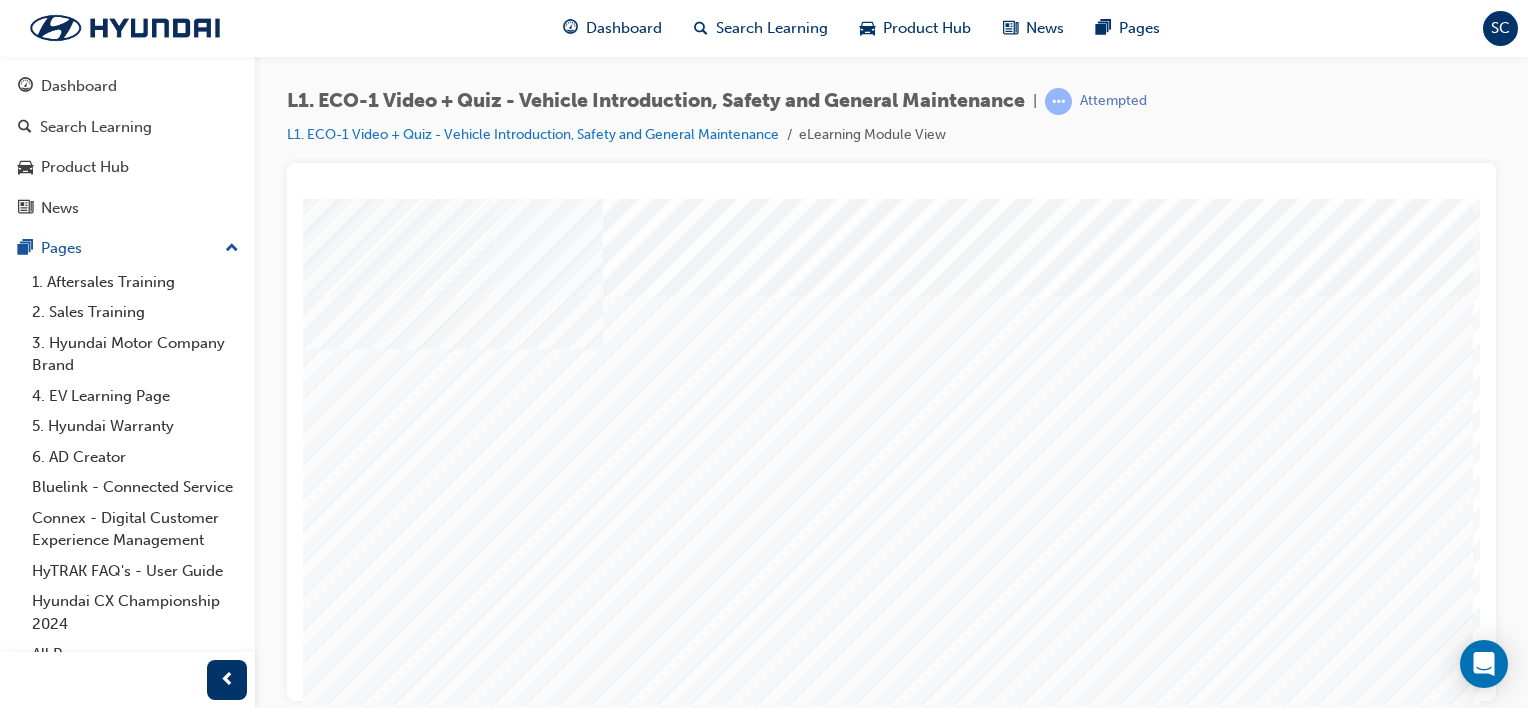 scroll, scrollTop: 0, scrollLeft: 0, axis: both 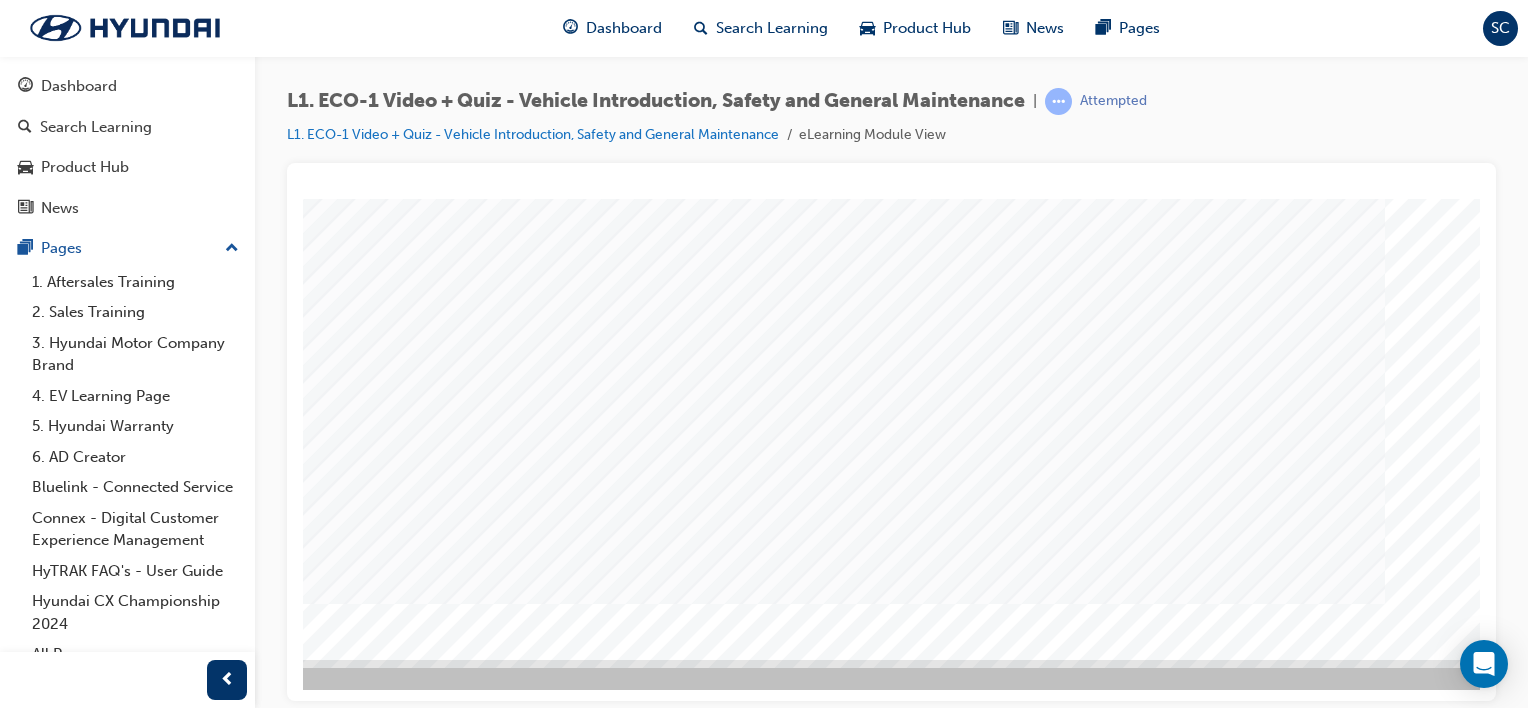 click at bounding box center [285, 1496] 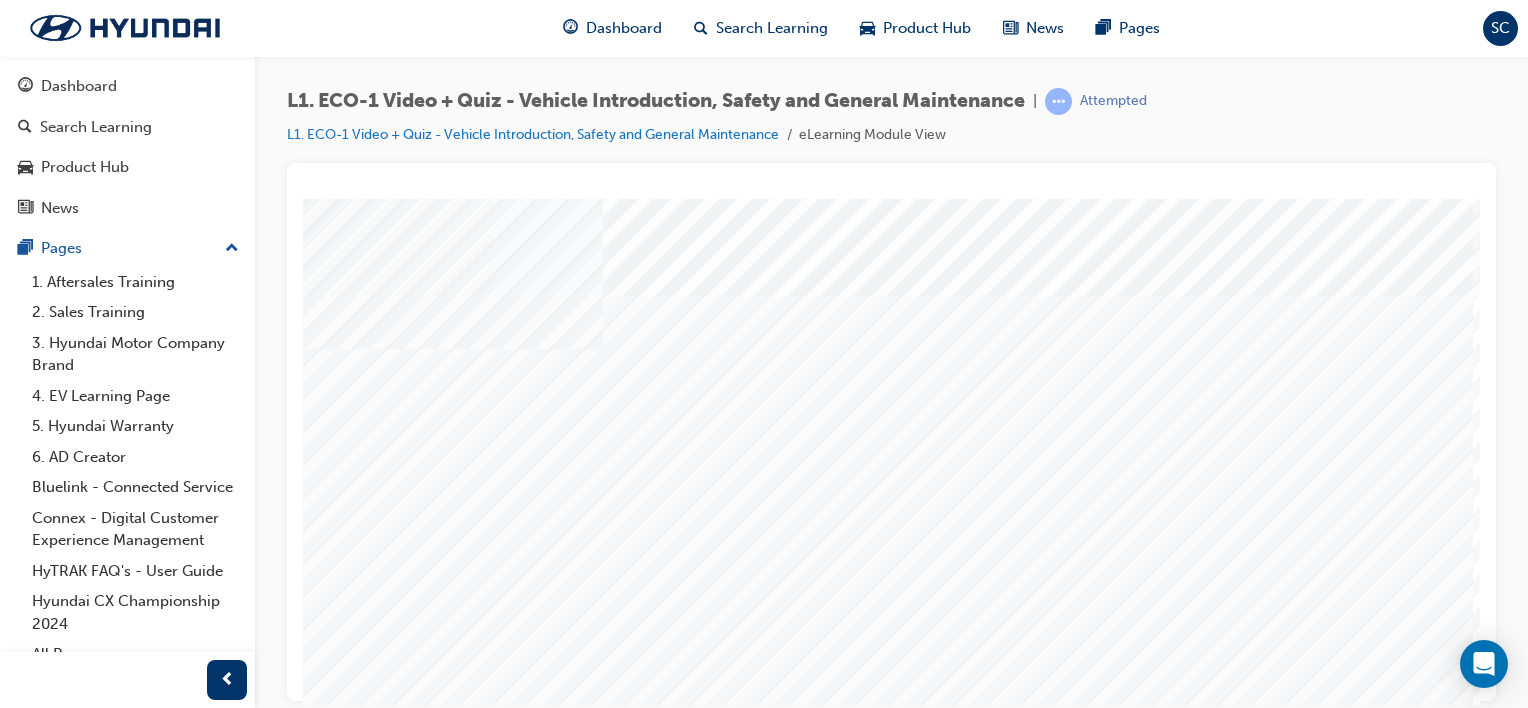 scroll, scrollTop: 0, scrollLeft: 0, axis: both 